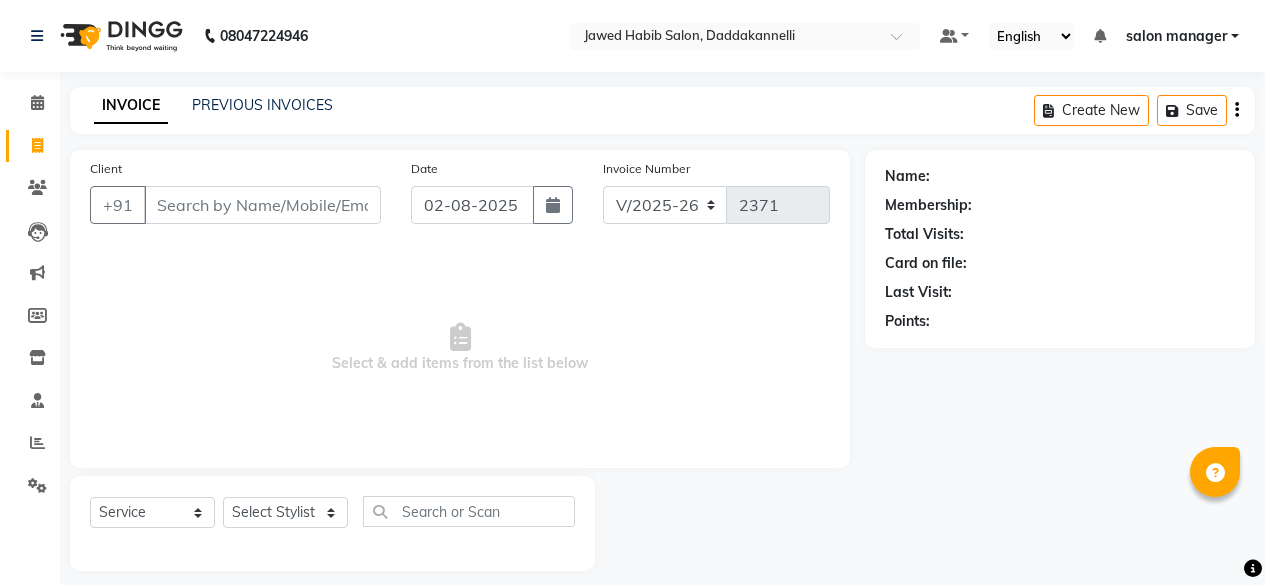 select on "6354" 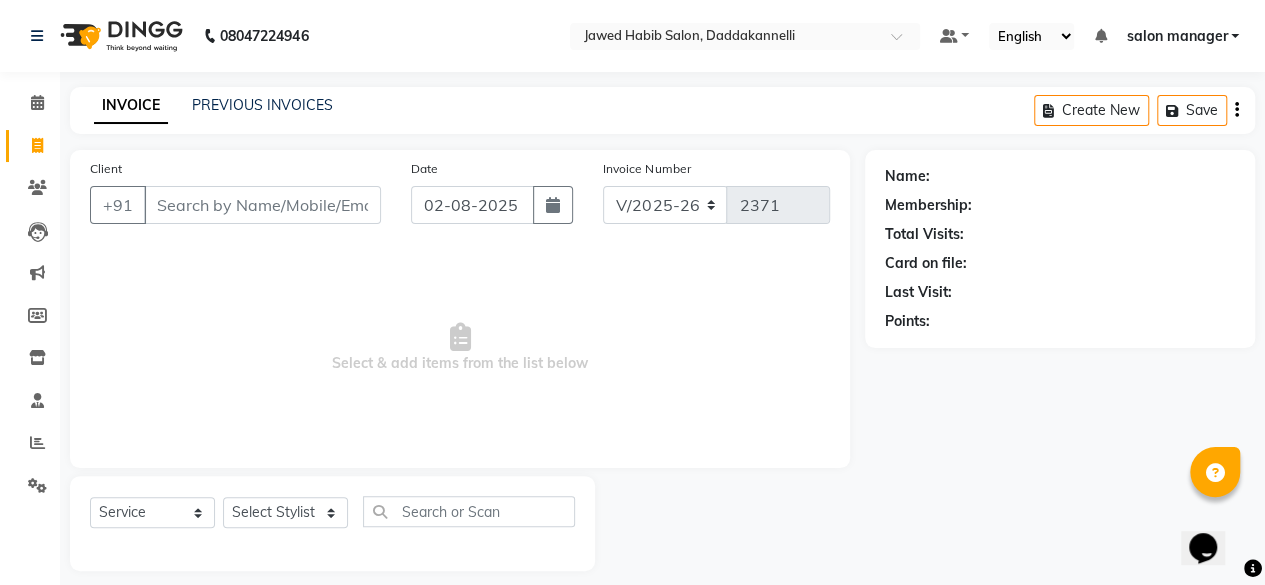 scroll, scrollTop: 0, scrollLeft: 0, axis: both 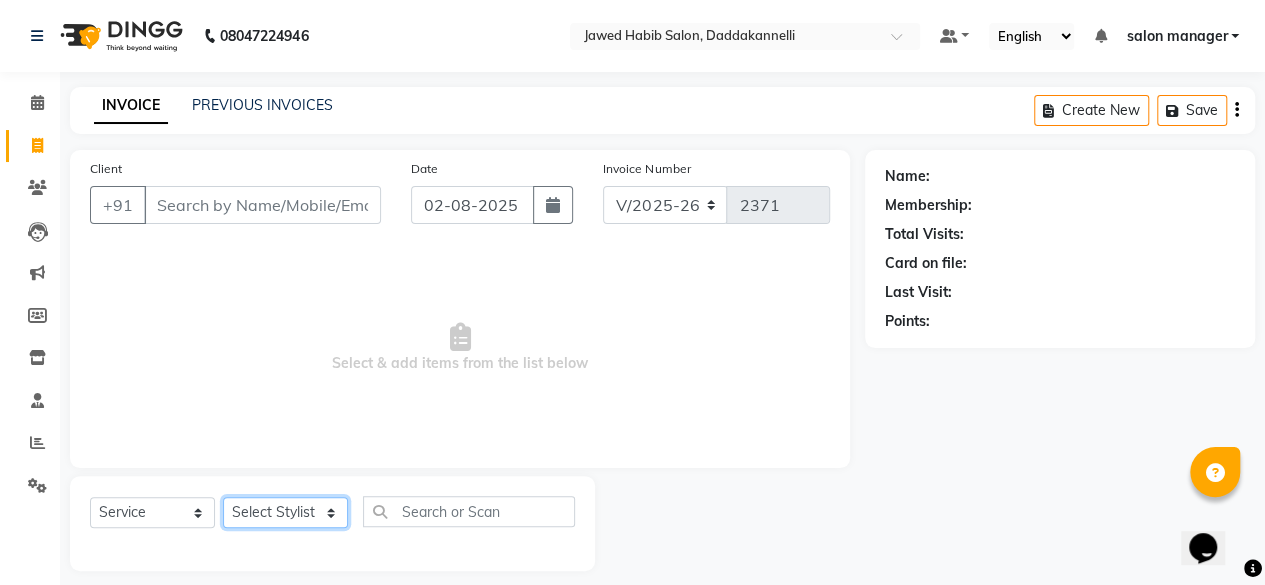 click on "Select Stylist aita DINGG SUPPORT Kabita KAMLA Rahul Riya Tamang Sajal salon manager Sonu Vimal" 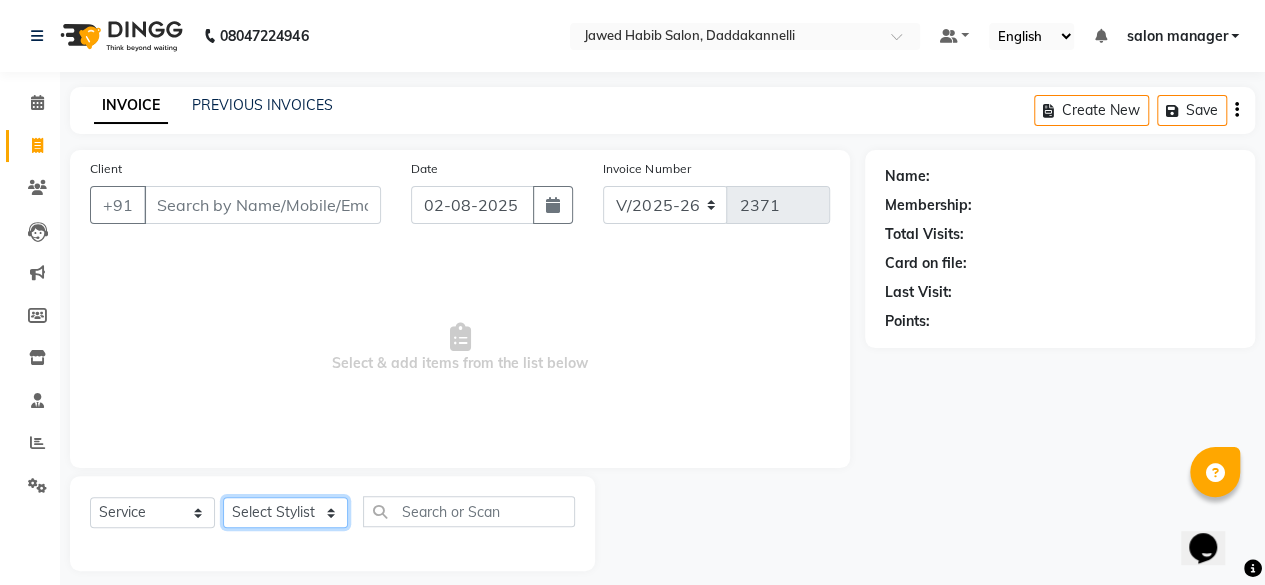 select on "86746" 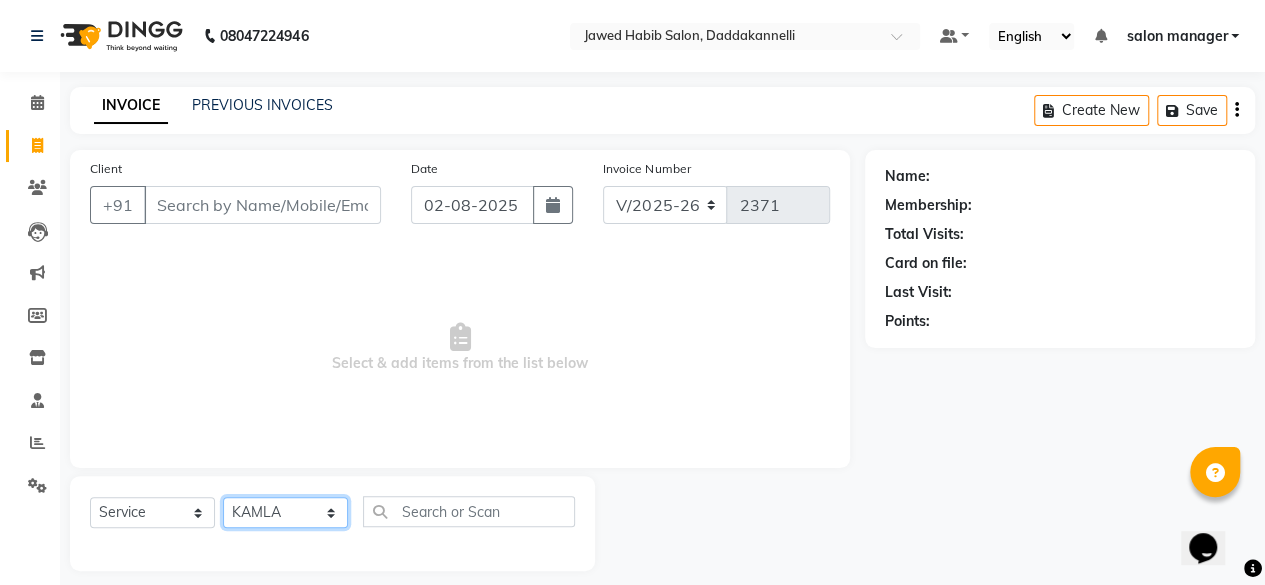 click on "Select Stylist aita DINGG SUPPORT Kabita KAMLA Rahul Riya Tamang Sajal salon manager Sonu Vimal" 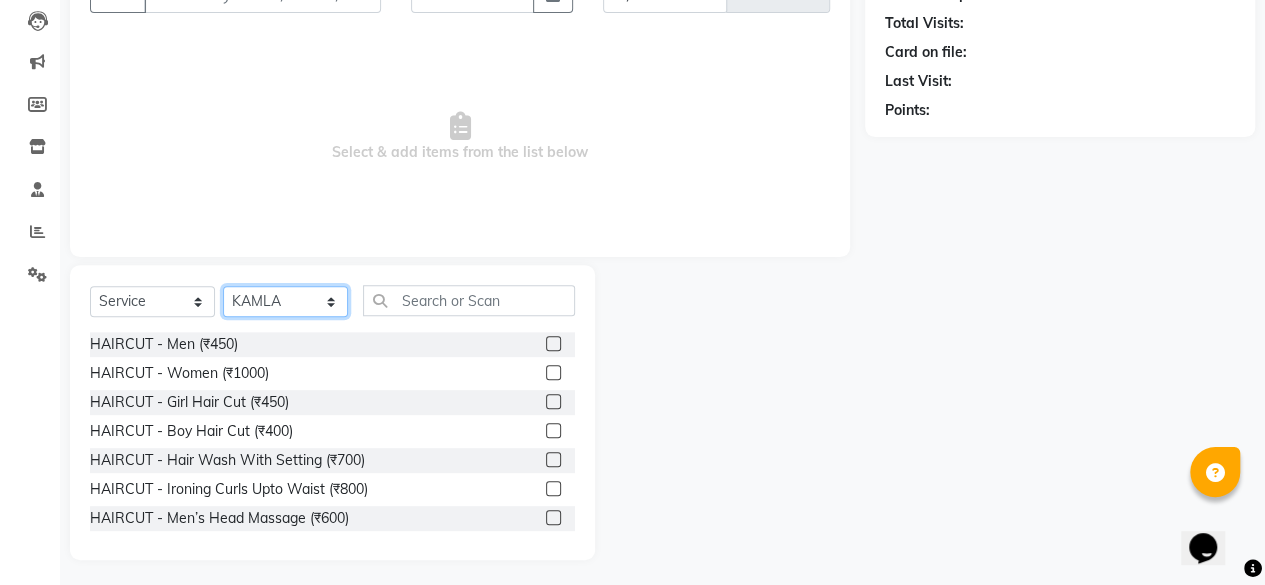 scroll, scrollTop: 215, scrollLeft: 0, axis: vertical 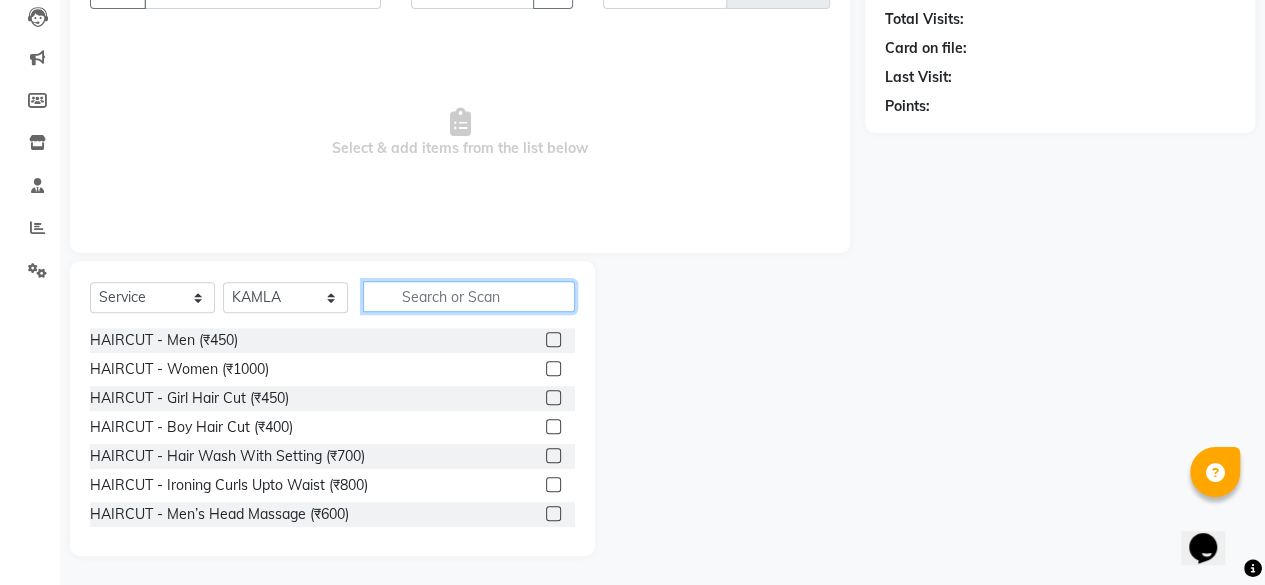 click 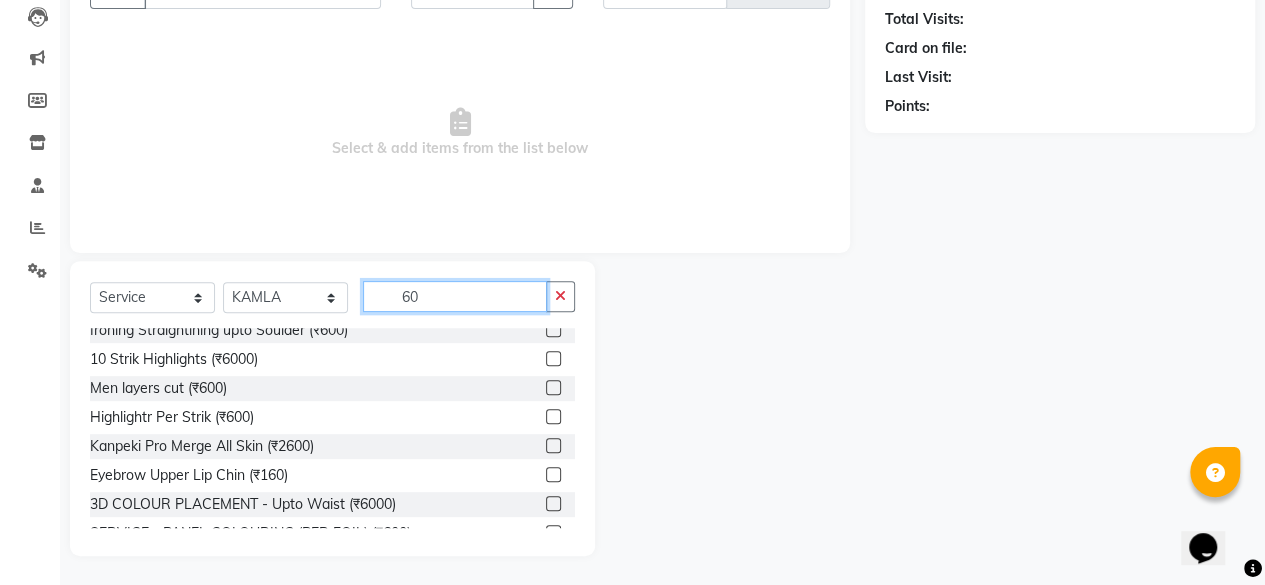 scroll, scrollTop: 0, scrollLeft: 0, axis: both 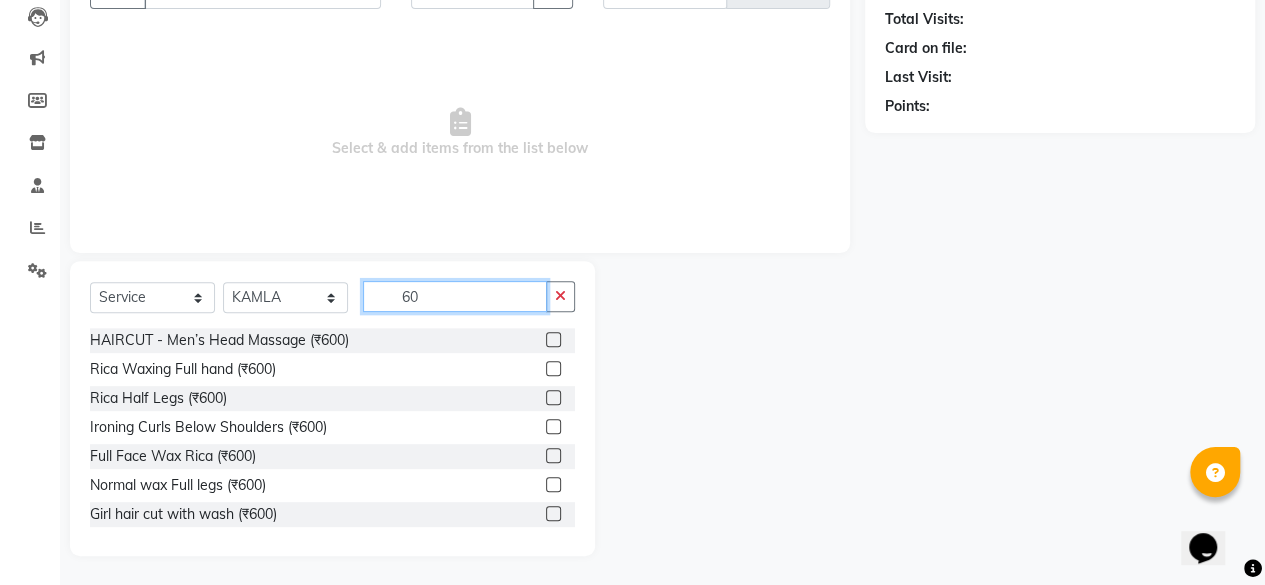 click on "60" 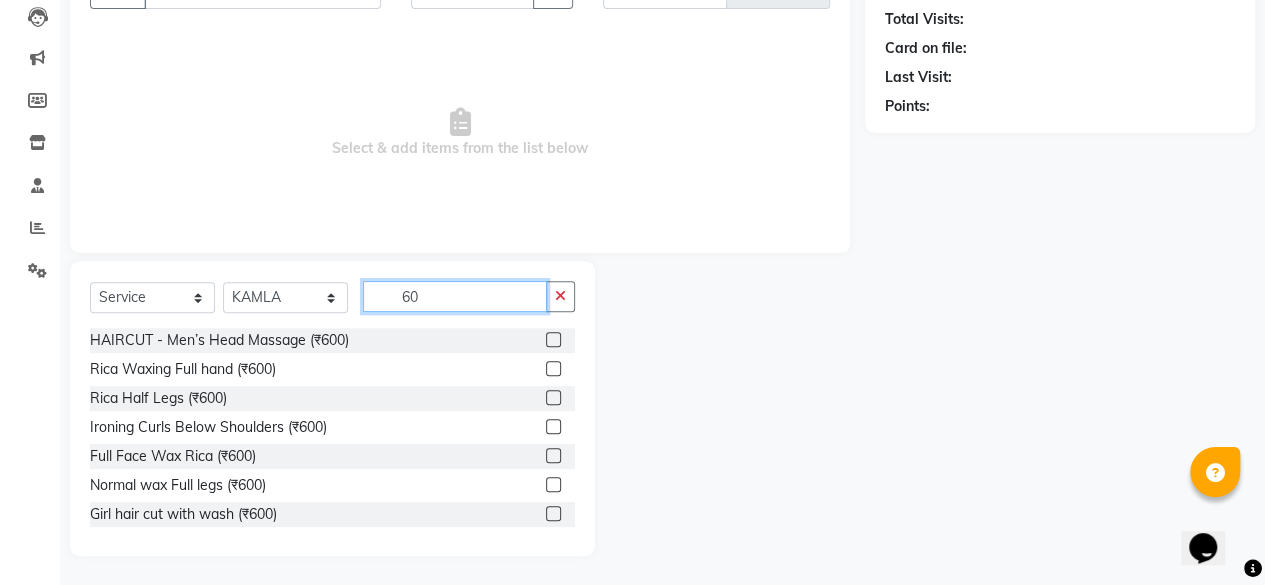 type on "6" 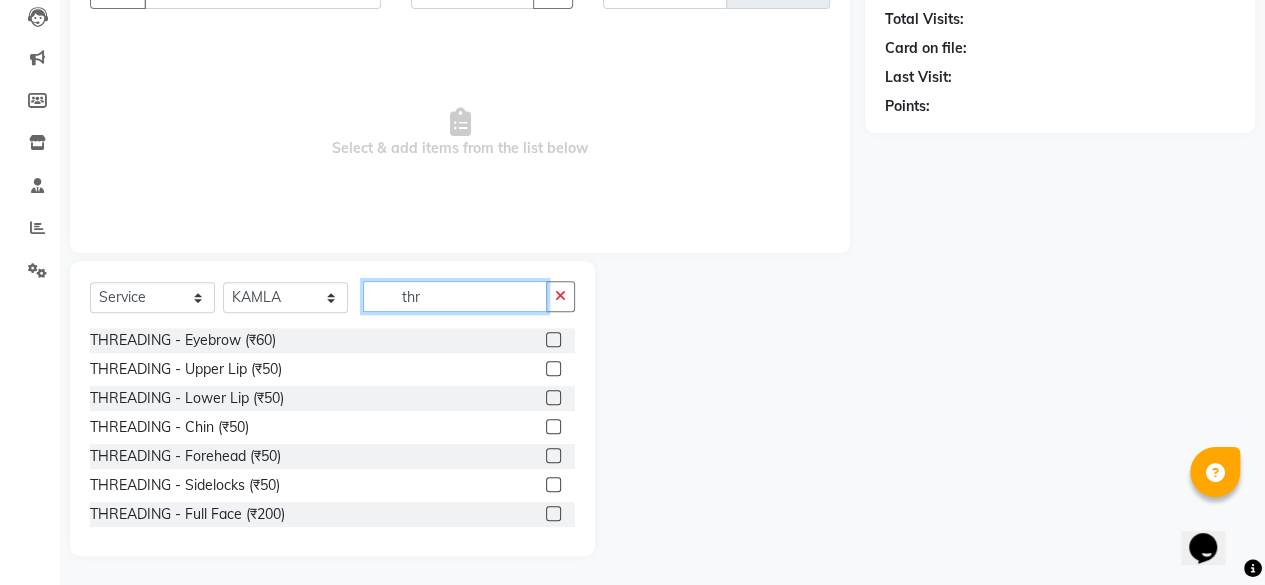 type on "thr" 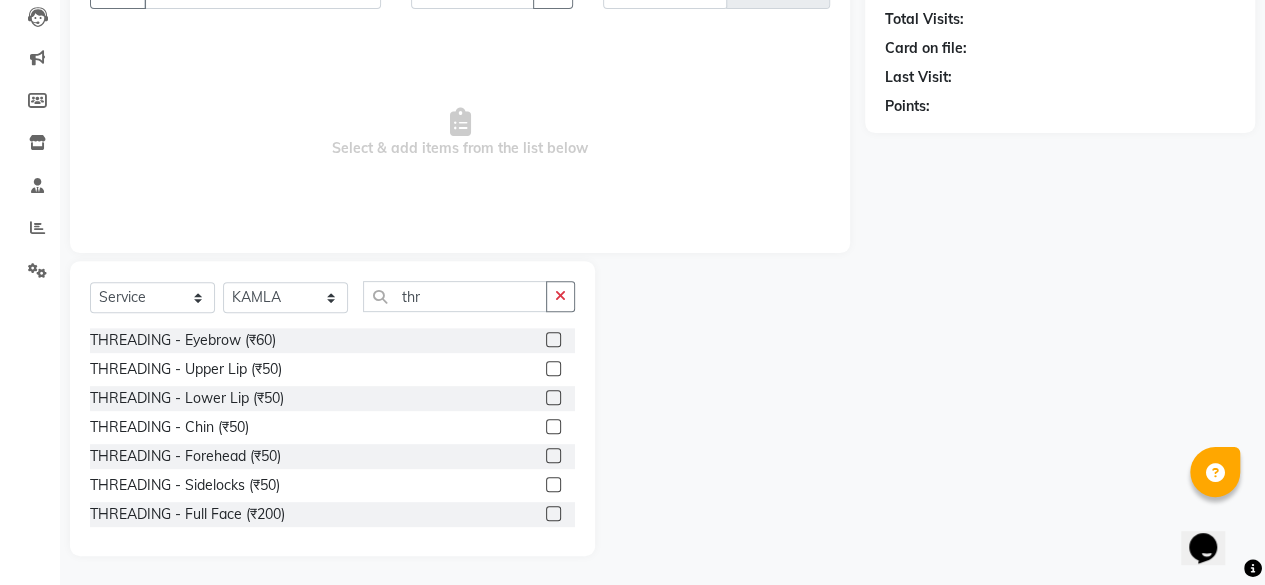 click 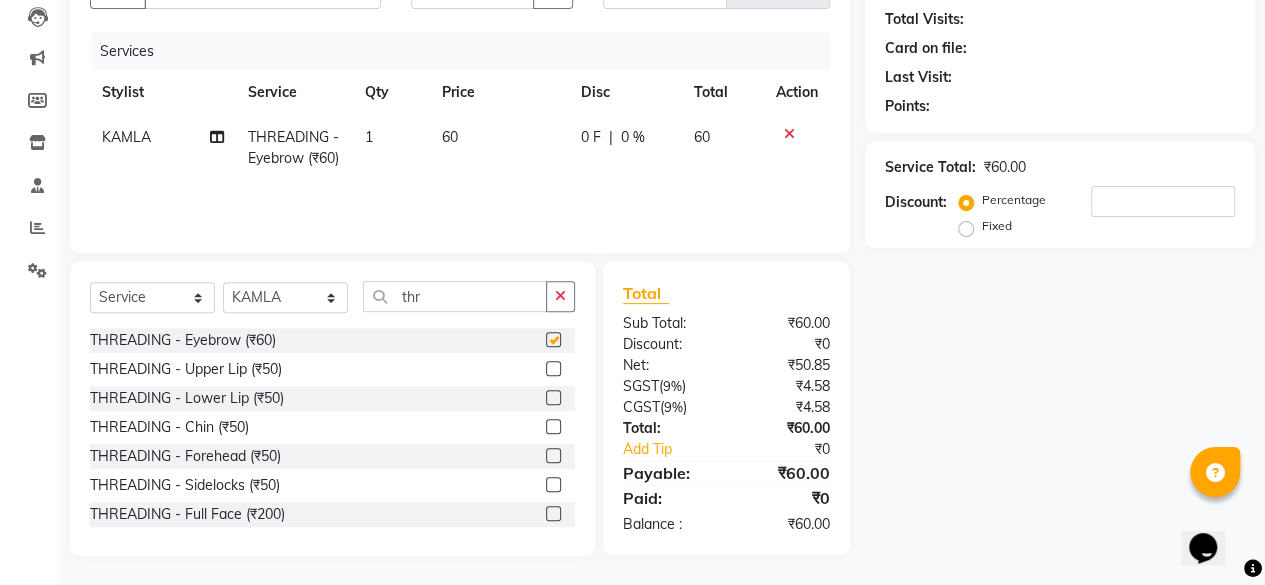 checkbox on "false" 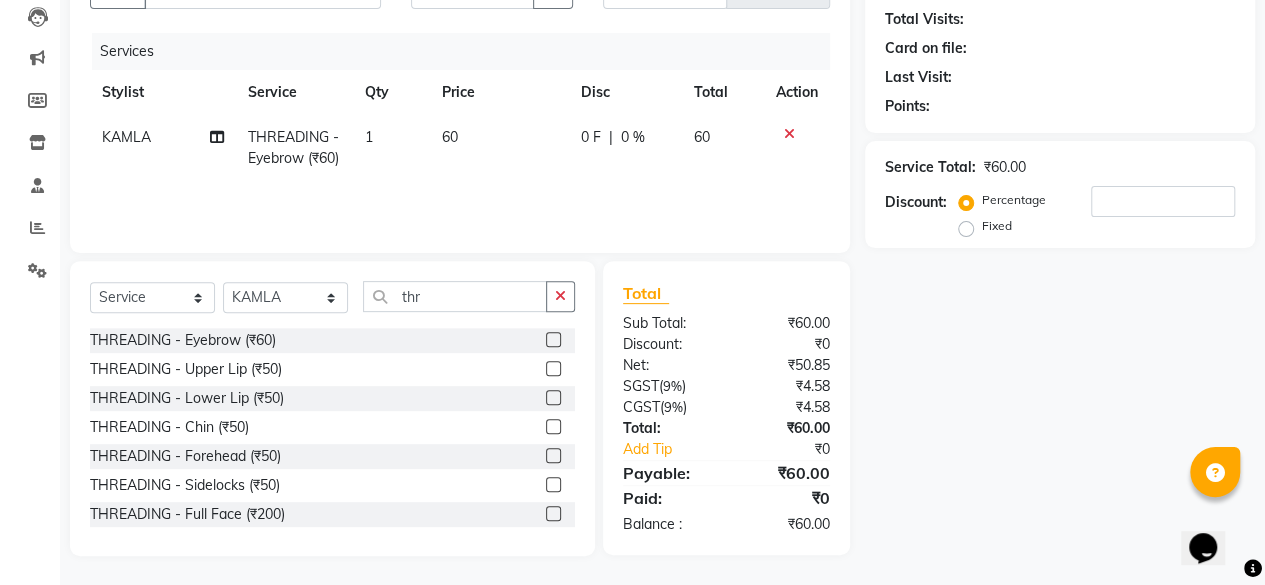 scroll, scrollTop: 0, scrollLeft: 0, axis: both 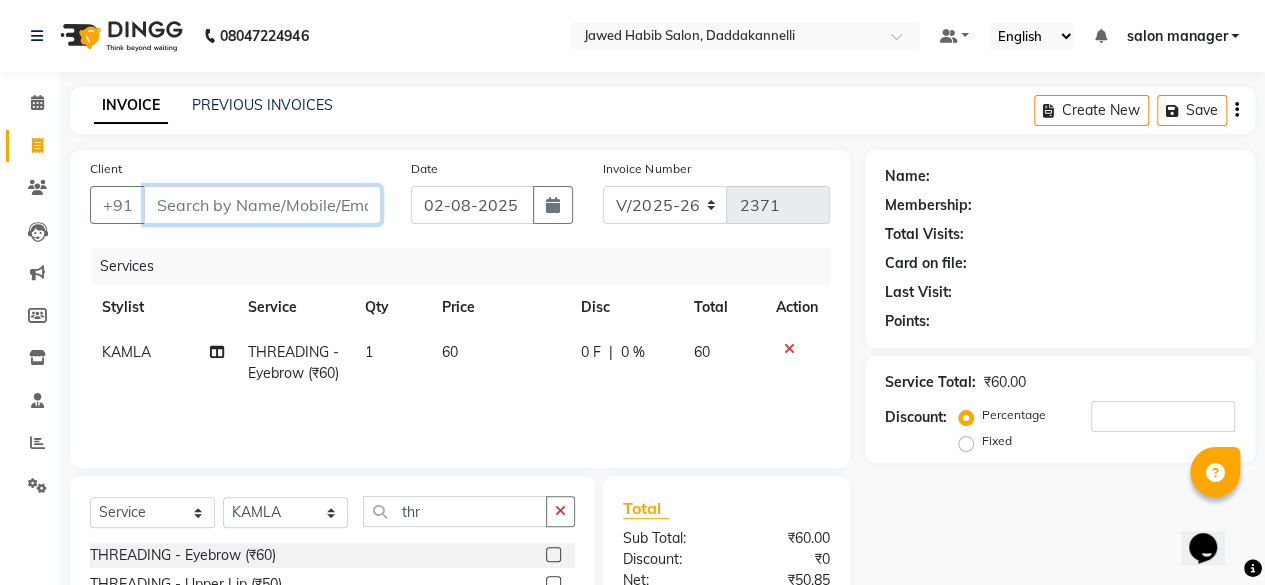 click on "Client" at bounding box center [262, 205] 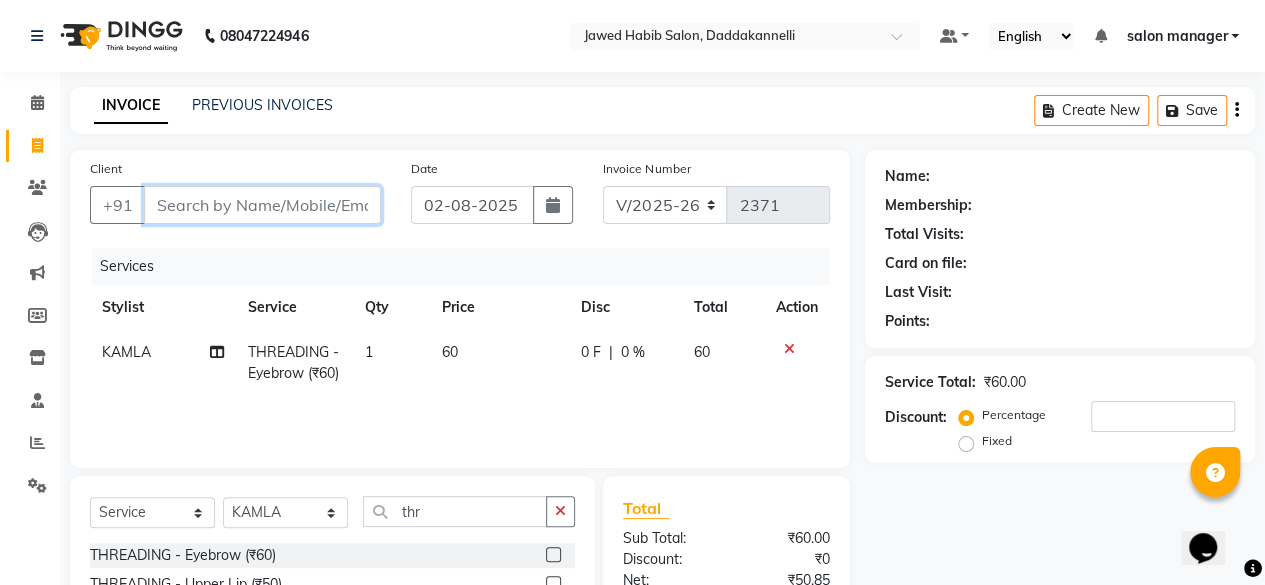 type on "9" 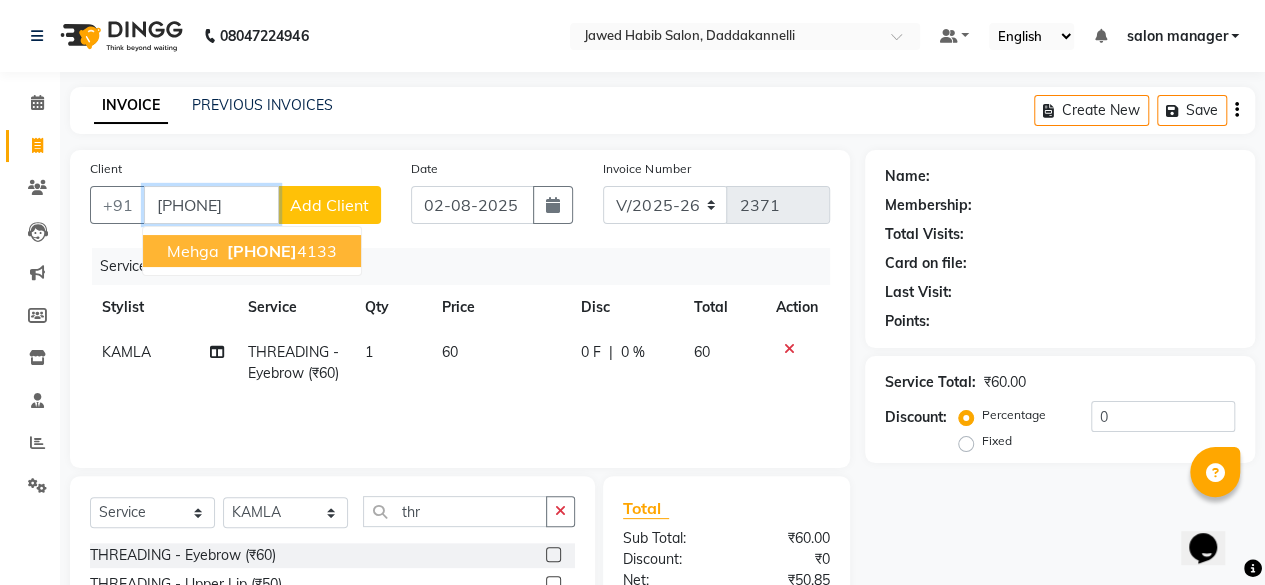 click on "[PHONE]" at bounding box center (280, 251) 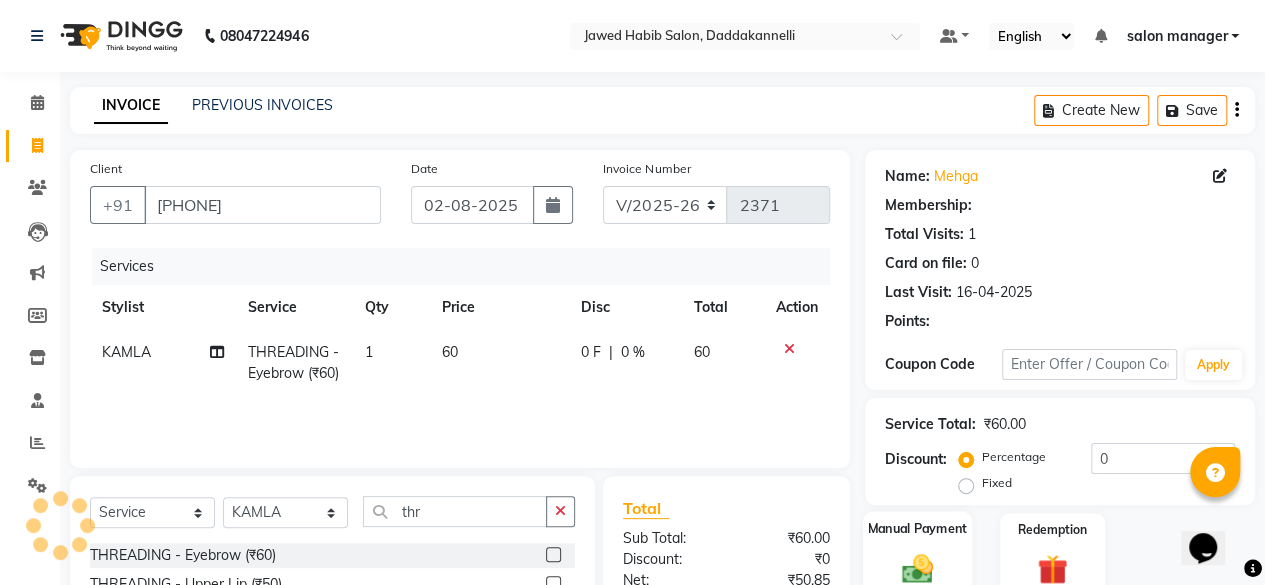 scroll, scrollTop: 215, scrollLeft: 0, axis: vertical 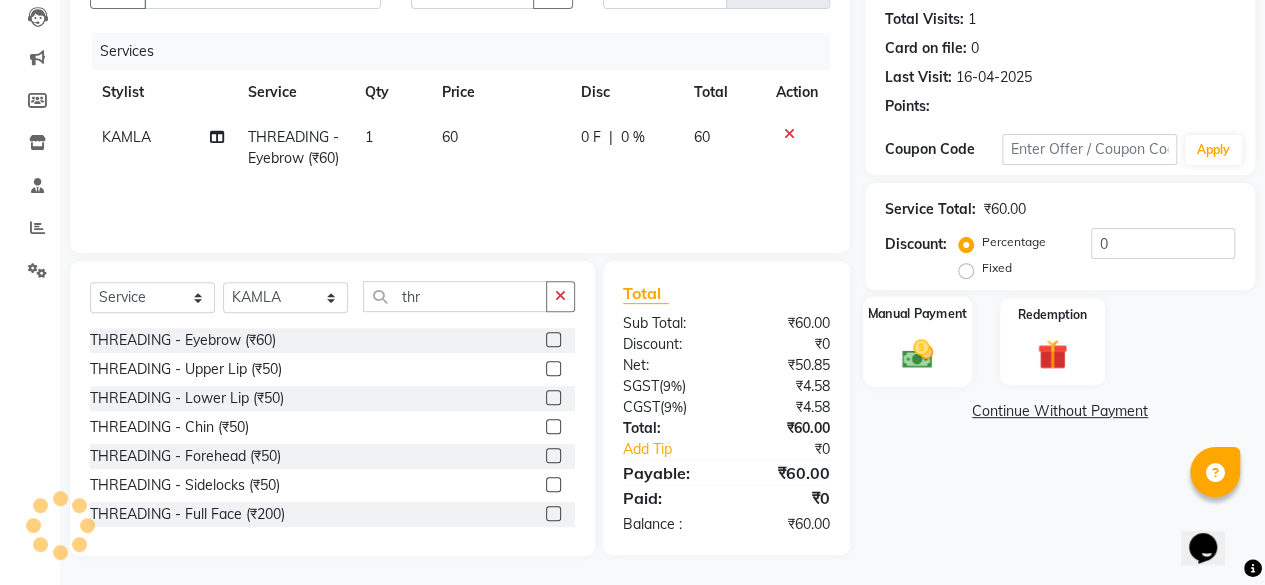 click on "Manual Payment" 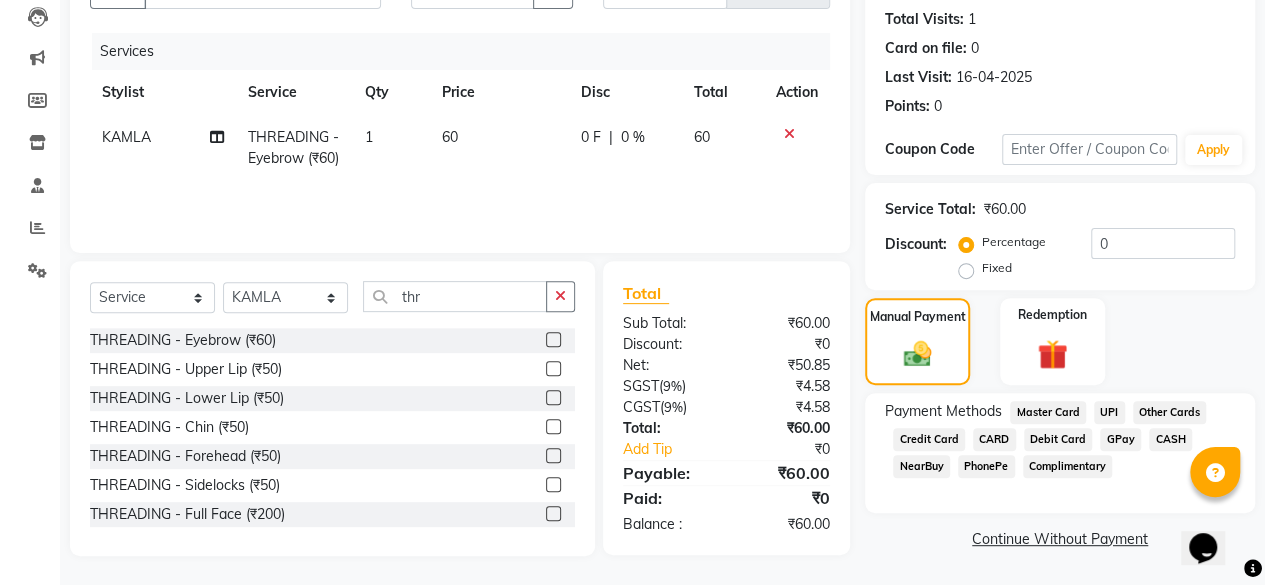 click on "UPI" 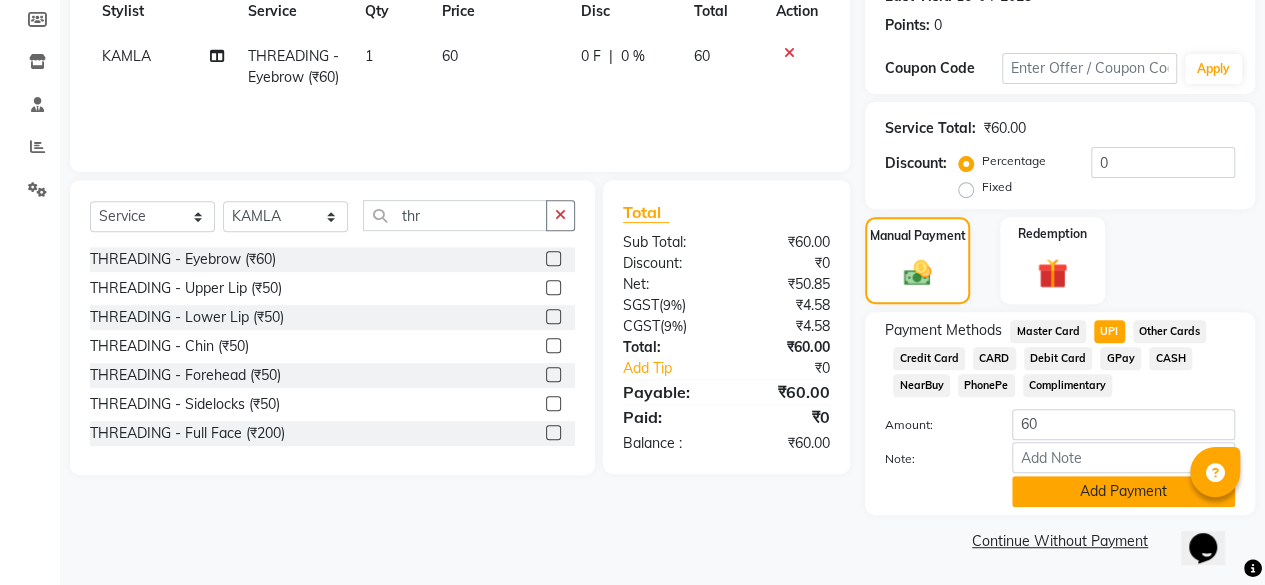 click on "Add Payment" 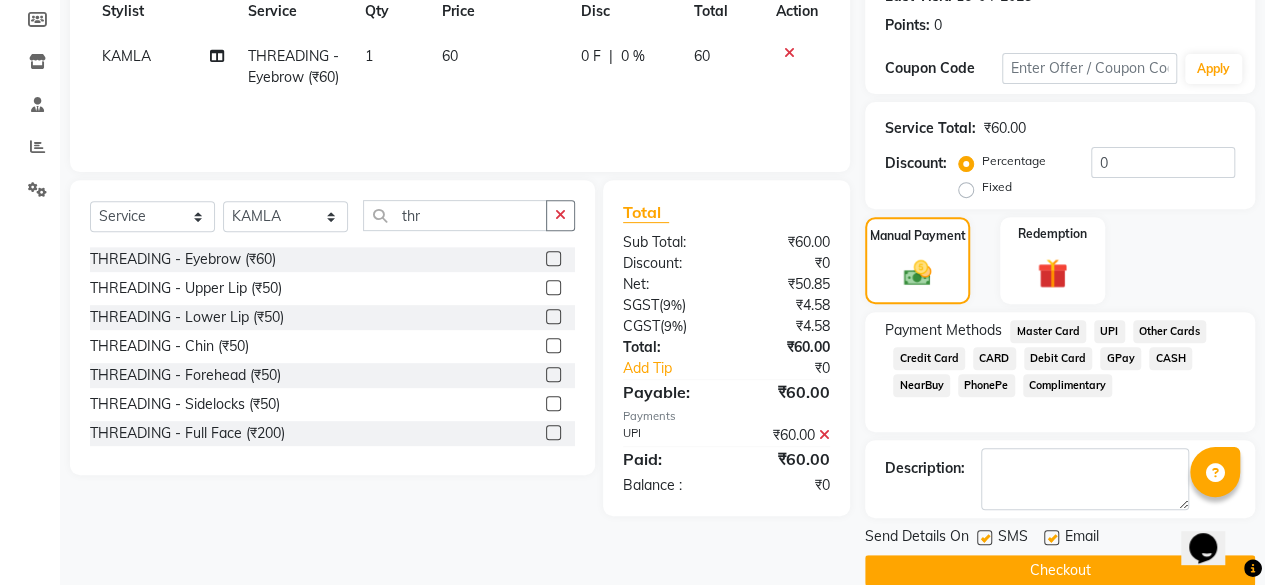 scroll, scrollTop: 324, scrollLeft: 0, axis: vertical 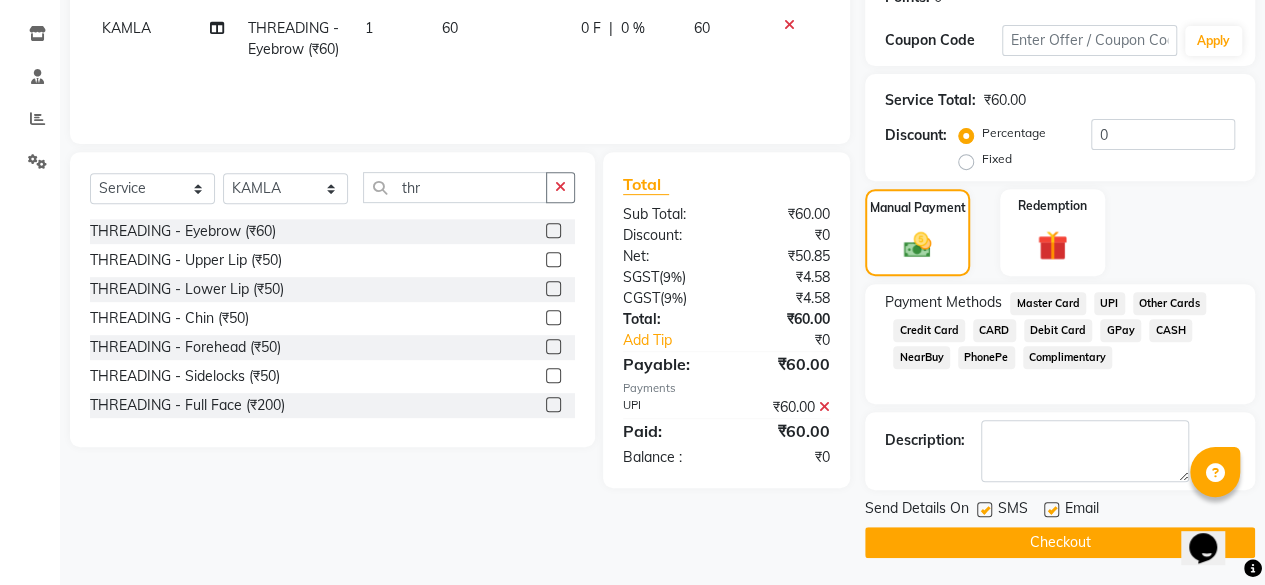 click 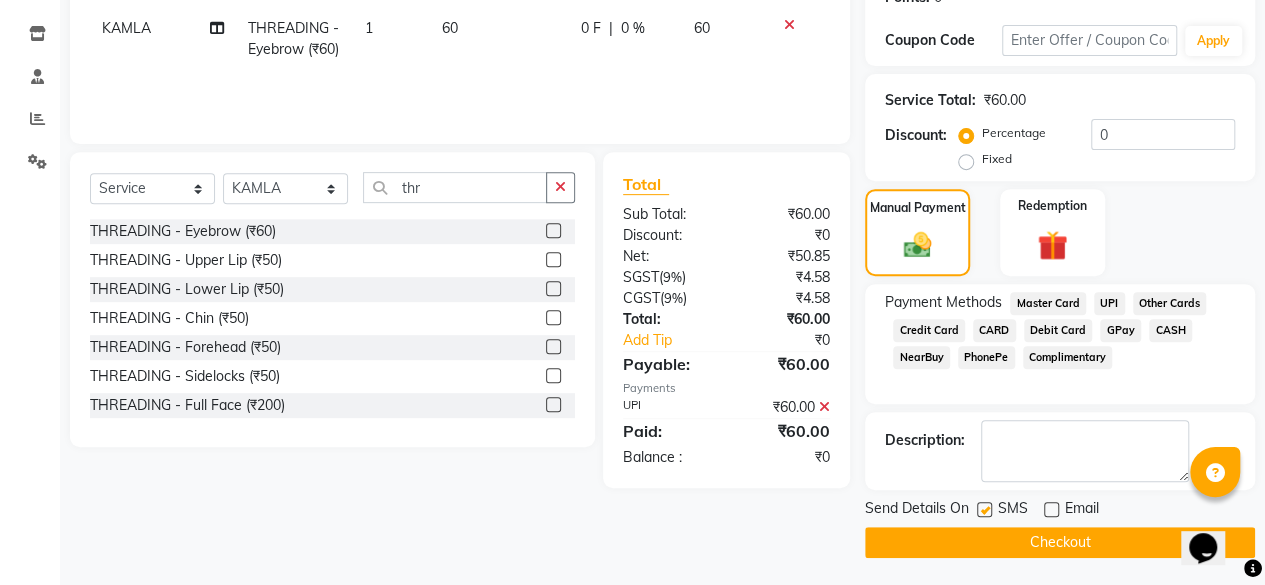 click on "Checkout" 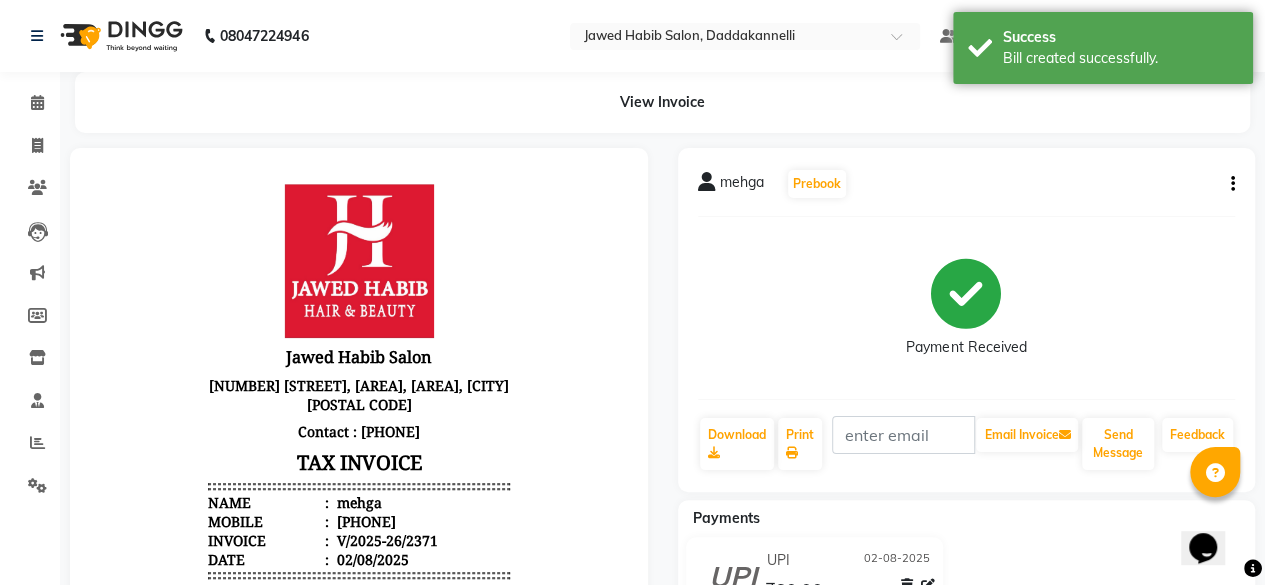 scroll, scrollTop: 0, scrollLeft: 0, axis: both 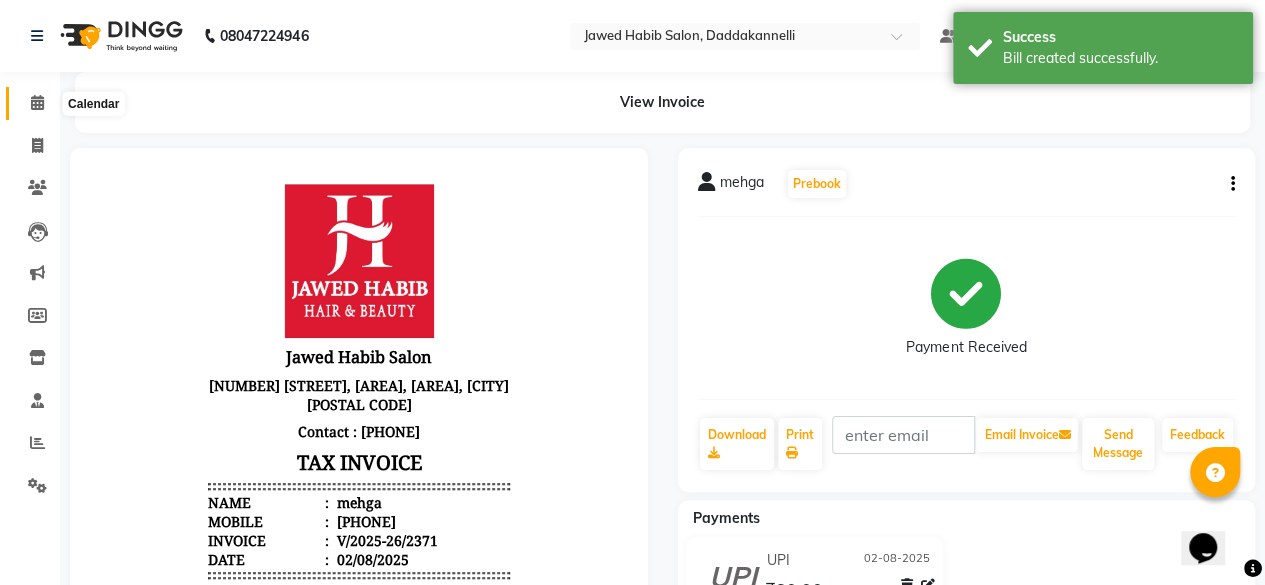 click 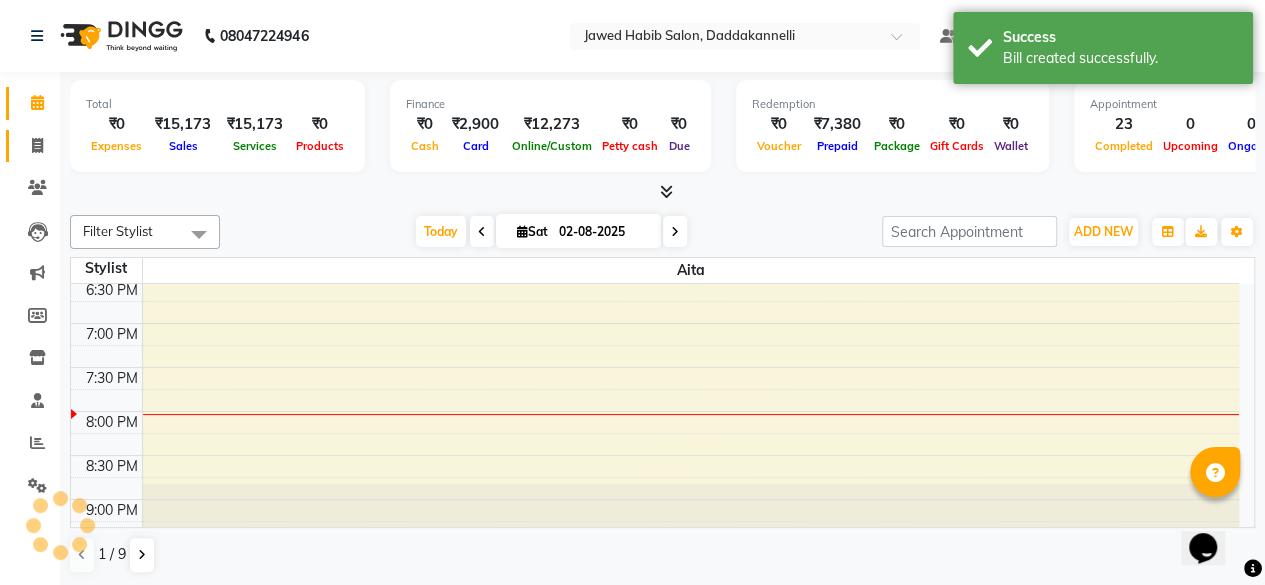 scroll, scrollTop: 0, scrollLeft: 0, axis: both 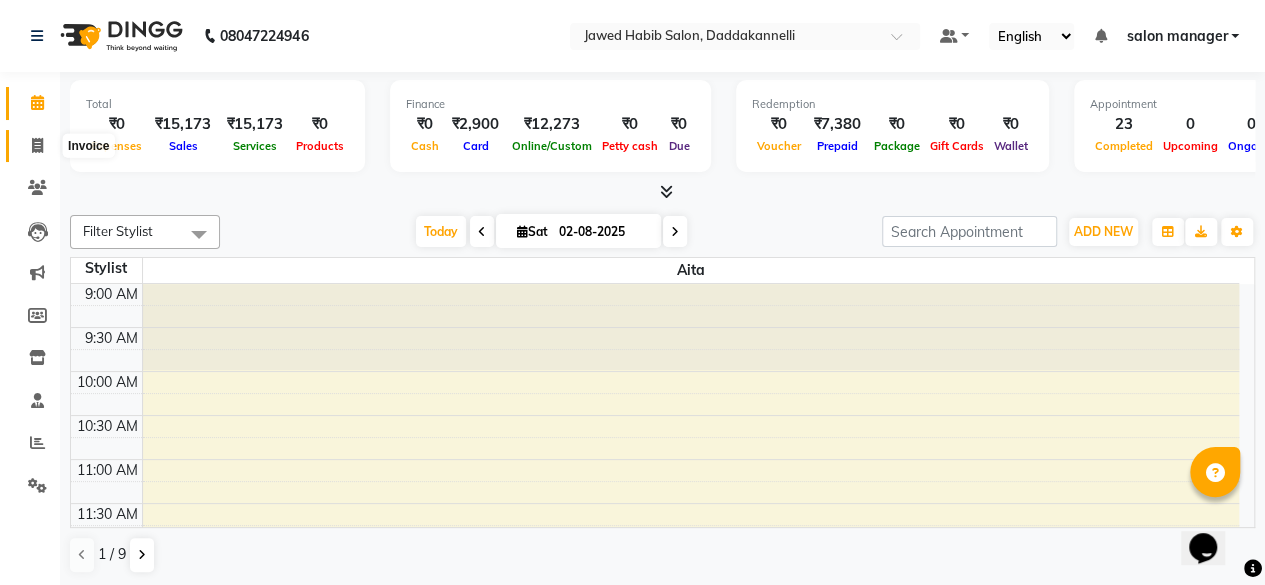 click 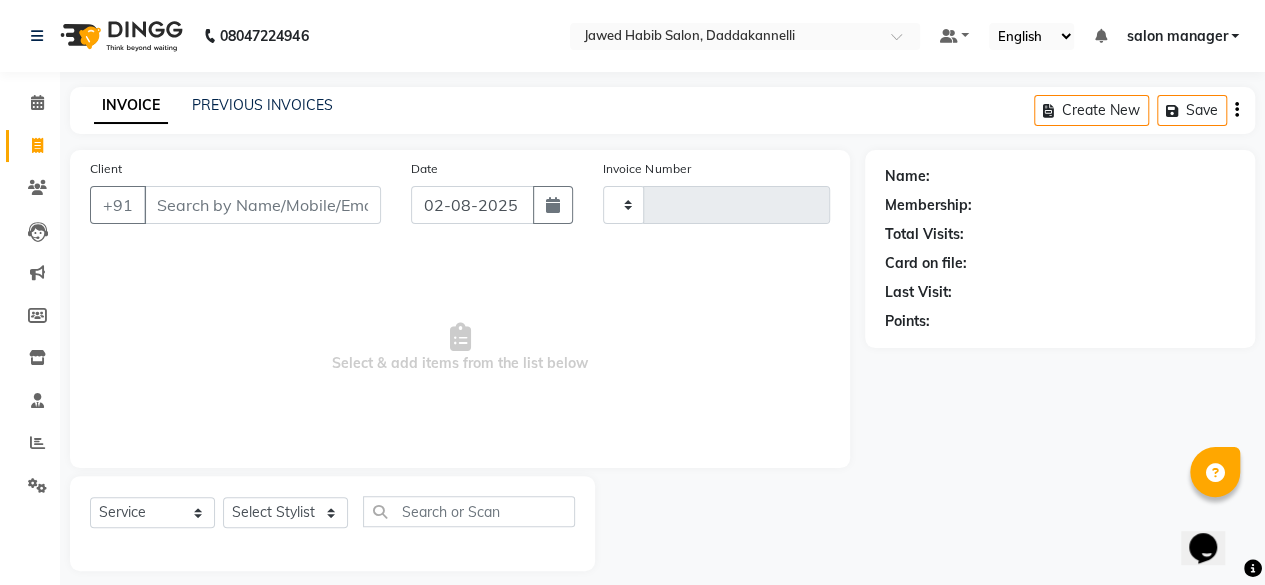 type on "2372" 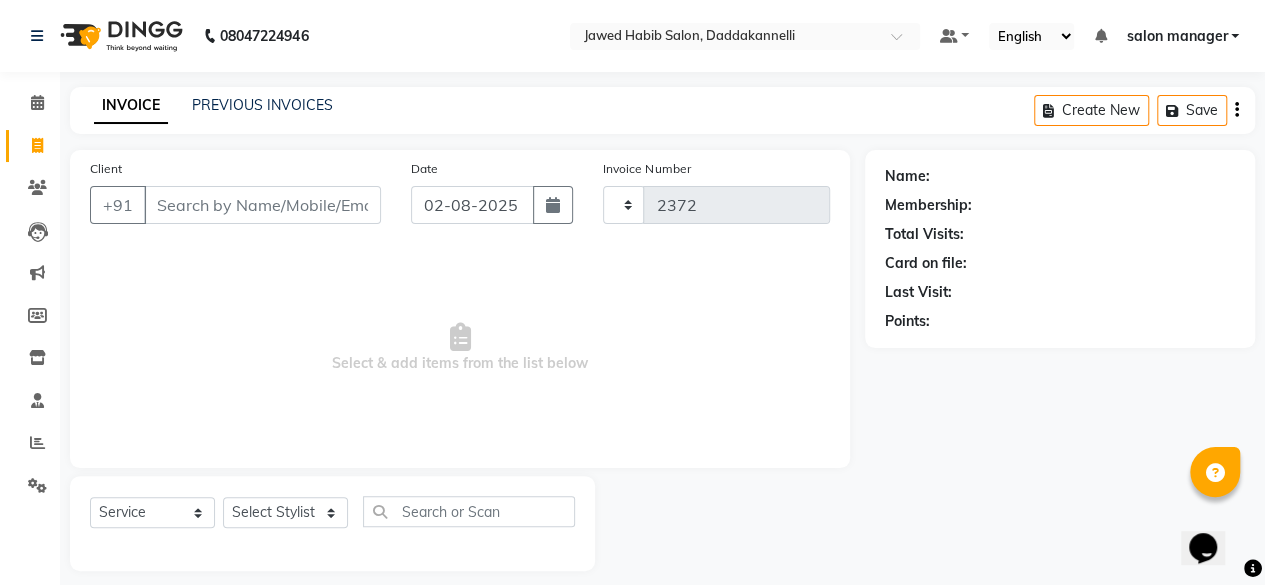 select on "6354" 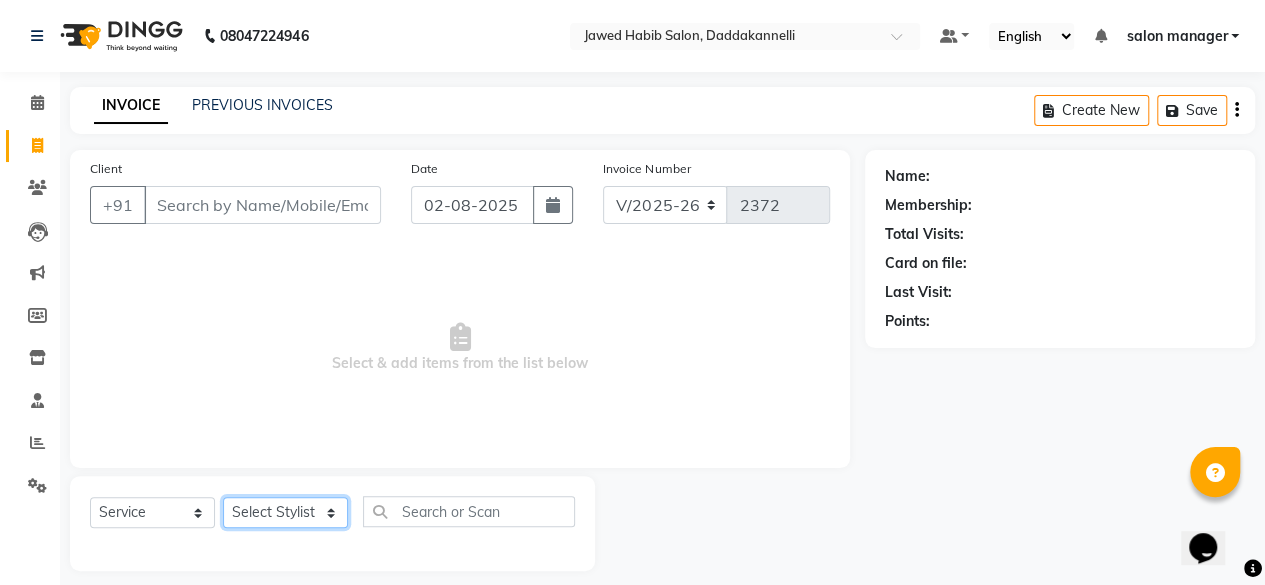 click on "Select Stylist aita DINGG SUPPORT Kabita KAMLA Rahul Riya Tamang Sajal salon manager Sonu Vimal" 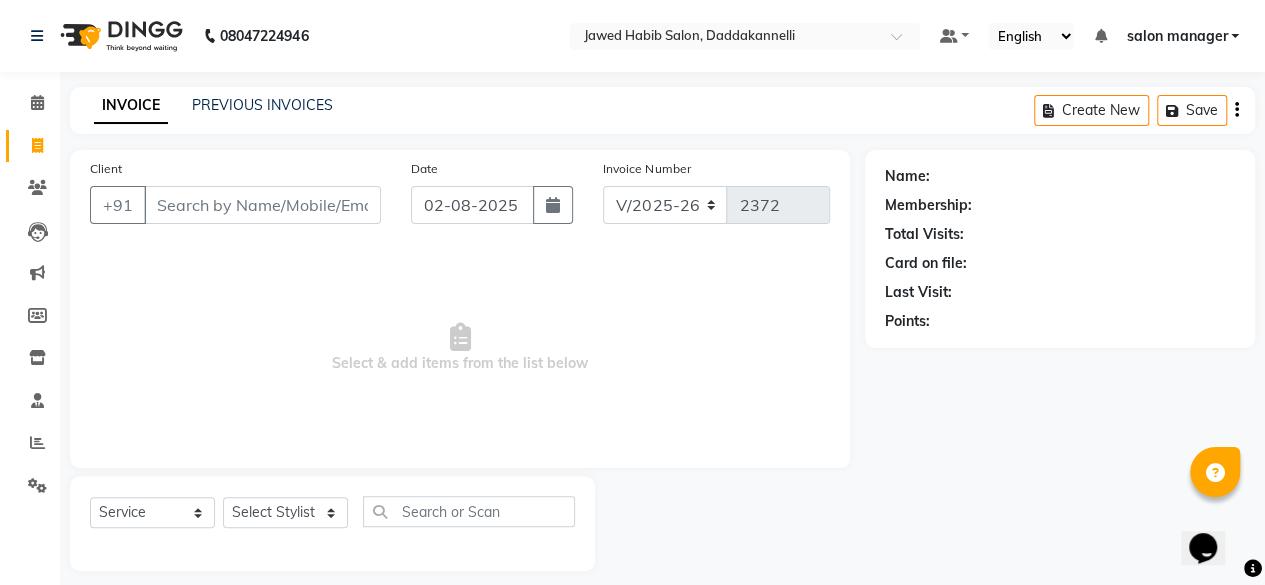 click on "Select & add items from the list below" at bounding box center [460, 348] 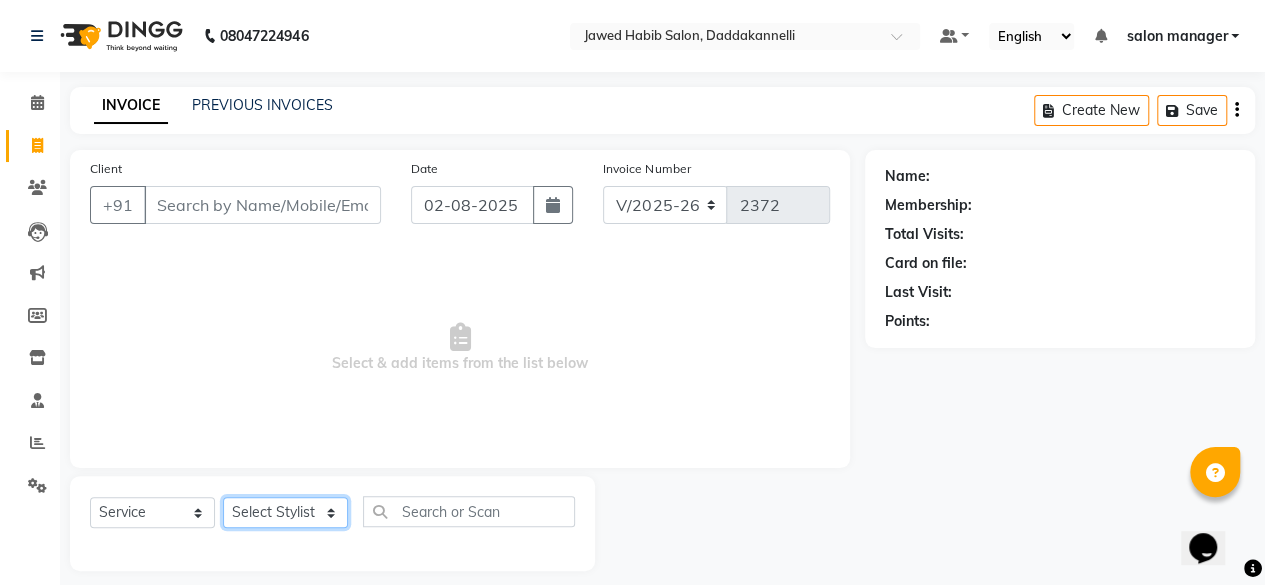 click on "Select Stylist aita DINGG SUPPORT Kabita KAMLA Rahul Riya Tamang Sajal salon manager Sonu Vimal" 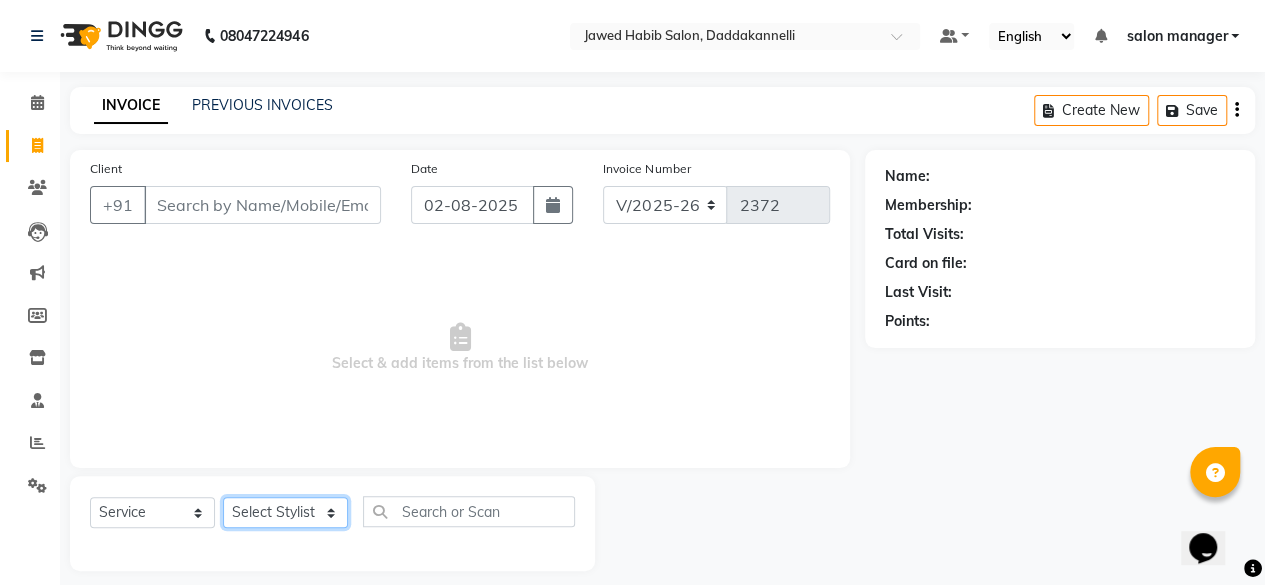 click on "Select Stylist aita DINGG SUPPORT Kabita KAMLA Rahul Riya Tamang Sajal salon manager Sonu Vimal" 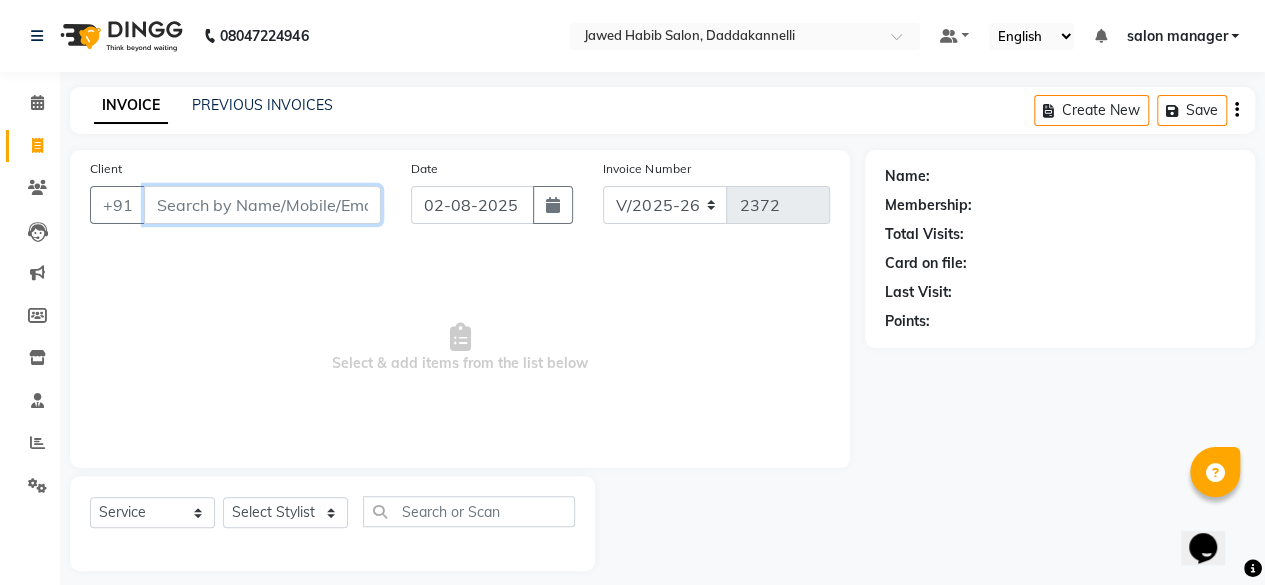 click on "Client" at bounding box center (262, 205) 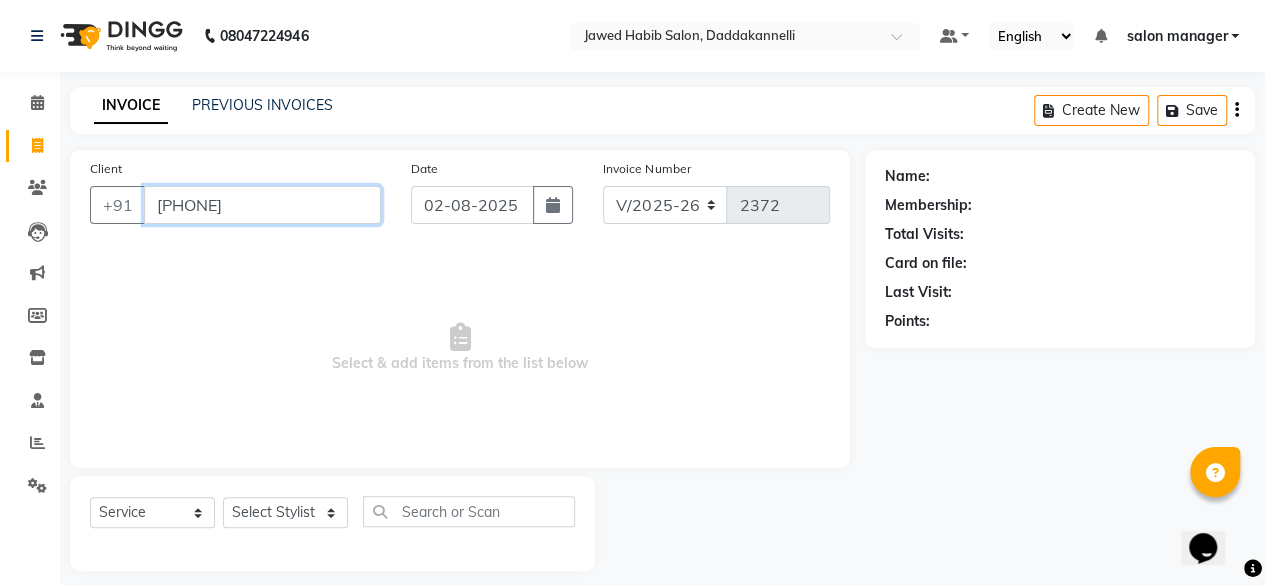 type on "[PHONE]" 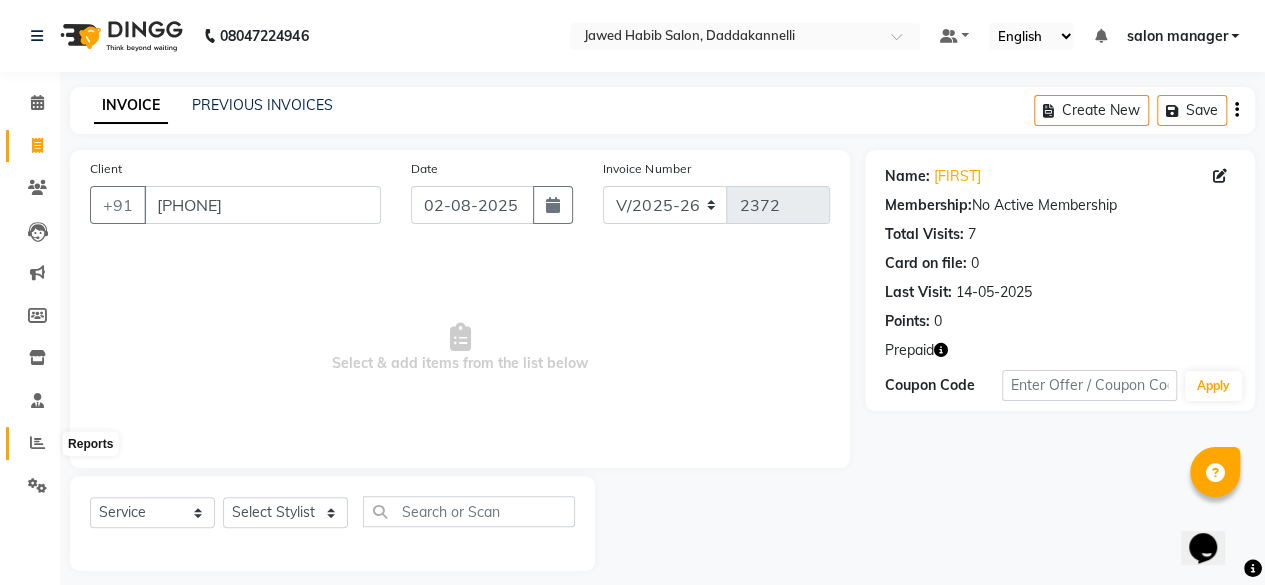 click 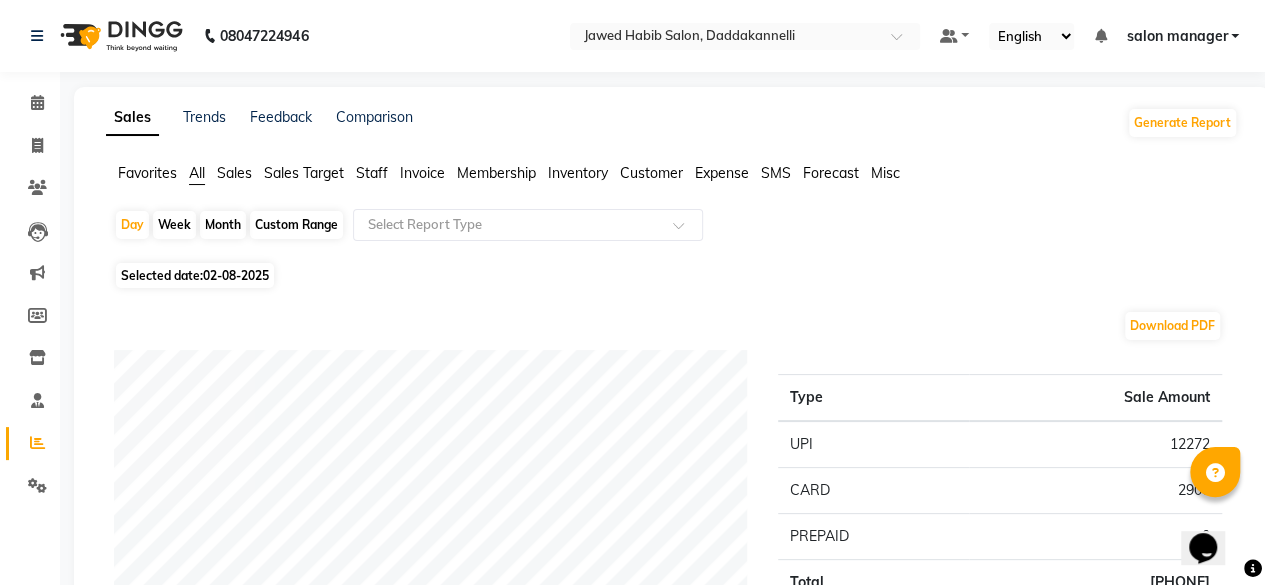 click on "Staff" 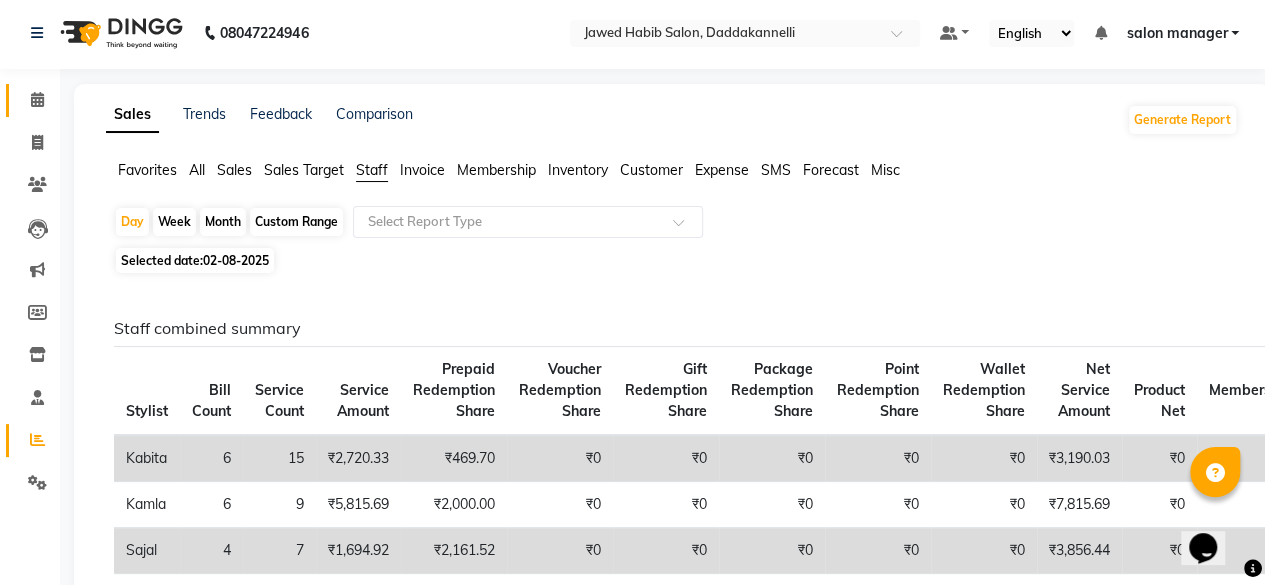 scroll, scrollTop: 0, scrollLeft: 0, axis: both 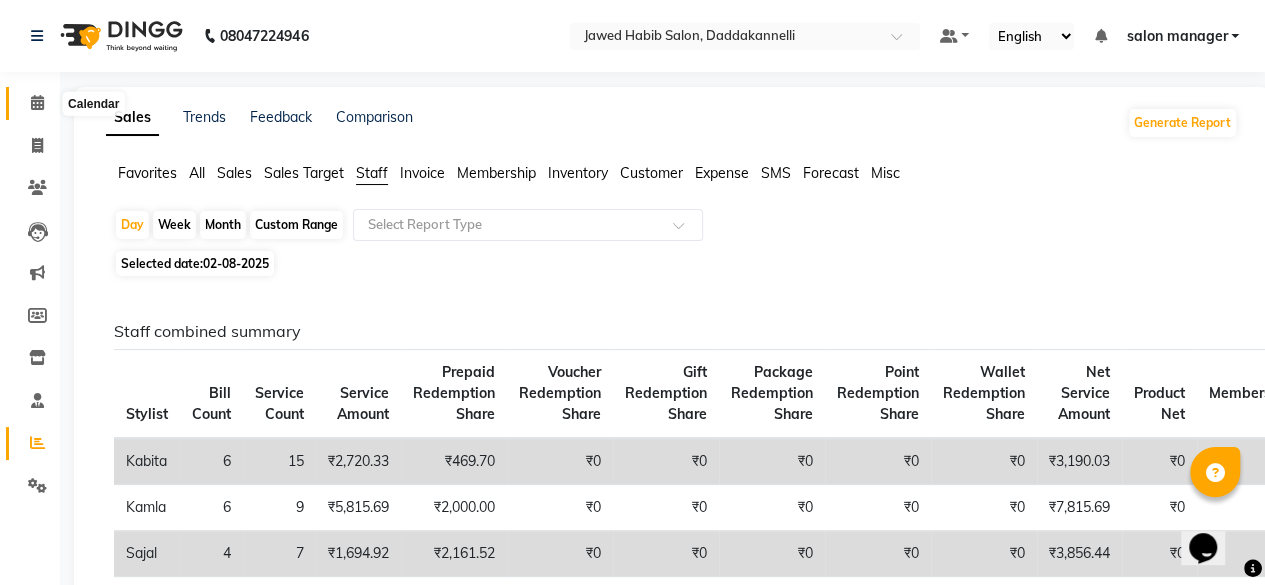 click 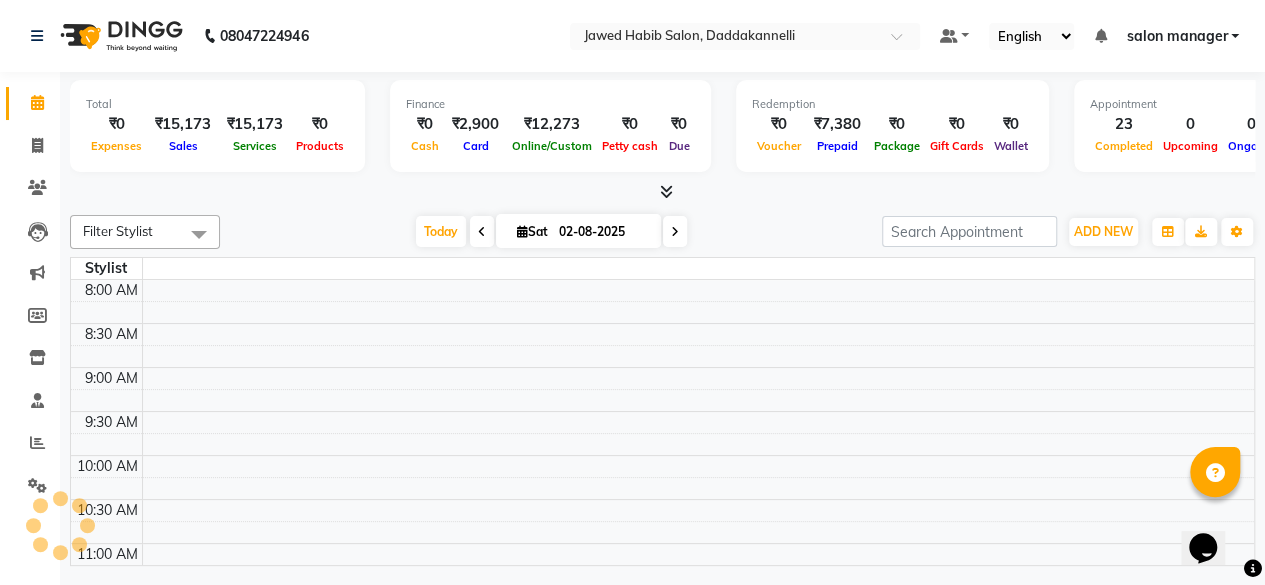 scroll, scrollTop: 0, scrollLeft: 0, axis: both 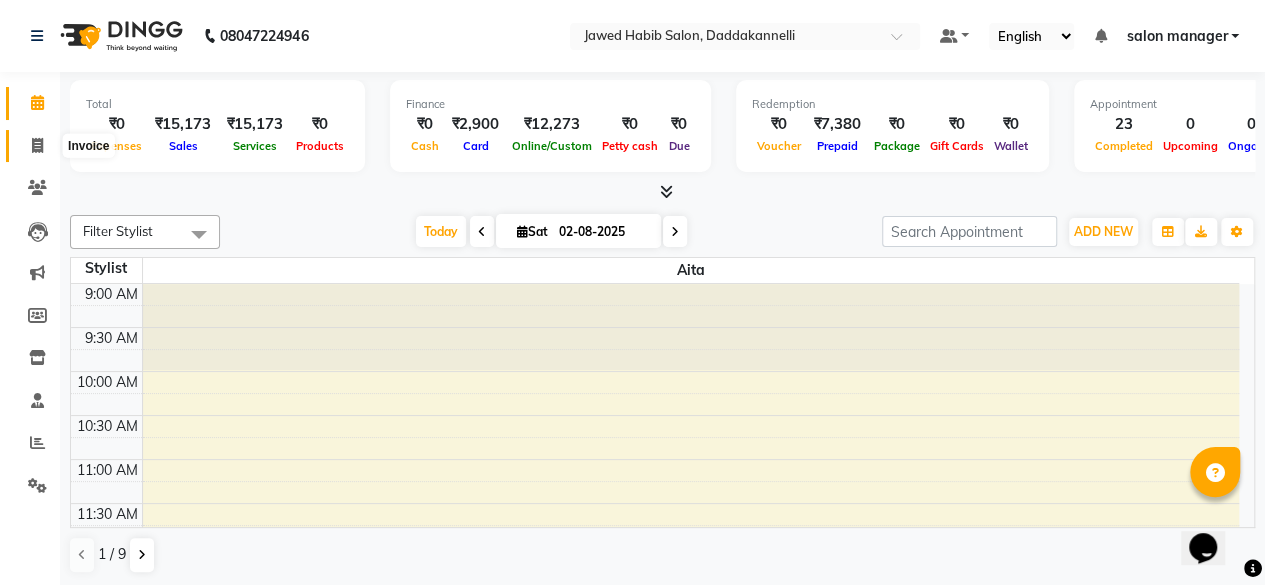 click 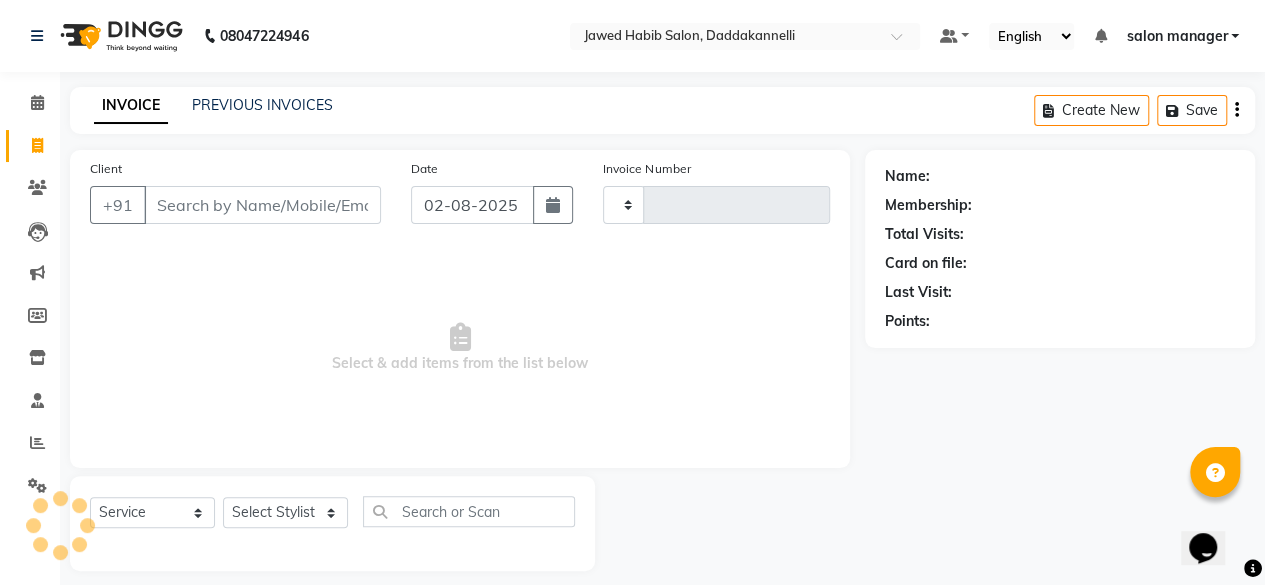 type on "2372" 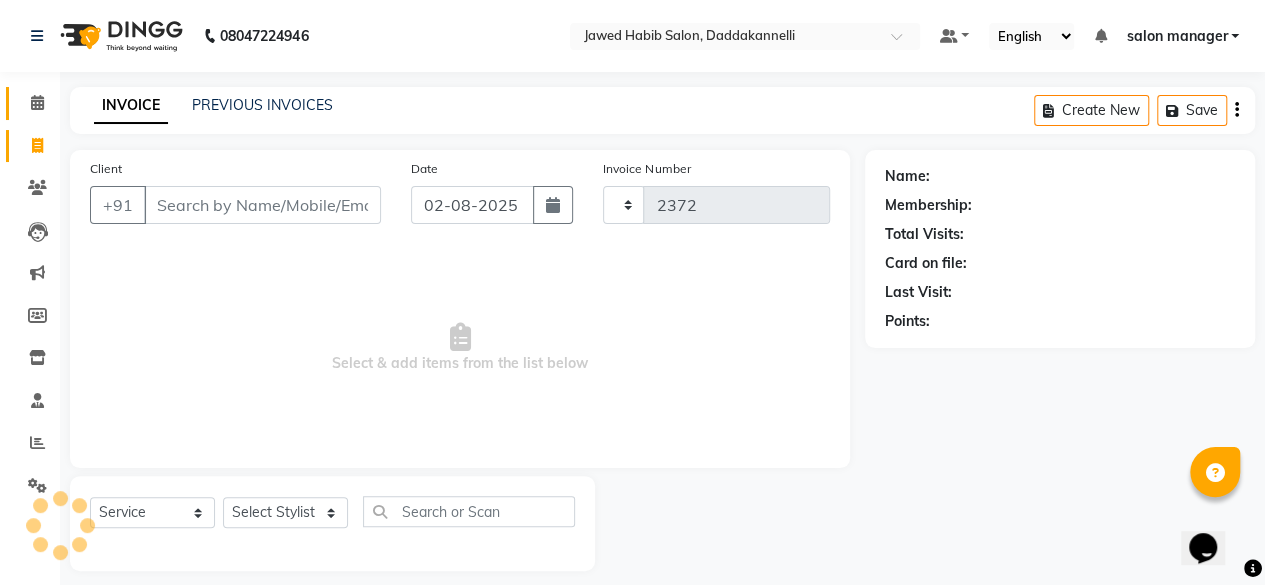 select on "6354" 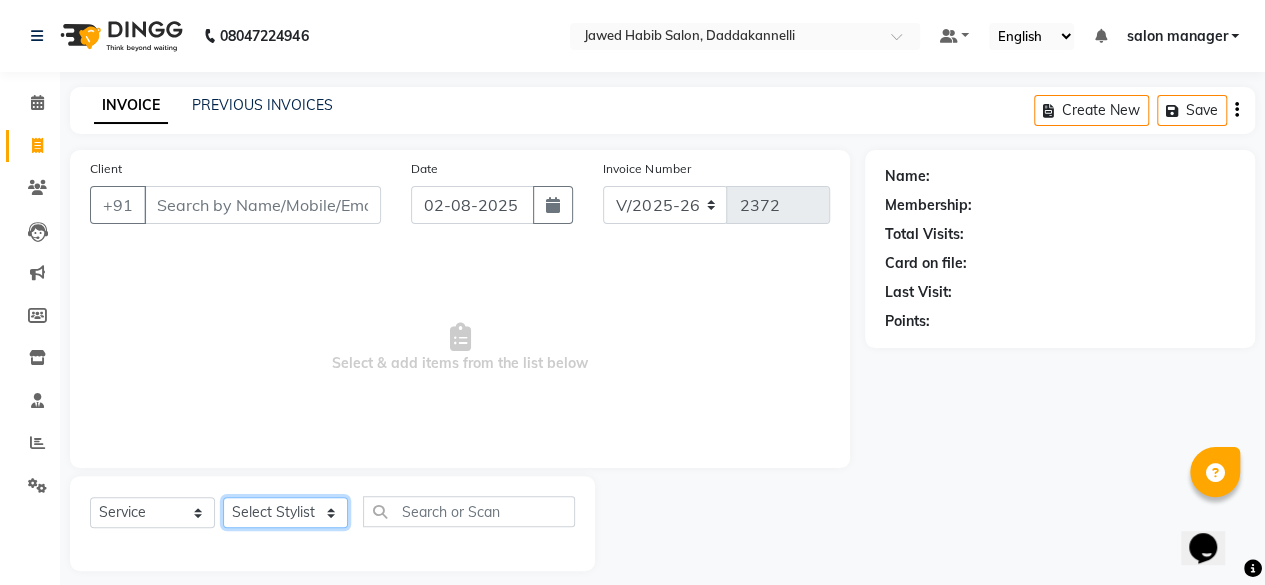 click on "Select Stylist aita DINGG SUPPORT Kabita KAMLA Rahul Riya Tamang Sajal salon manager Sonu Vimal" 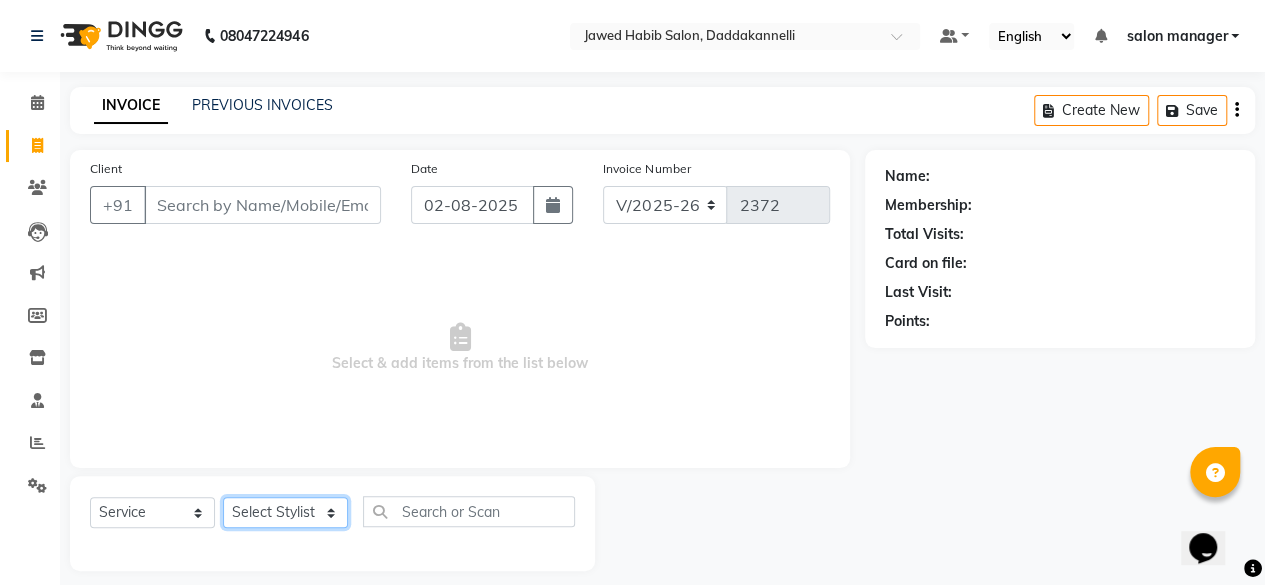 select on "66066" 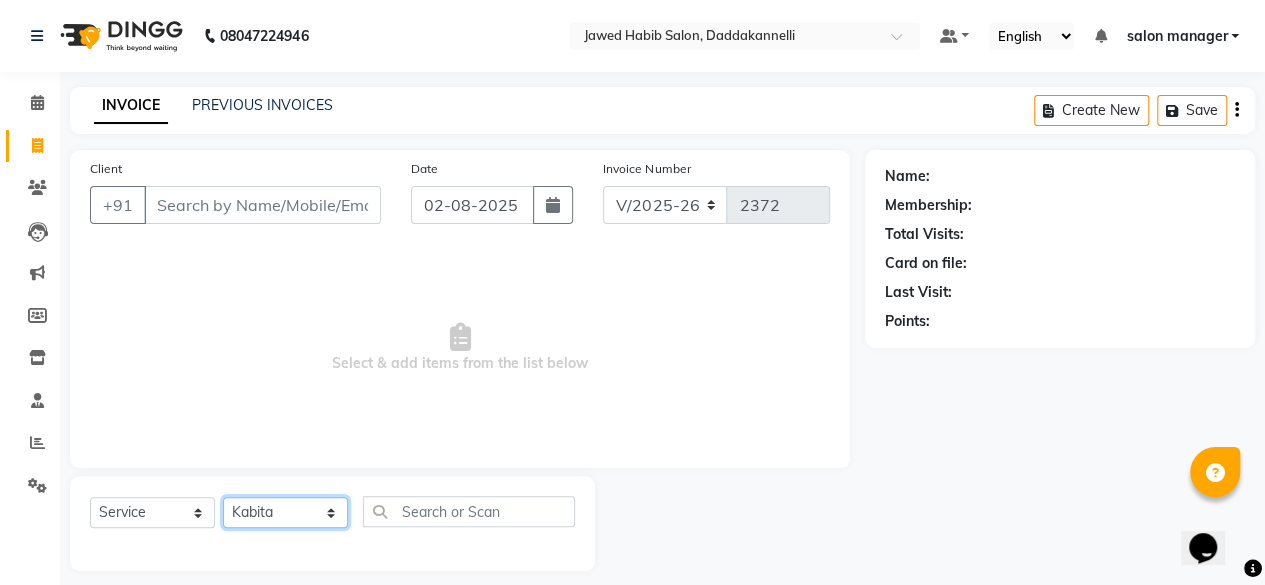 click on "Select Stylist aita DINGG SUPPORT Kabita KAMLA Rahul Riya Tamang Sajal salon manager Sonu Vimal" 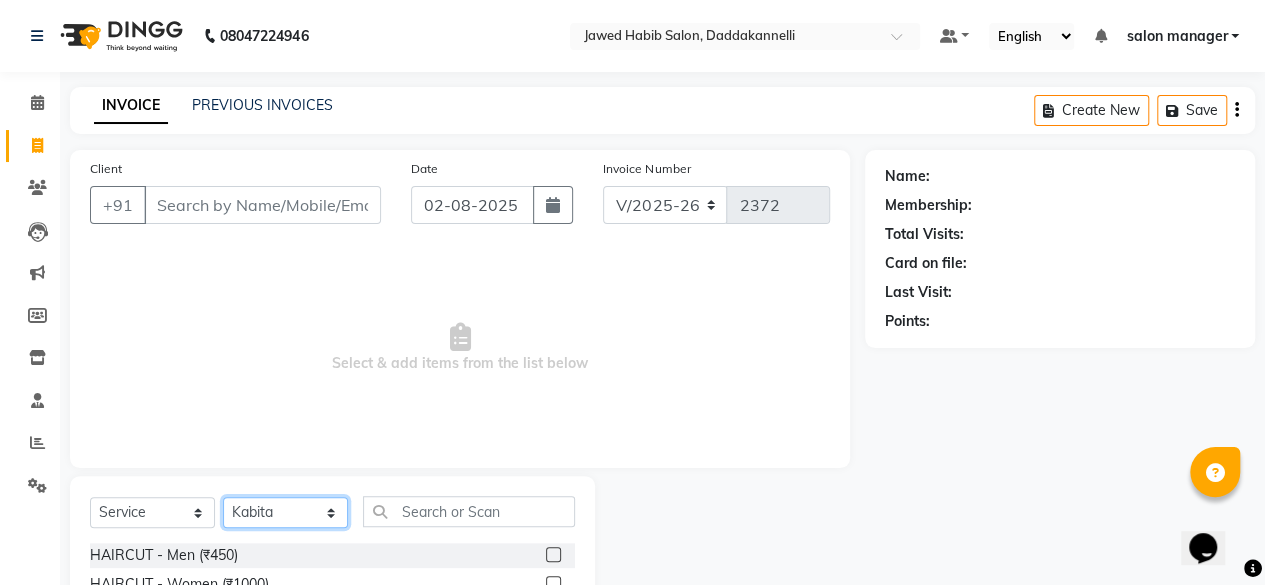 scroll, scrollTop: 215, scrollLeft: 0, axis: vertical 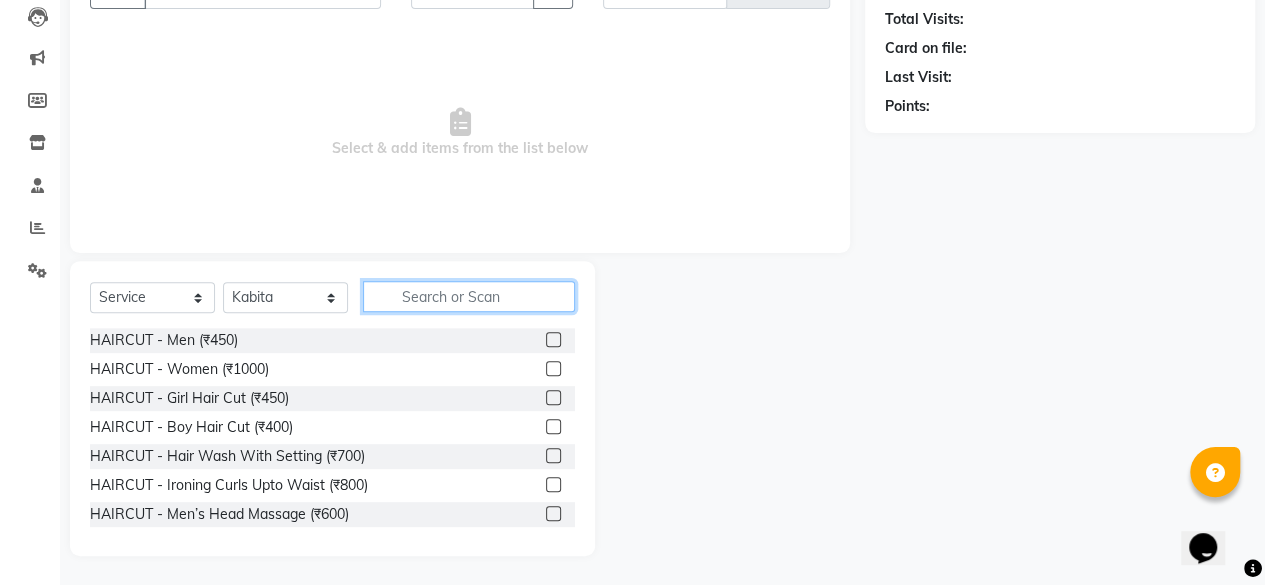 click 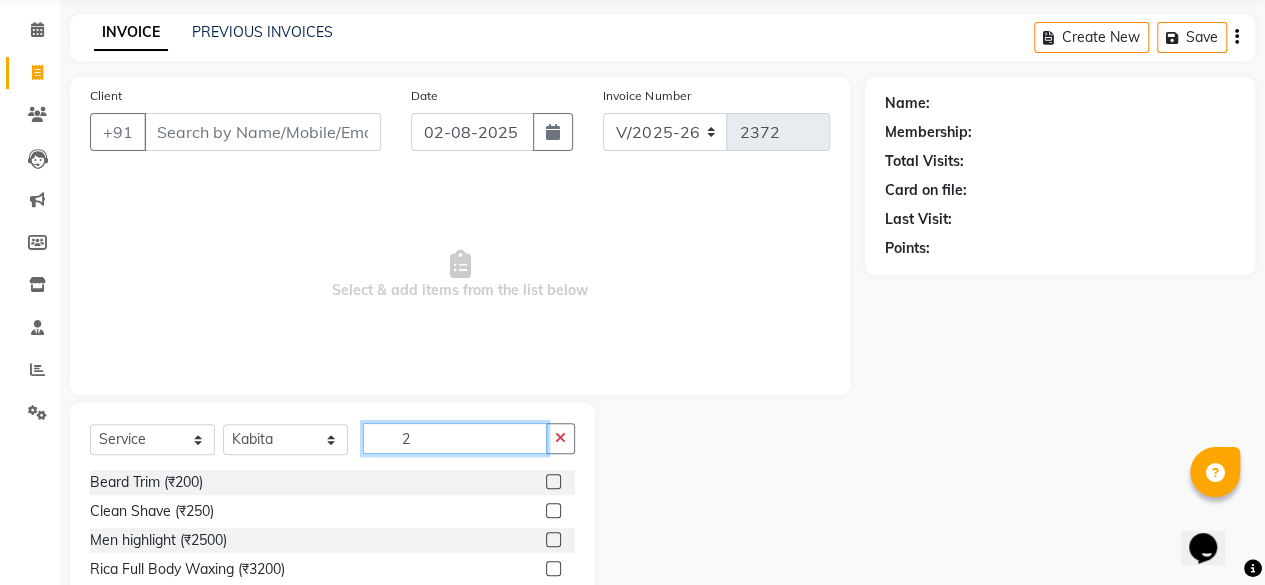 scroll, scrollTop: 215, scrollLeft: 0, axis: vertical 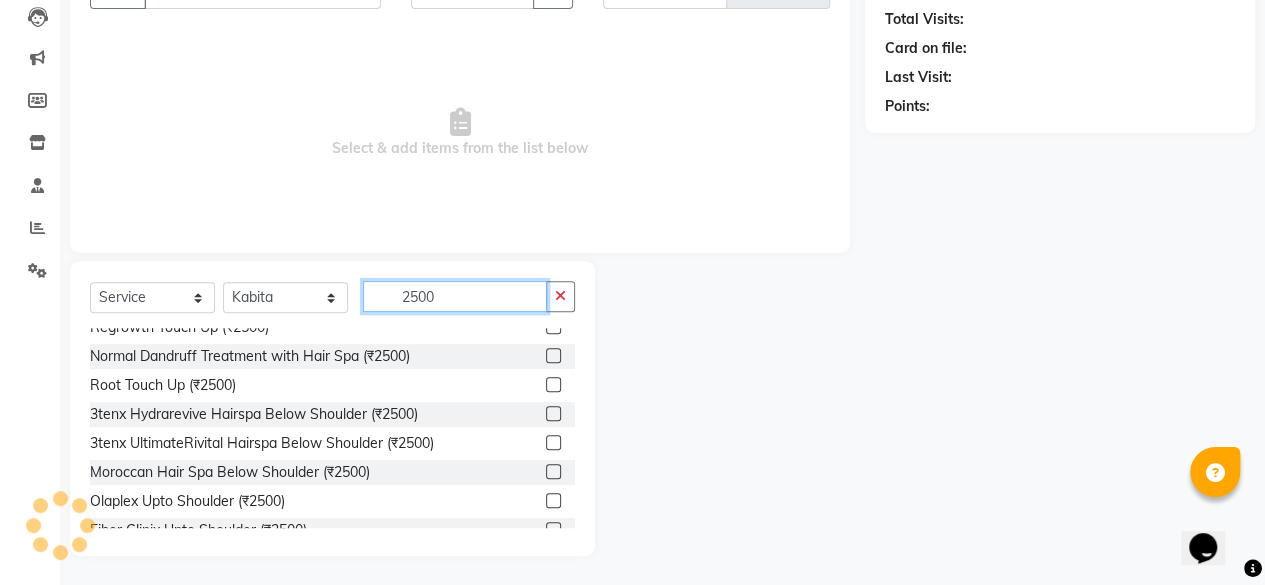 type on "2500" 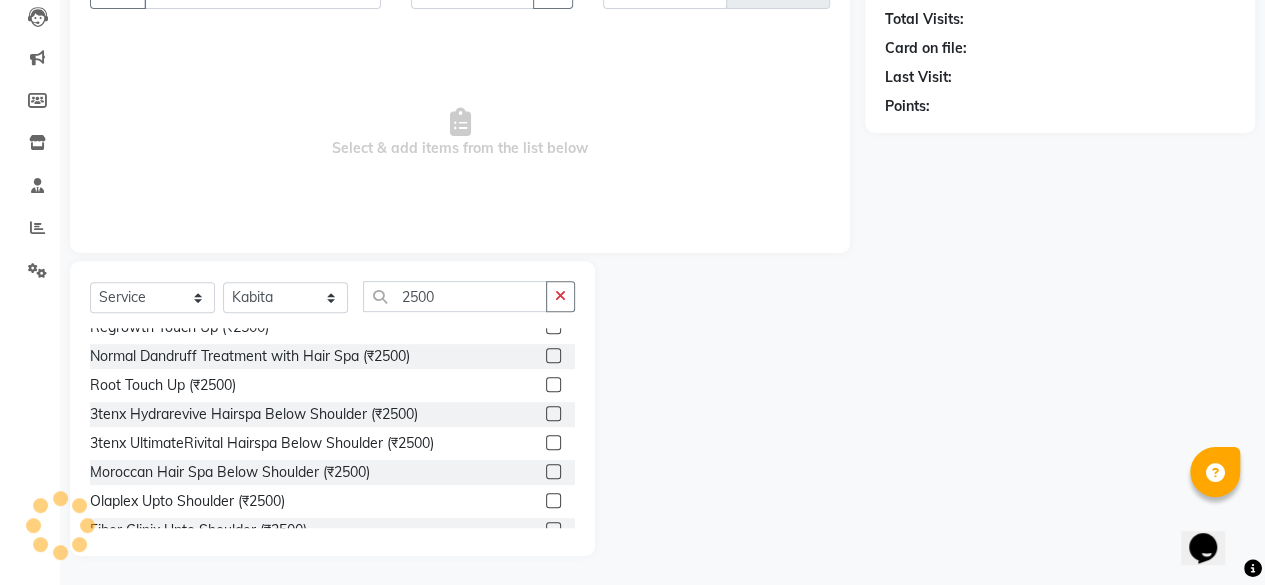 click 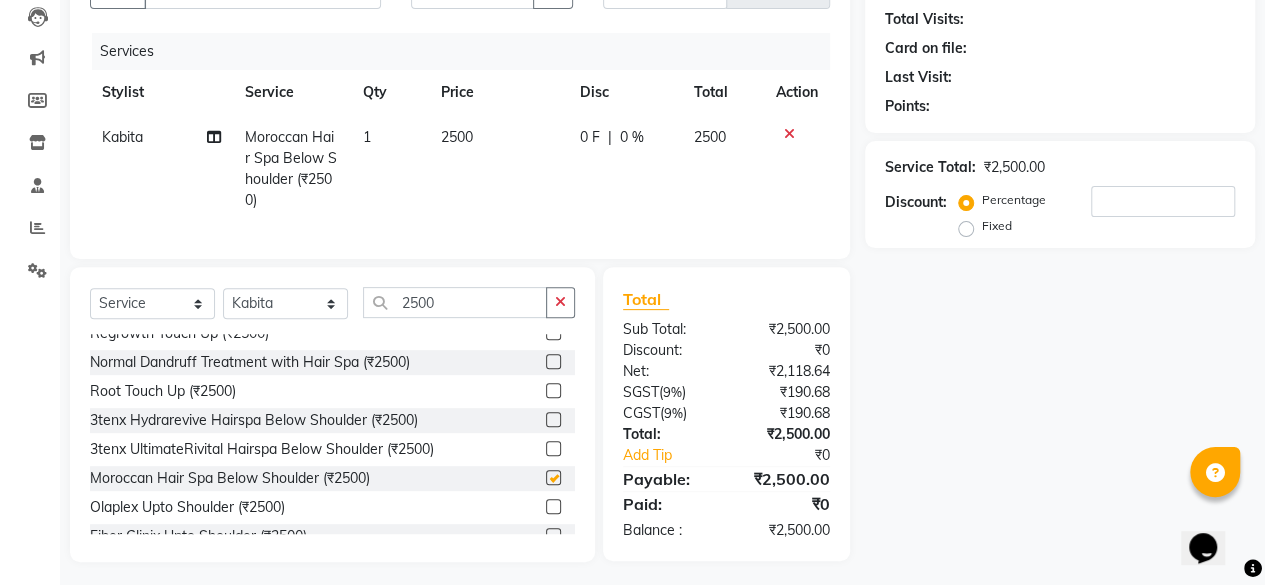 scroll, scrollTop: 28, scrollLeft: 0, axis: vertical 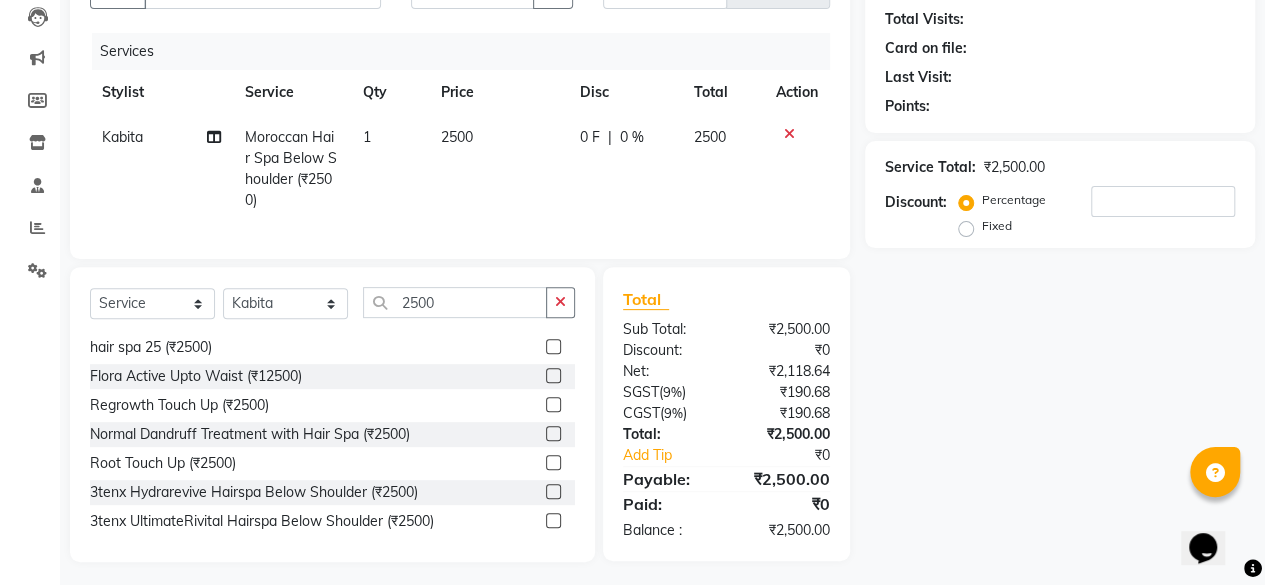 checkbox on "false" 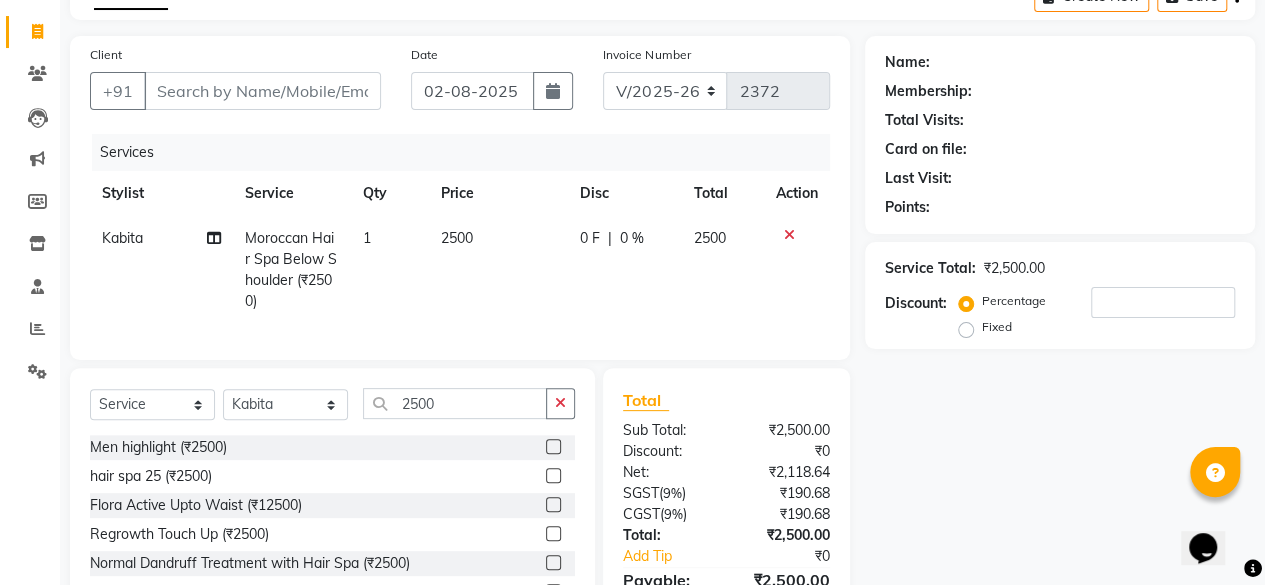 scroll, scrollTop: 15, scrollLeft: 0, axis: vertical 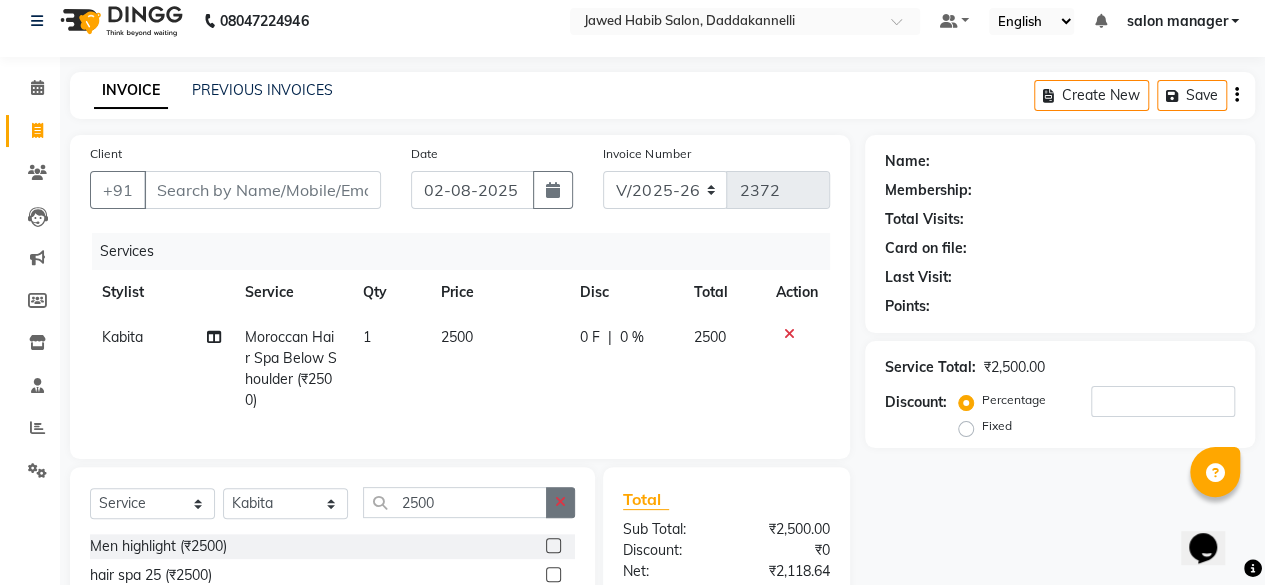 click 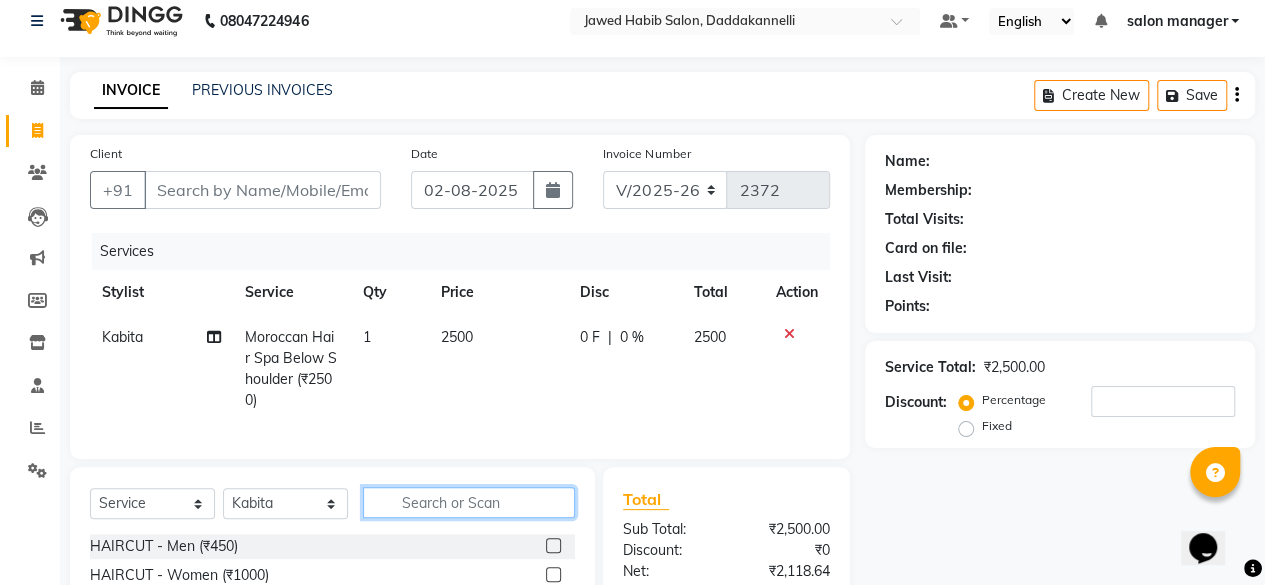 click 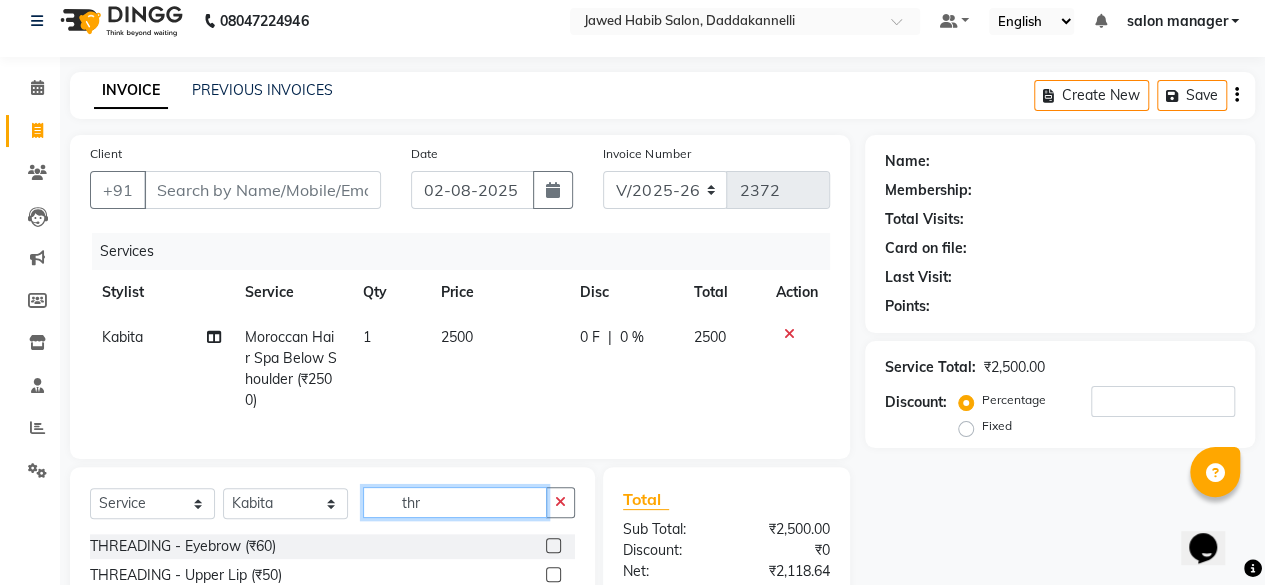 scroll, scrollTop: 215, scrollLeft: 0, axis: vertical 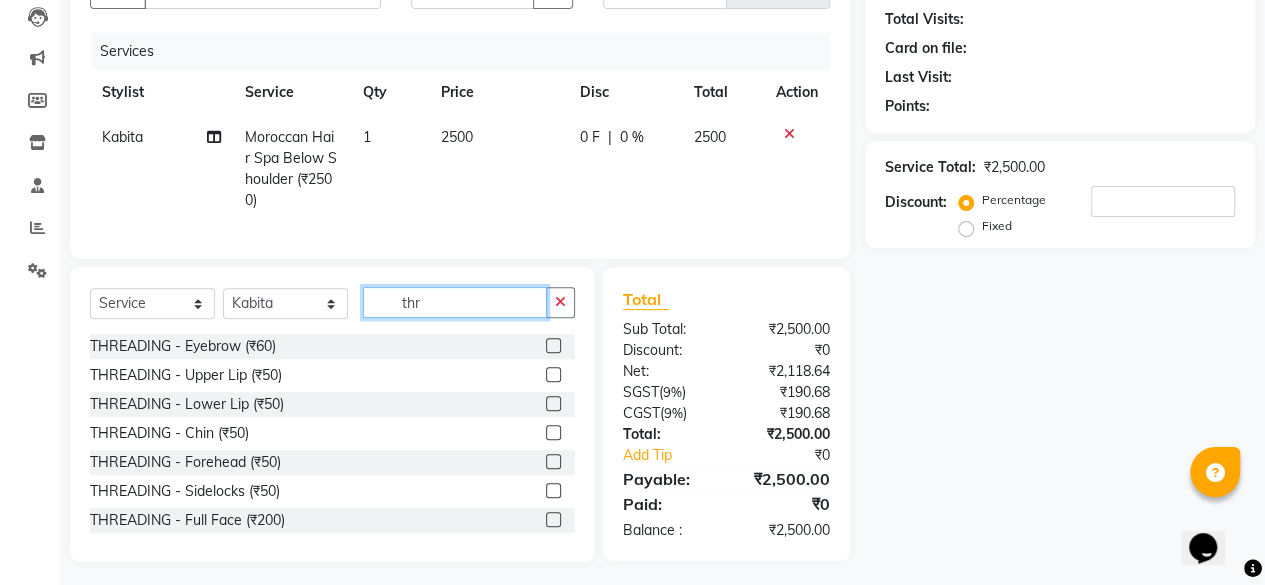type on "thr" 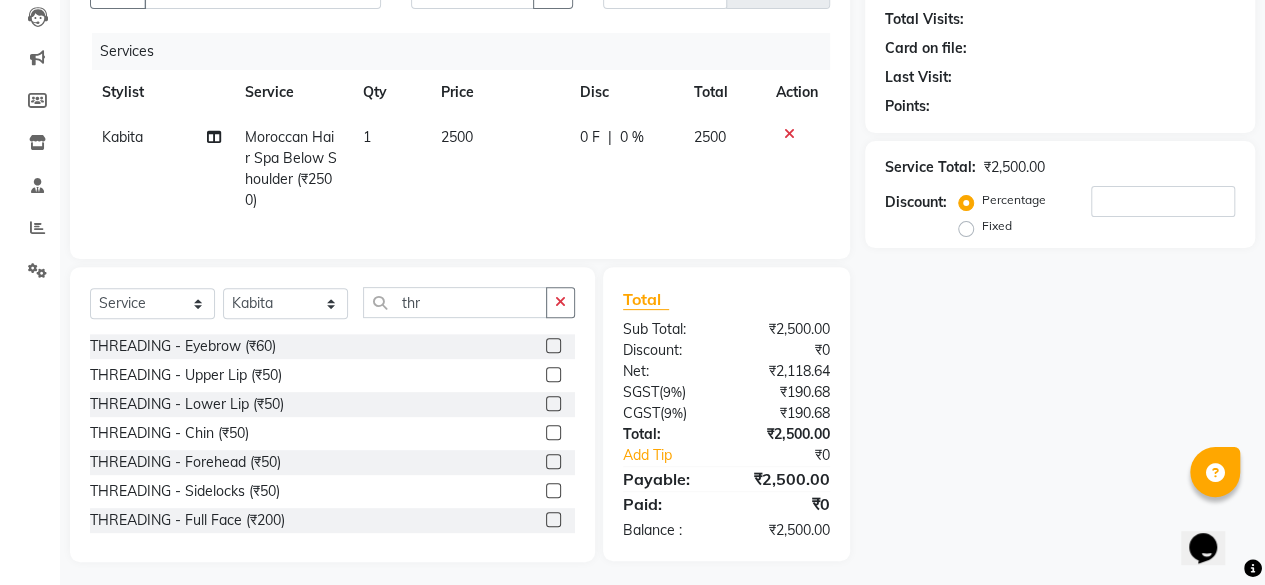 click 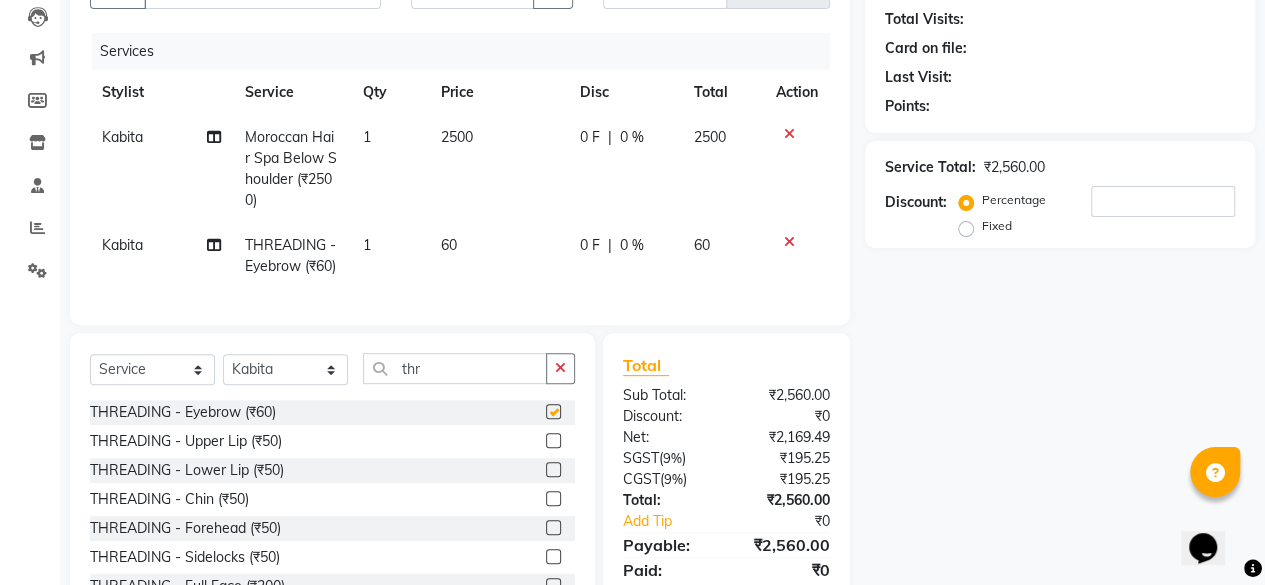 checkbox on "false" 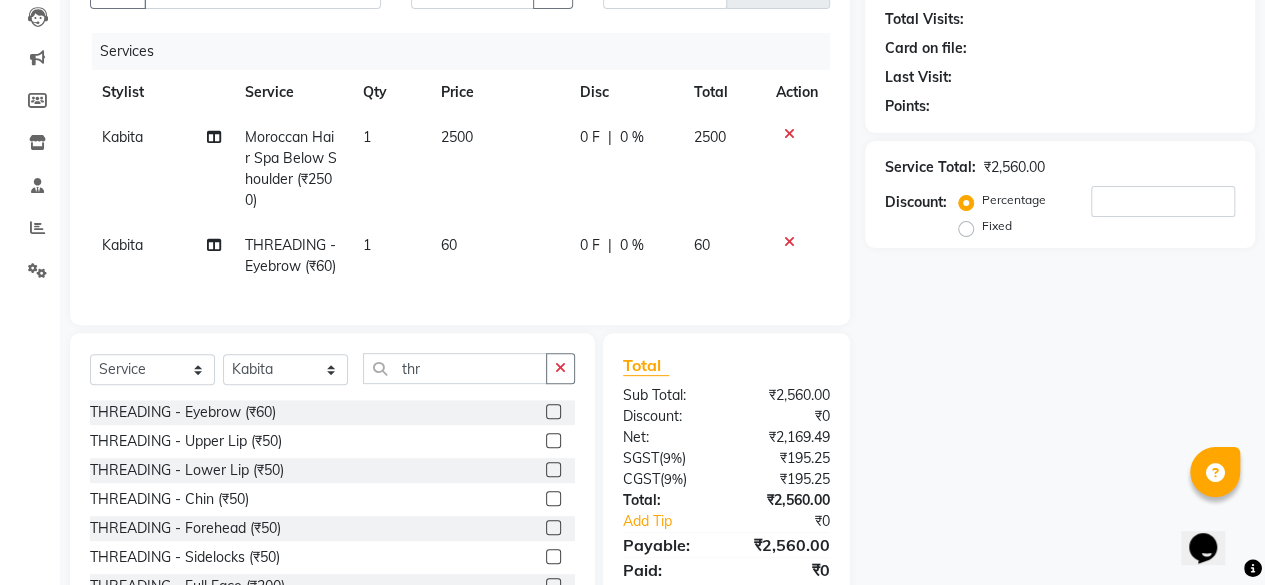scroll, scrollTop: 0, scrollLeft: 0, axis: both 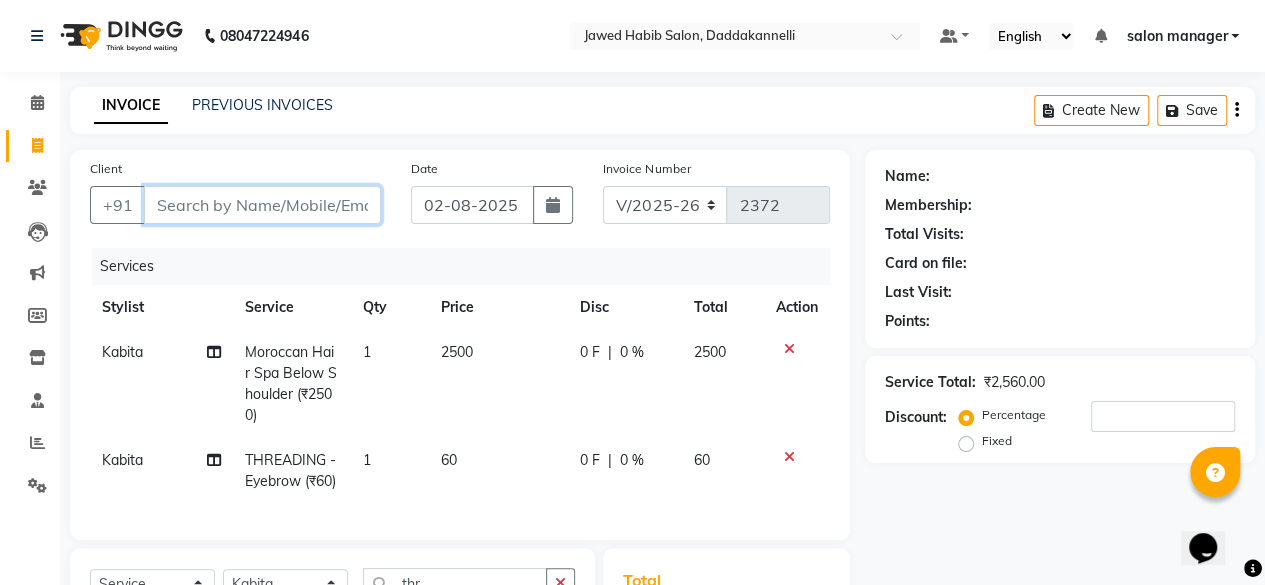 click on "Client" at bounding box center [262, 205] 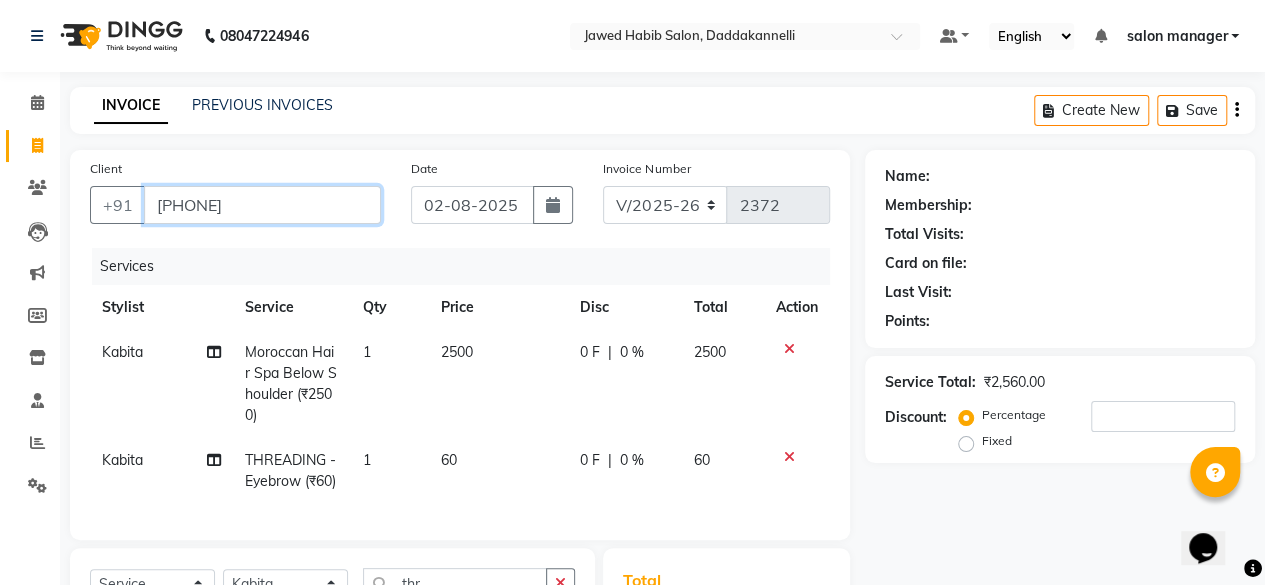type on "0" 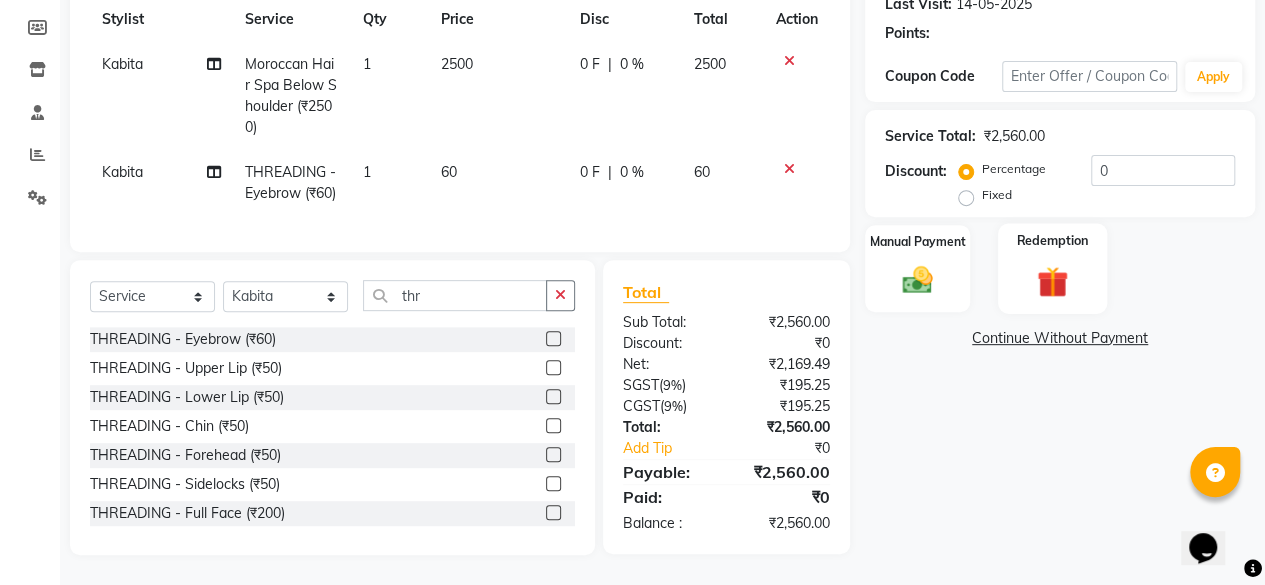 click 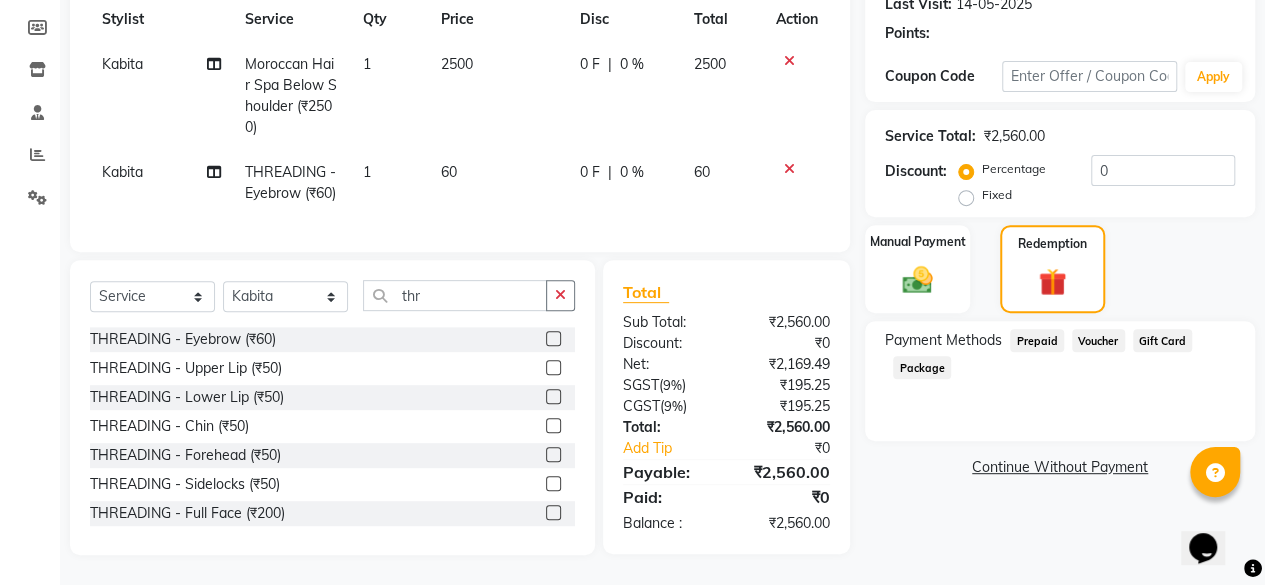 scroll, scrollTop: 323, scrollLeft: 0, axis: vertical 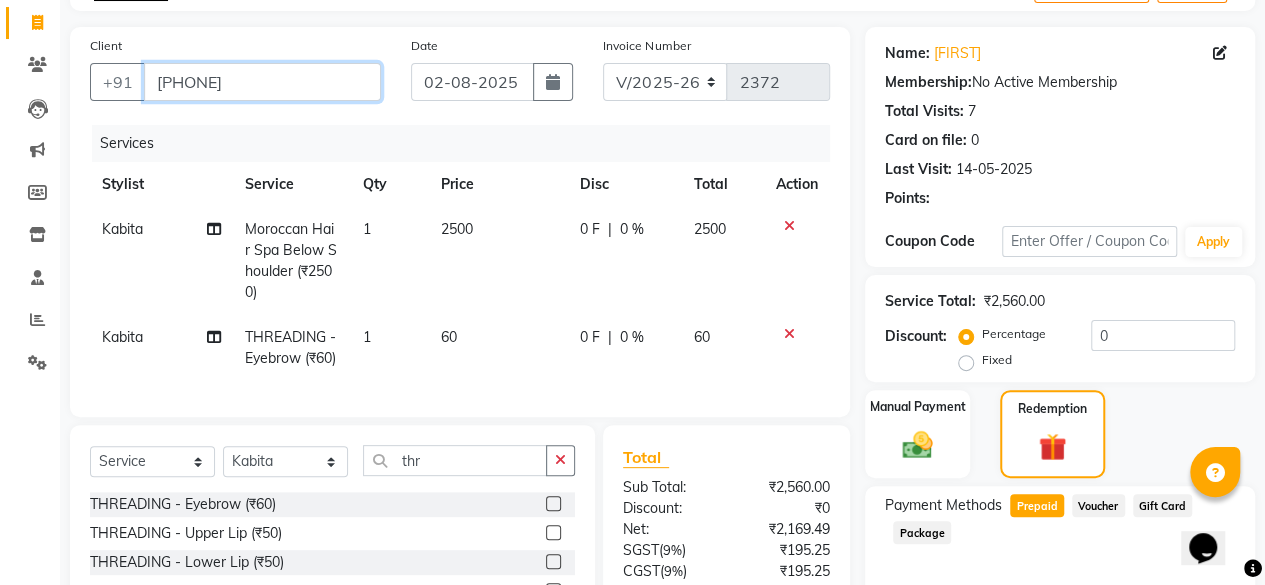 click on "[PHONE]" at bounding box center (262, 82) 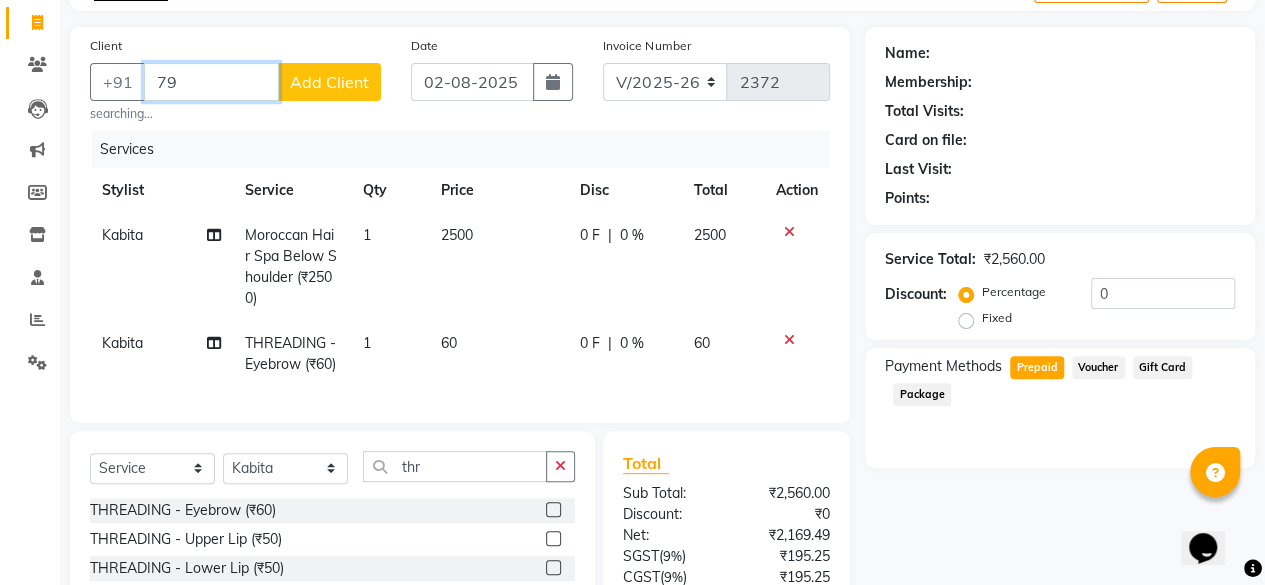 type on "7" 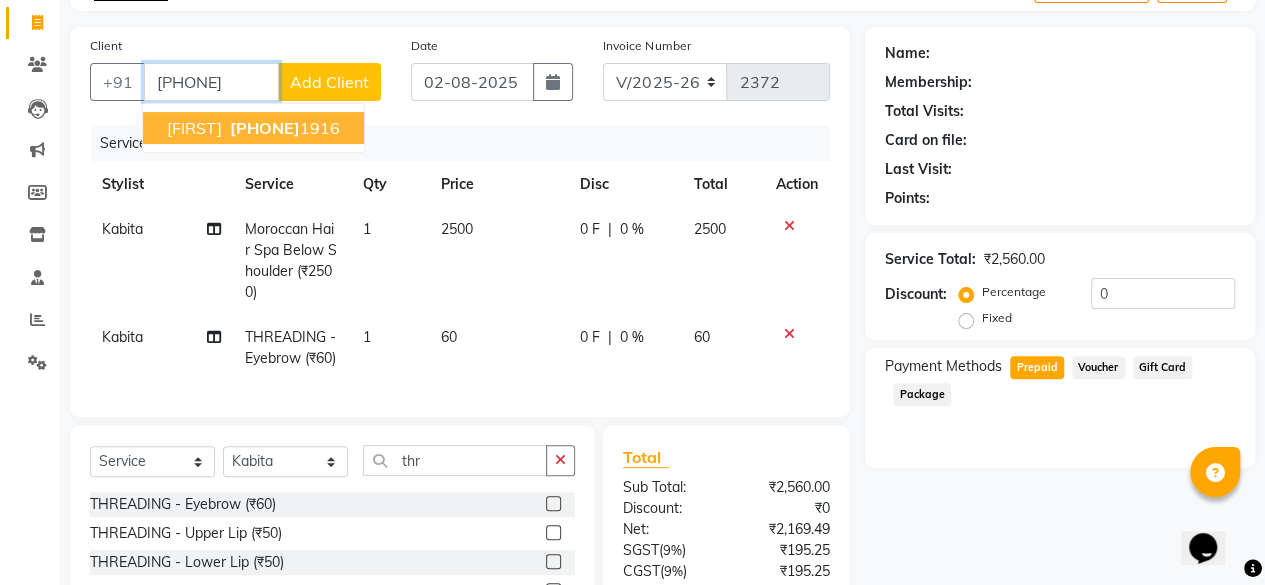 click on "[PHONE]" at bounding box center (265, 128) 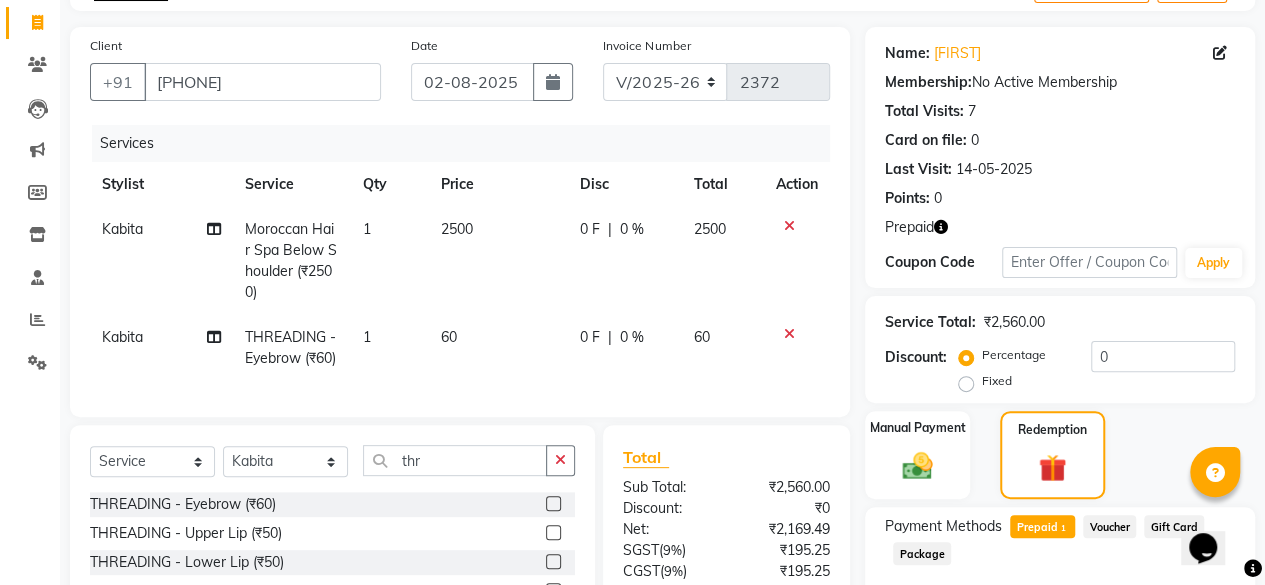scroll, scrollTop: 323, scrollLeft: 0, axis: vertical 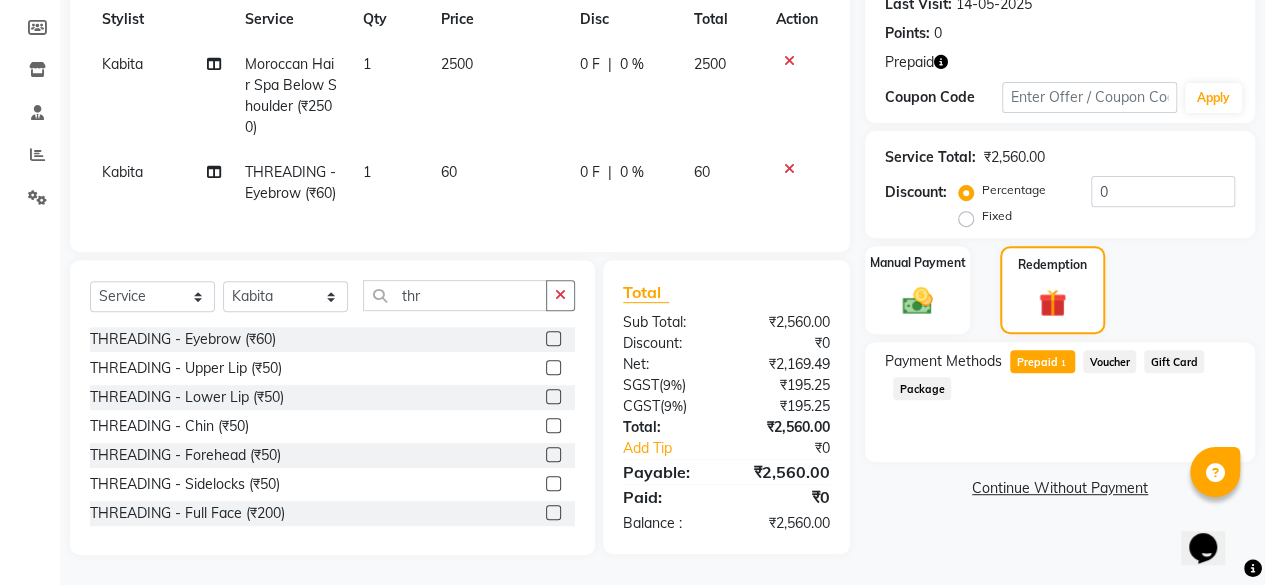 click on "Prepaid  1" 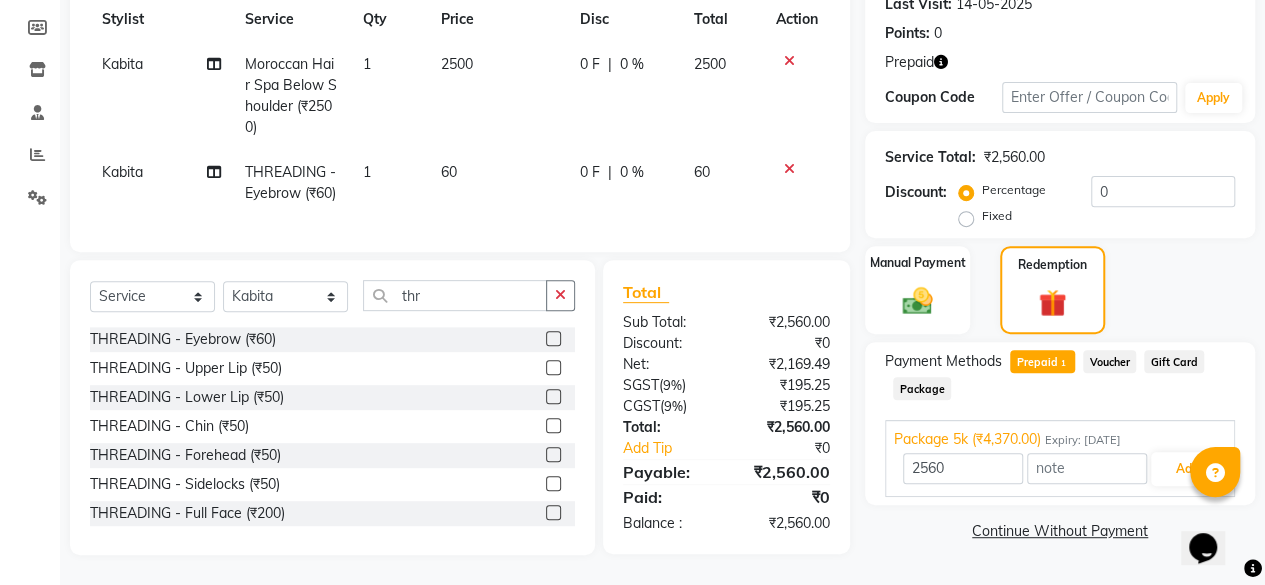 click on "Prepaid  1" 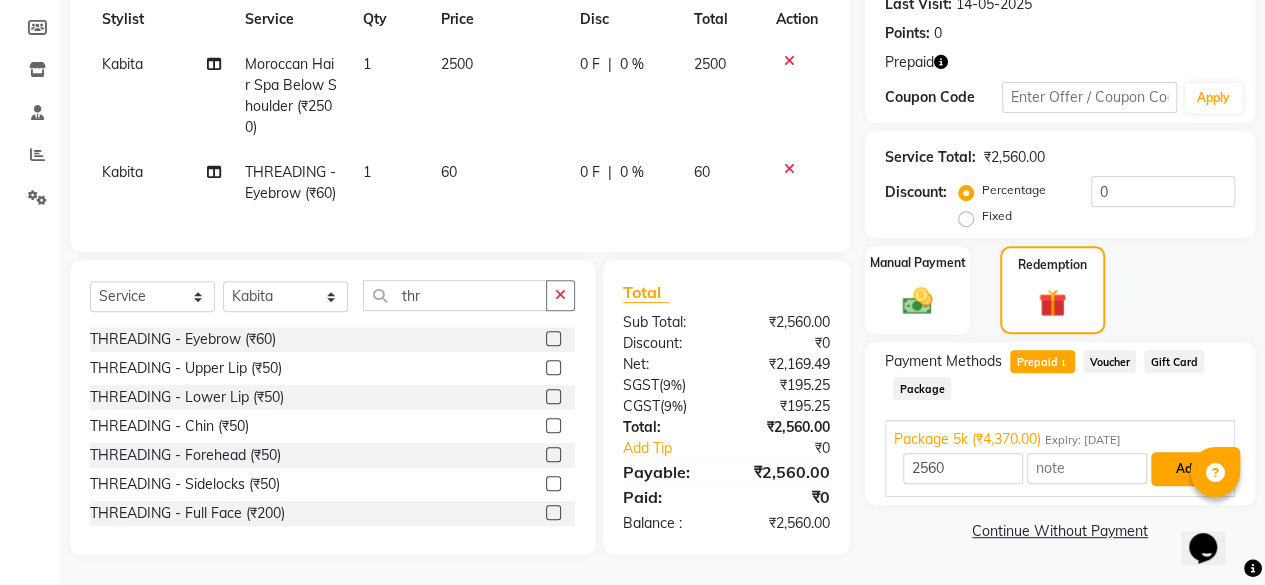 click on "Add" at bounding box center (1187, 469) 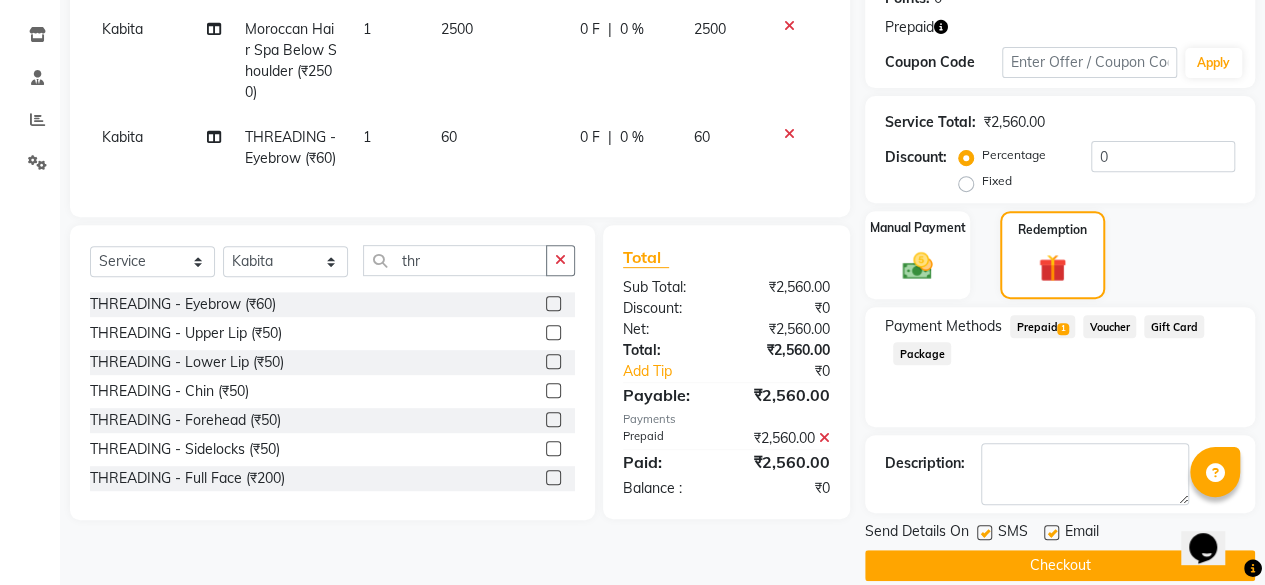 scroll, scrollTop: 347, scrollLeft: 0, axis: vertical 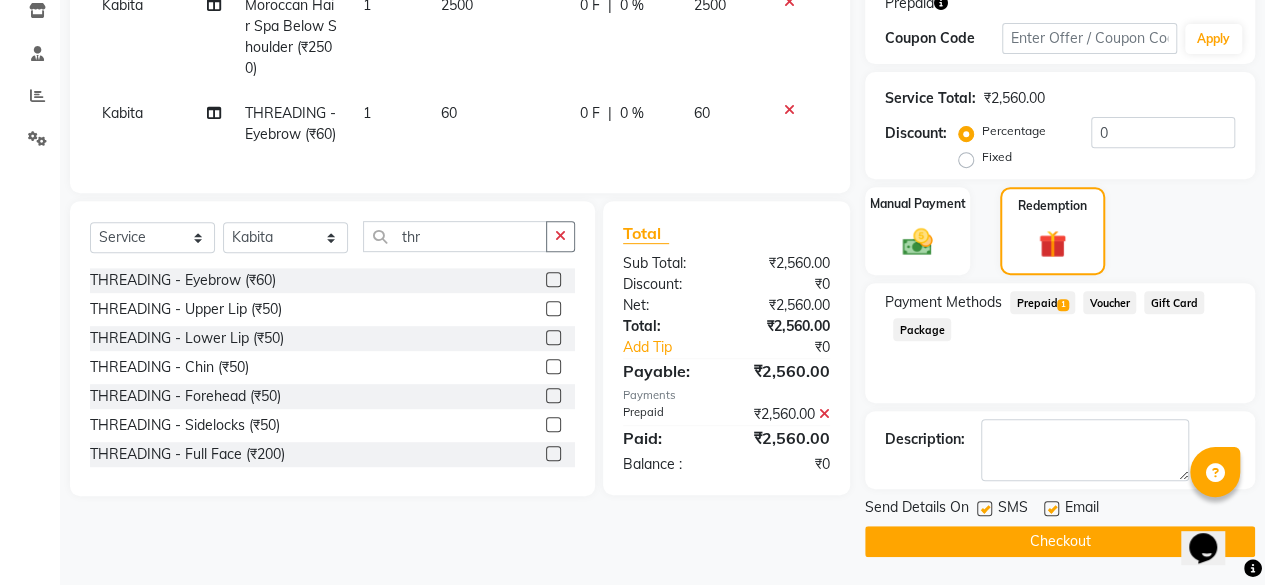 click on "SMS" 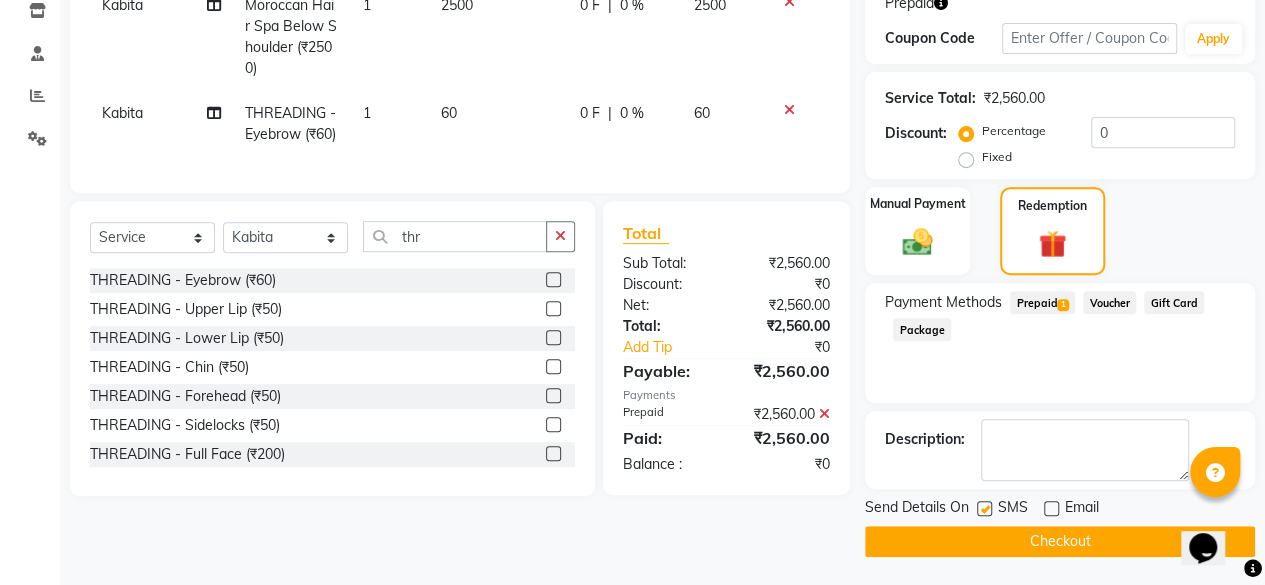 click on "Checkout" 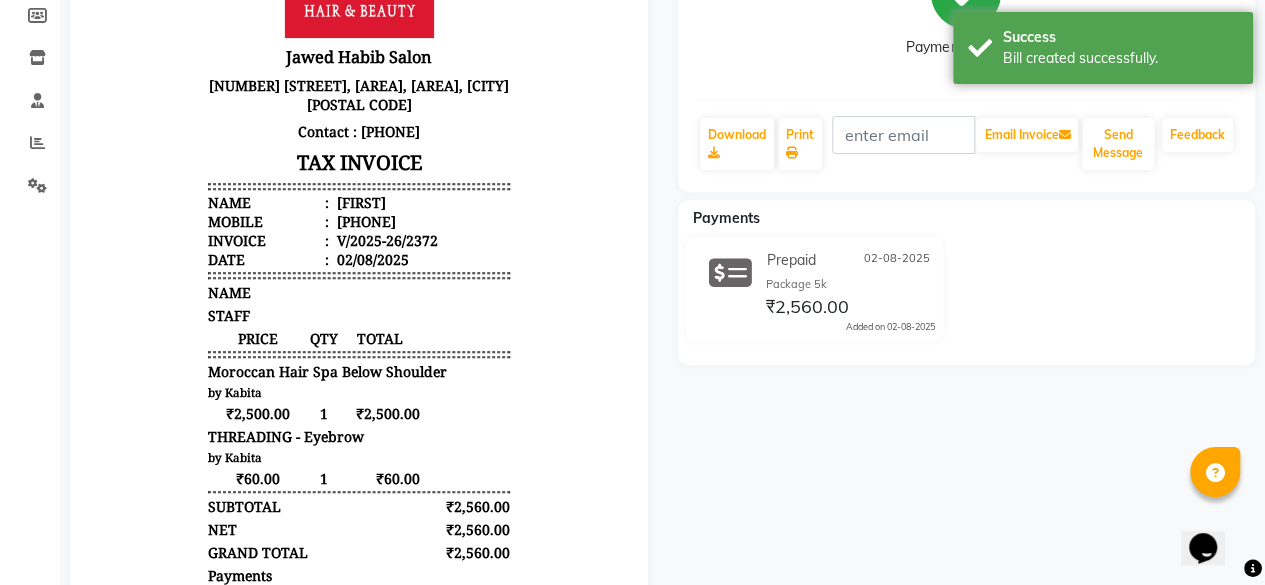 scroll, scrollTop: 0, scrollLeft: 0, axis: both 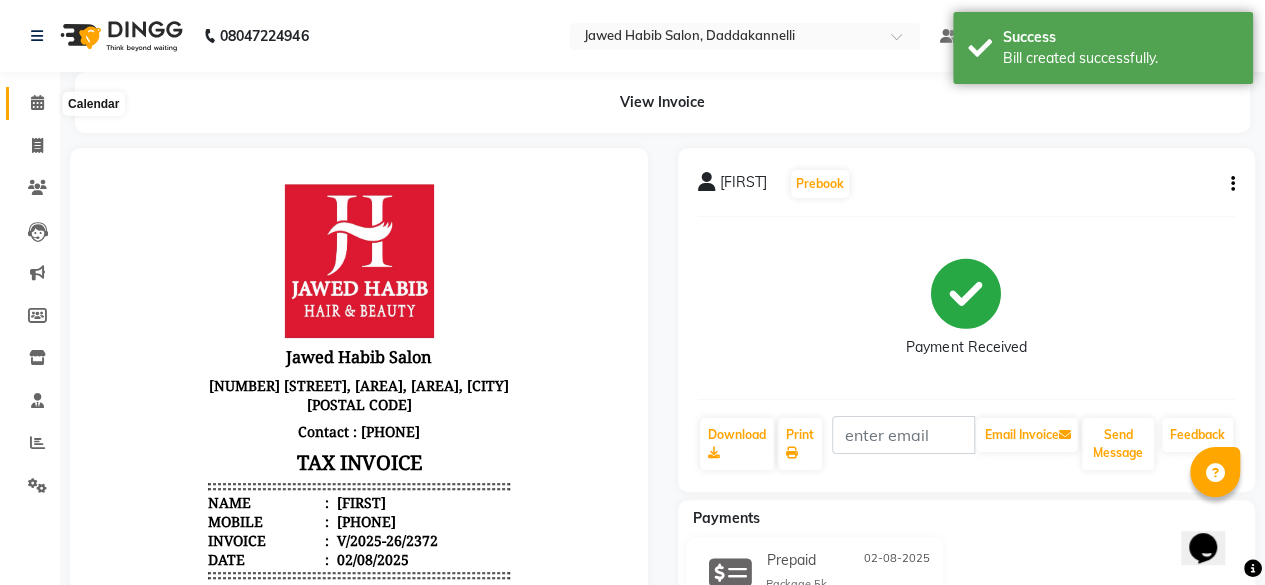 click 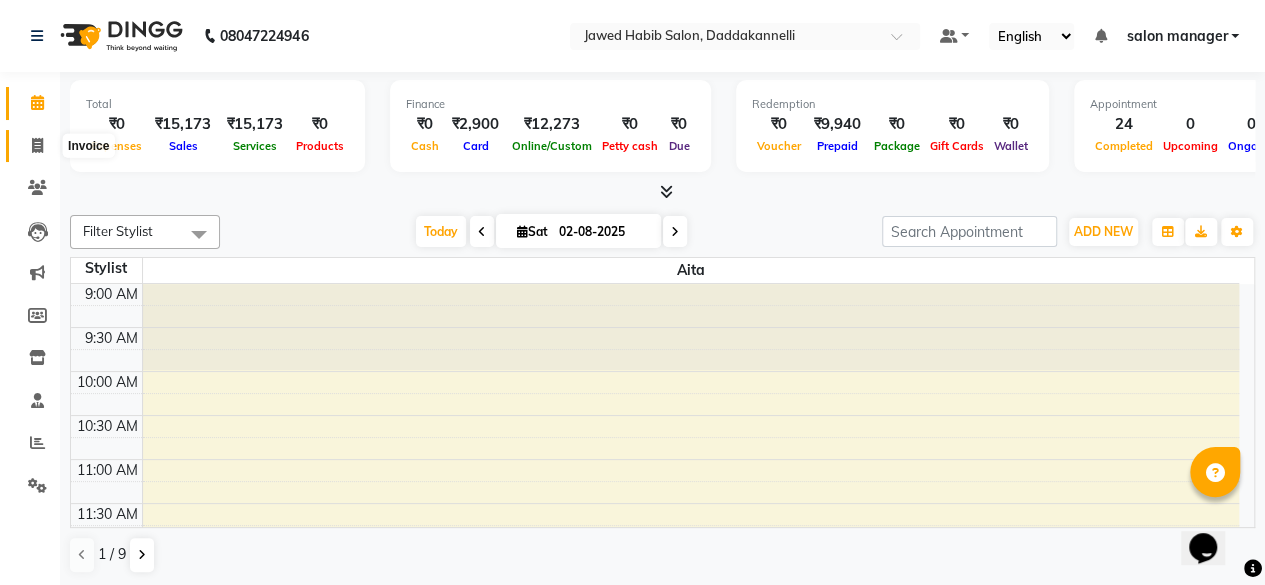 click 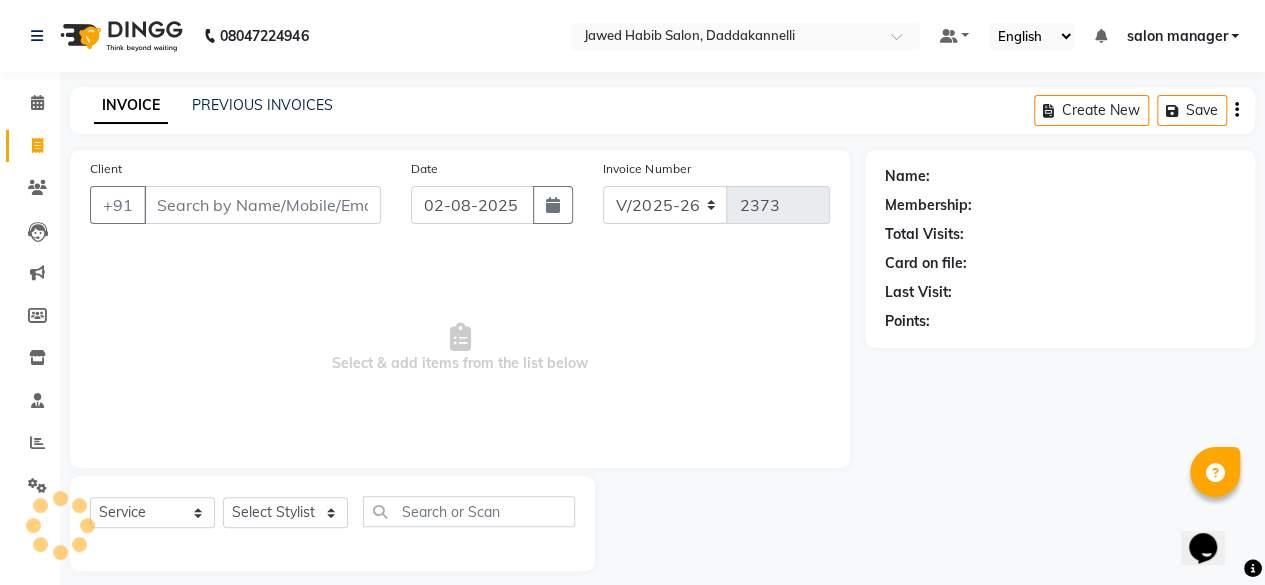 click on "Client" at bounding box center (262, 205) 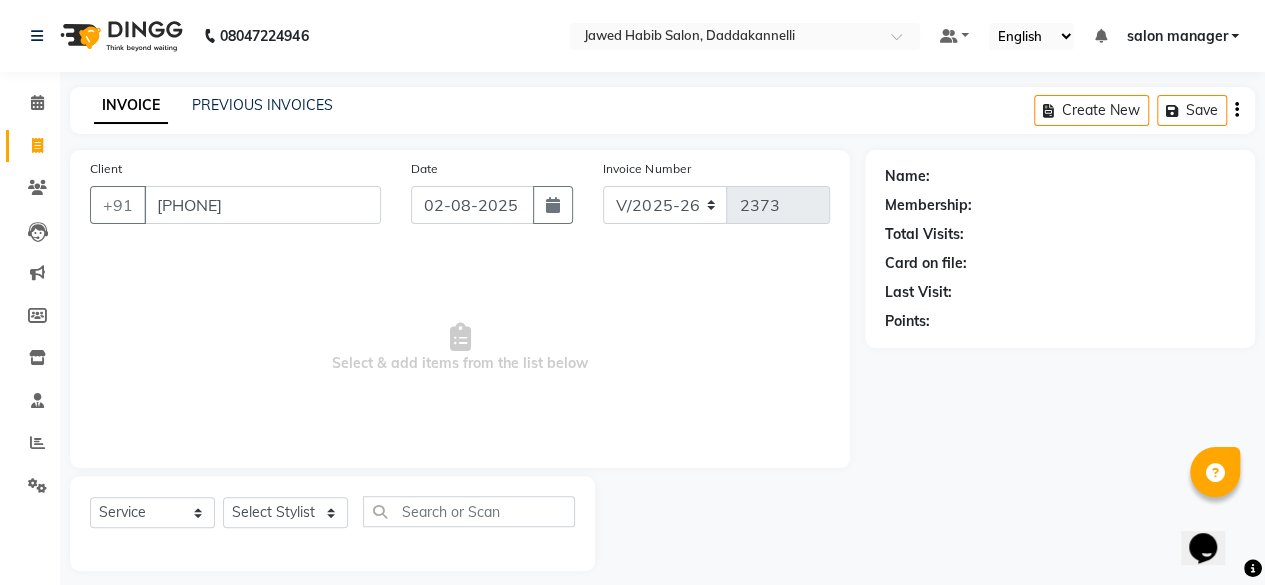 type on "[PHONE]" 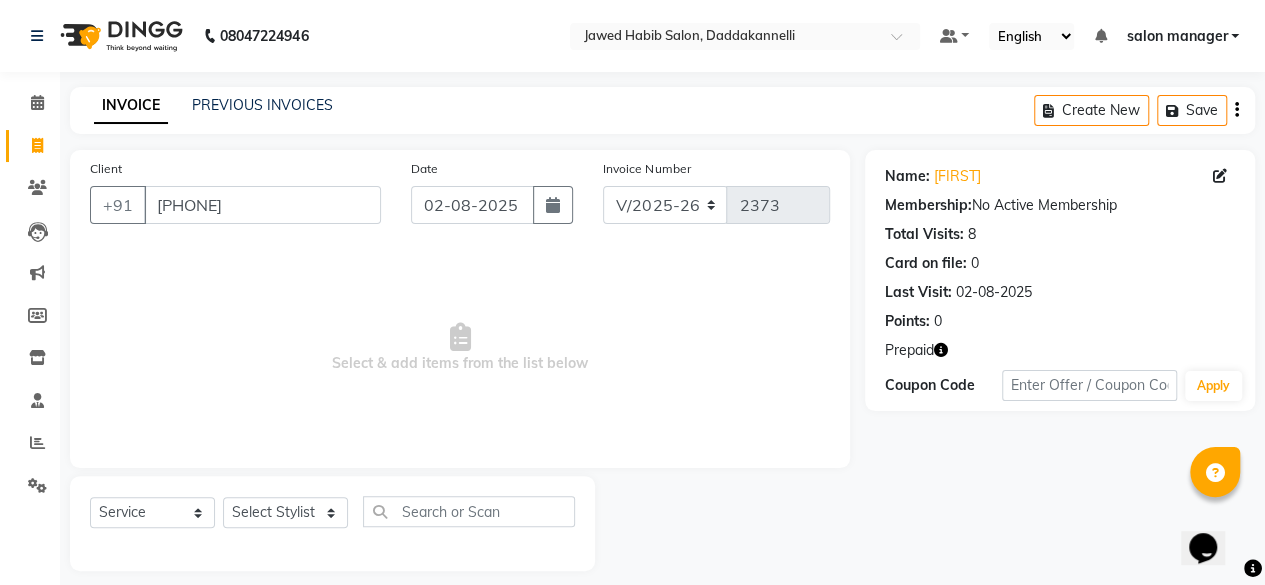 scroll, scrollTop: 15, scrollLeft: 0, axis: vertical 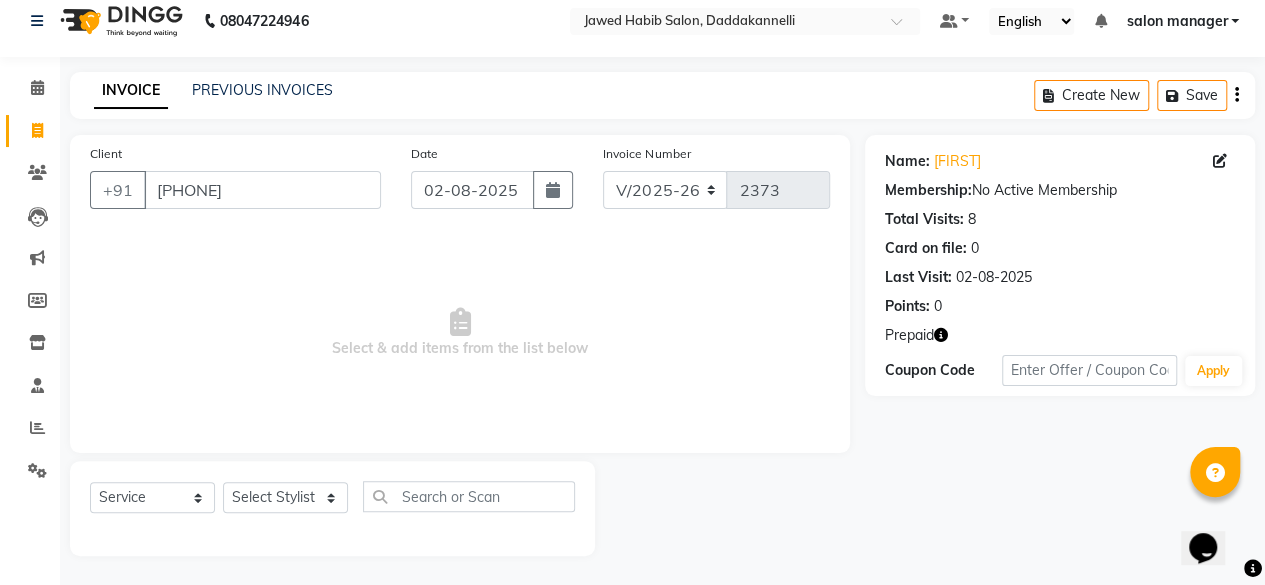 click 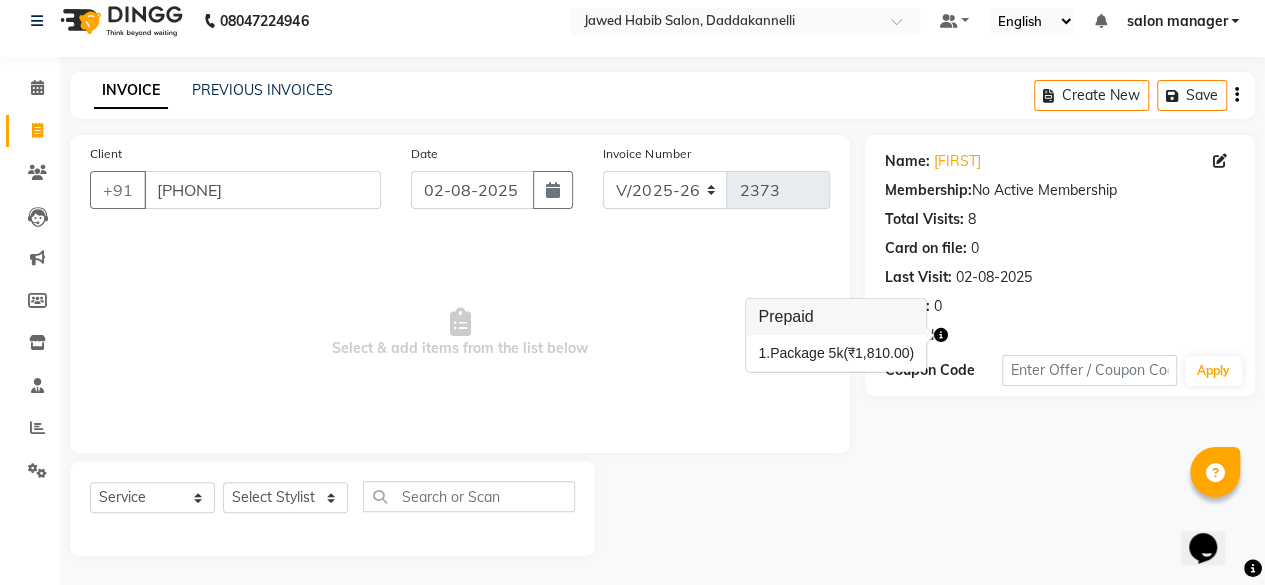 click on "Select & add items from the list below" at bounding box center (460, 333) 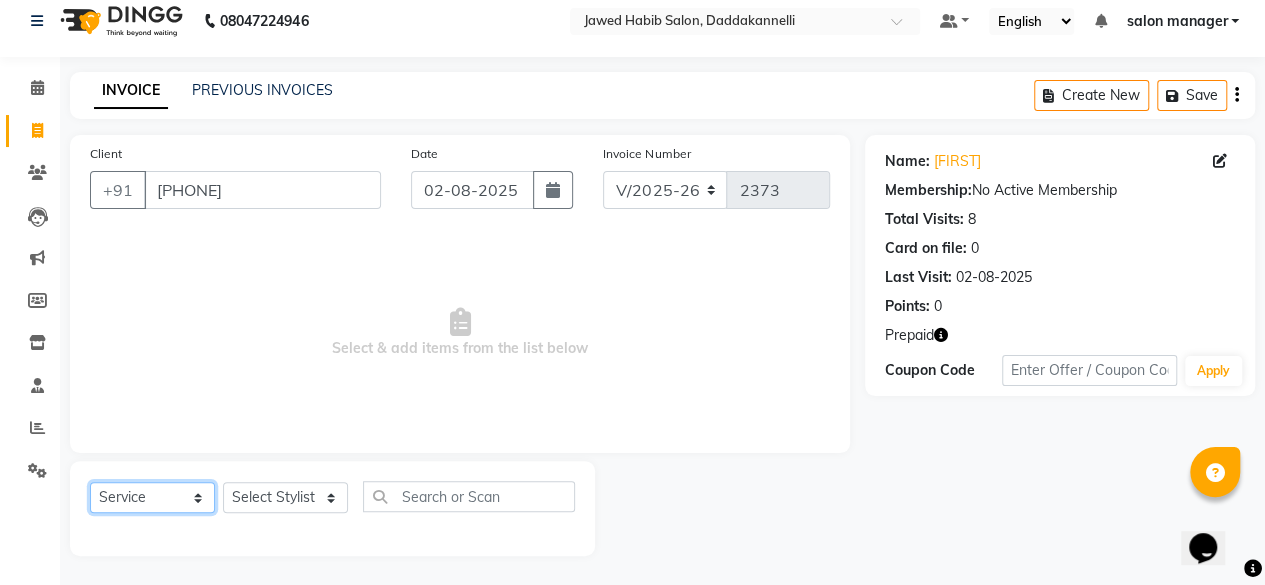 click on "Select  Service  Product  Membership  Package Voucher Prepaid Gift Card" 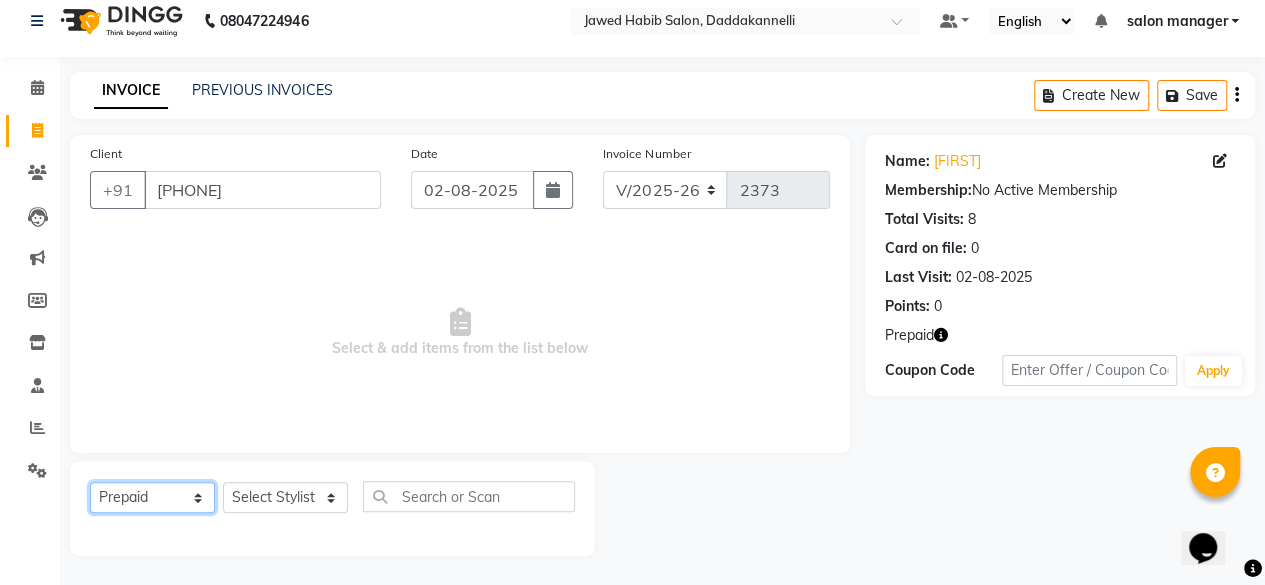 click on "Select  Service  Product  Membership  Package Voucher Prepaid Gift Card" 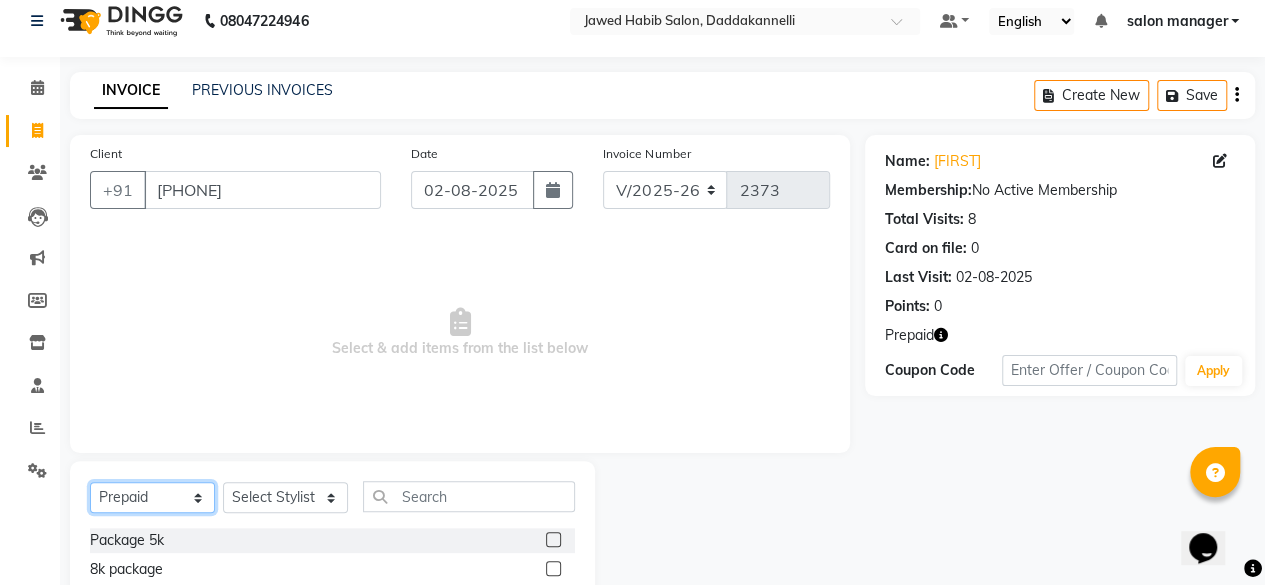 scroll, scrollTop: 115, scrollLeft: 0, axis: vertical 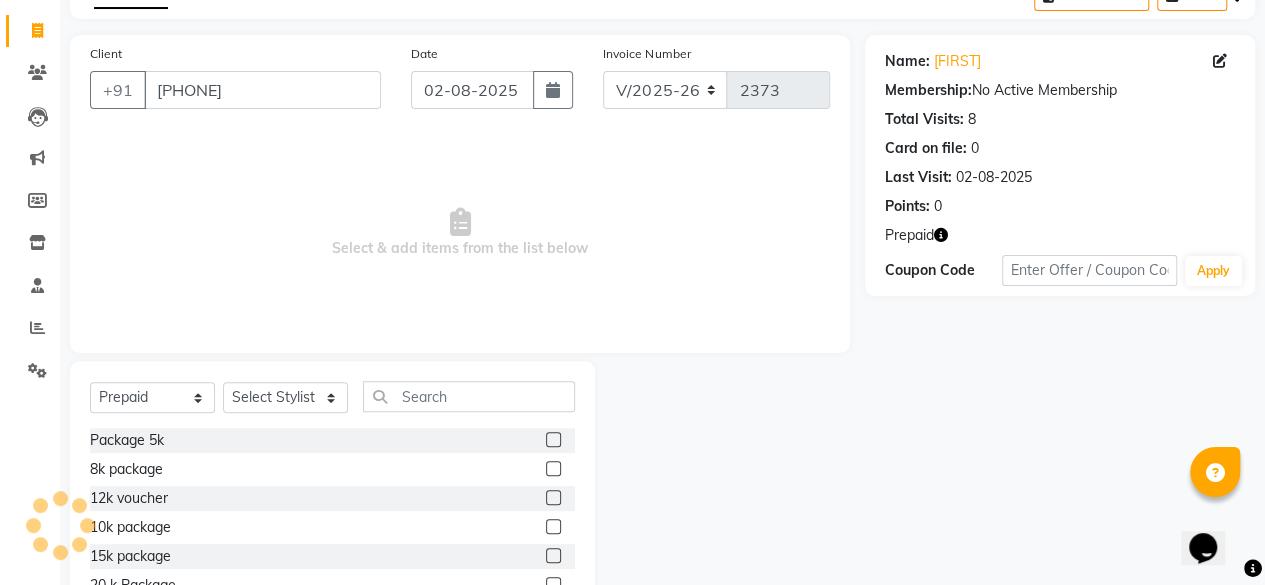 click 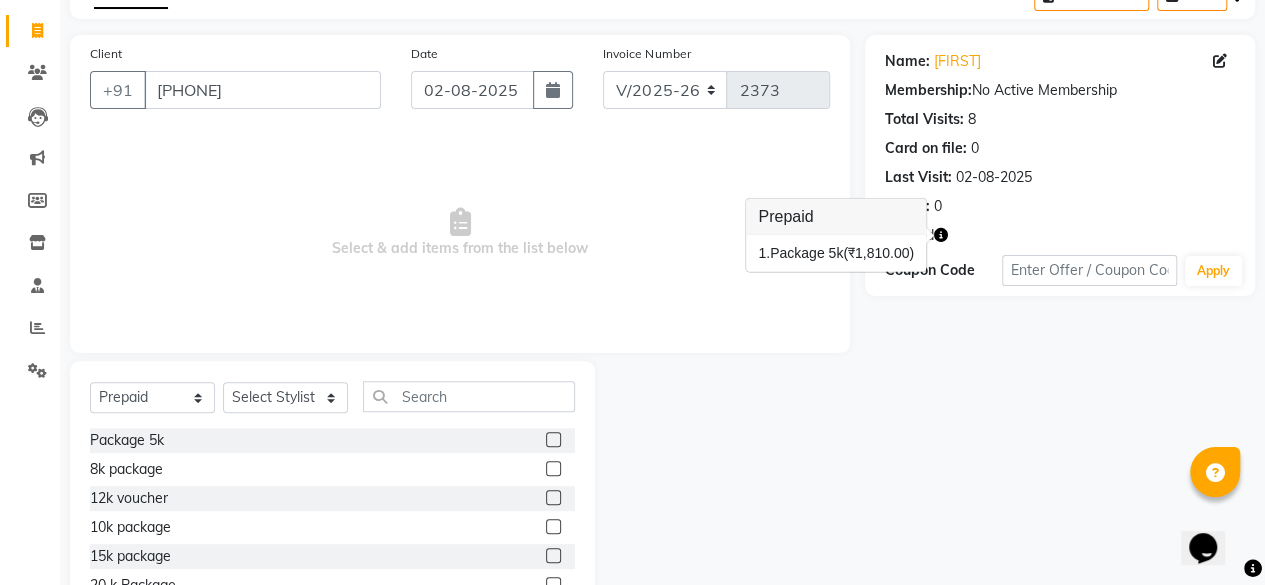 click 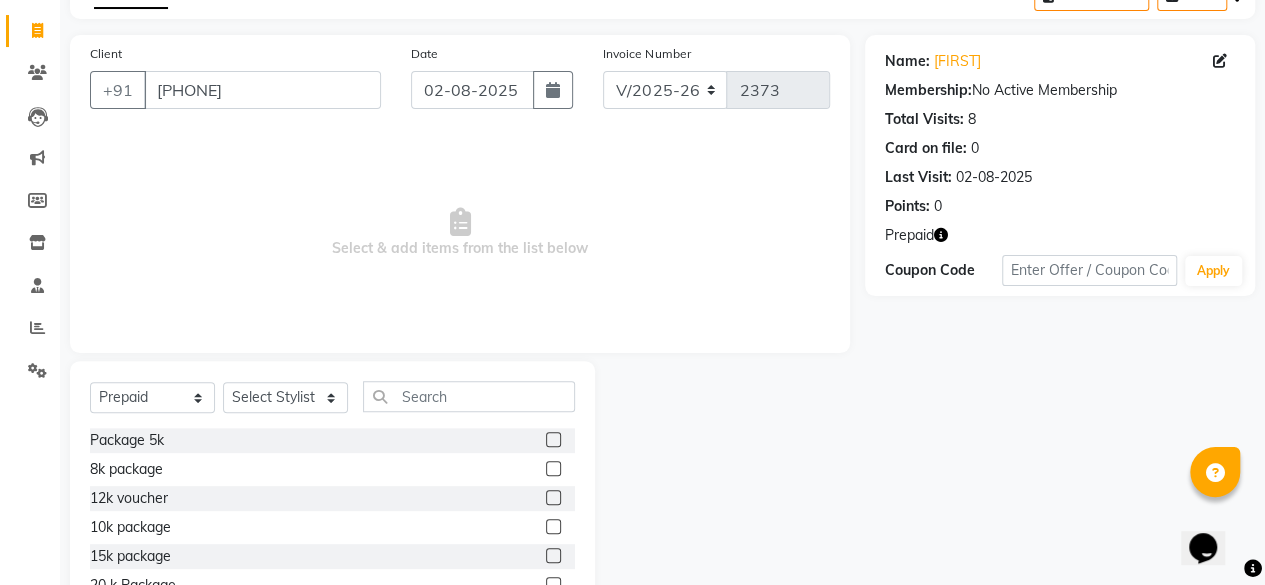 scroll, scrollTop: 215, scrollLeft: 0, axis: vertical 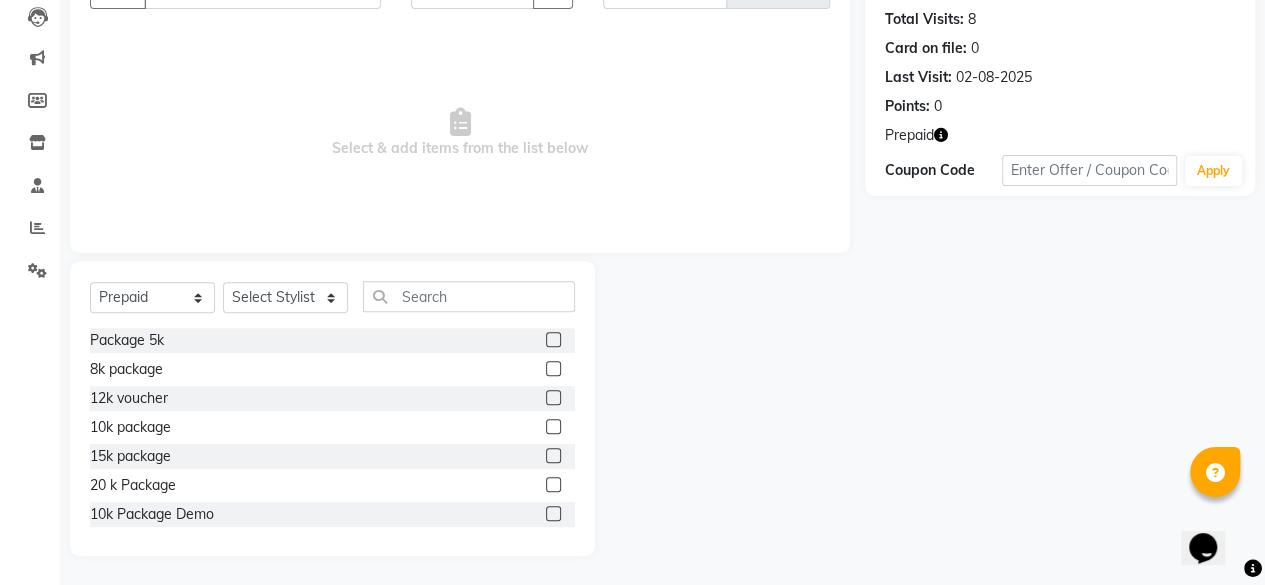 click 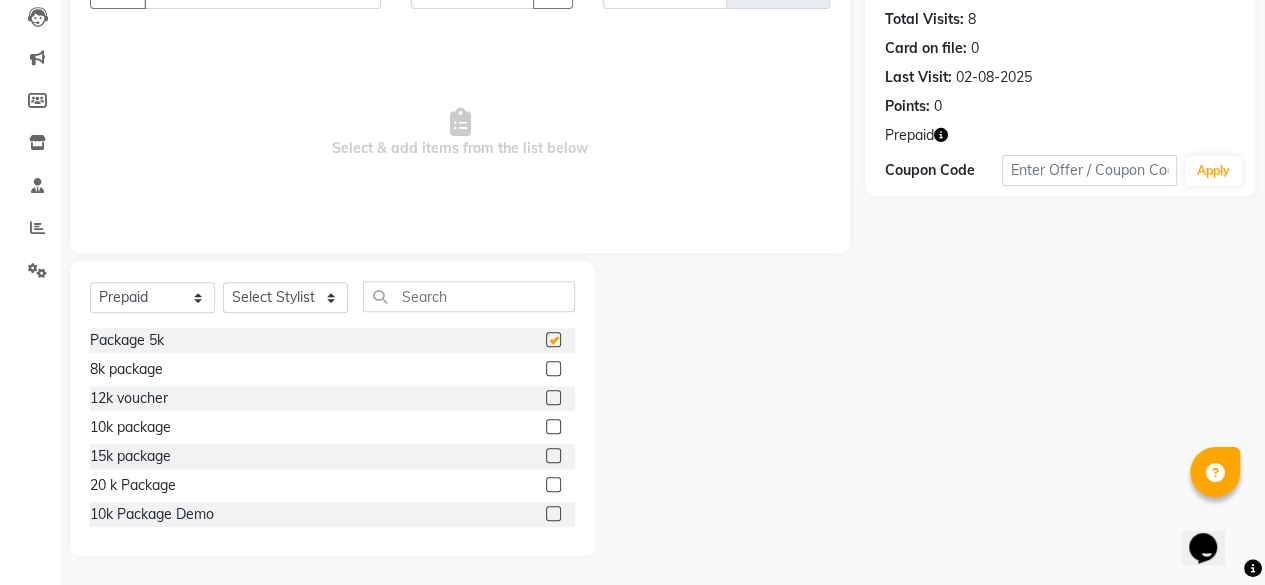 checkbox on "false" 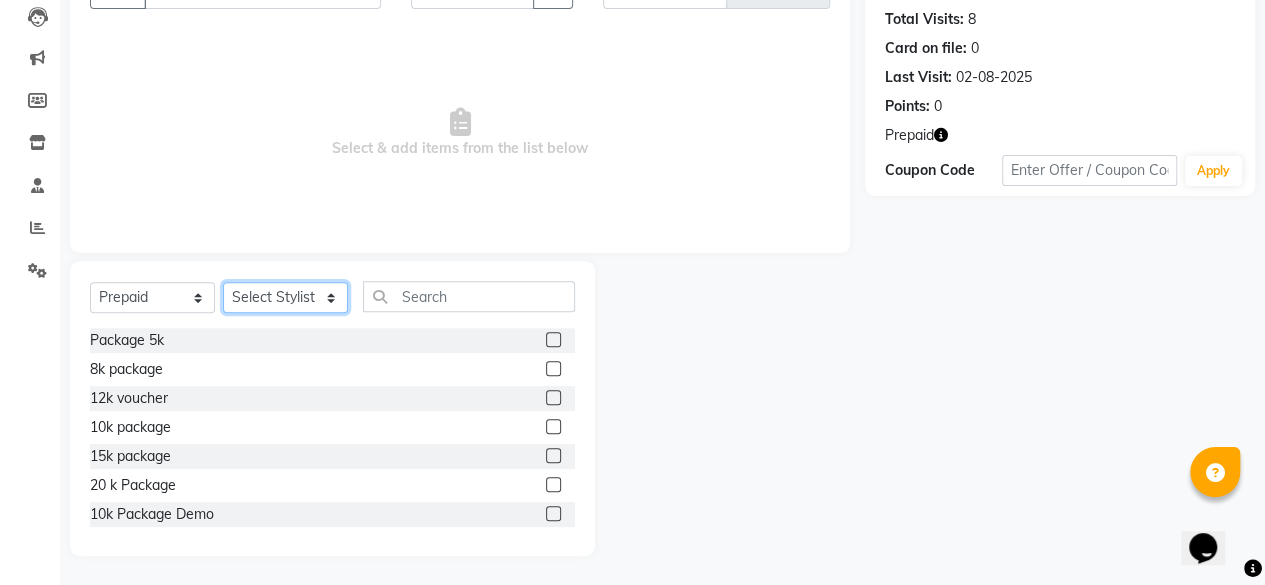 click on "Select Stylist aita DINGG SUPPORT Kabita KAMLA Rahul Riya Tamang Sajal salon manager Sonu Vimal" 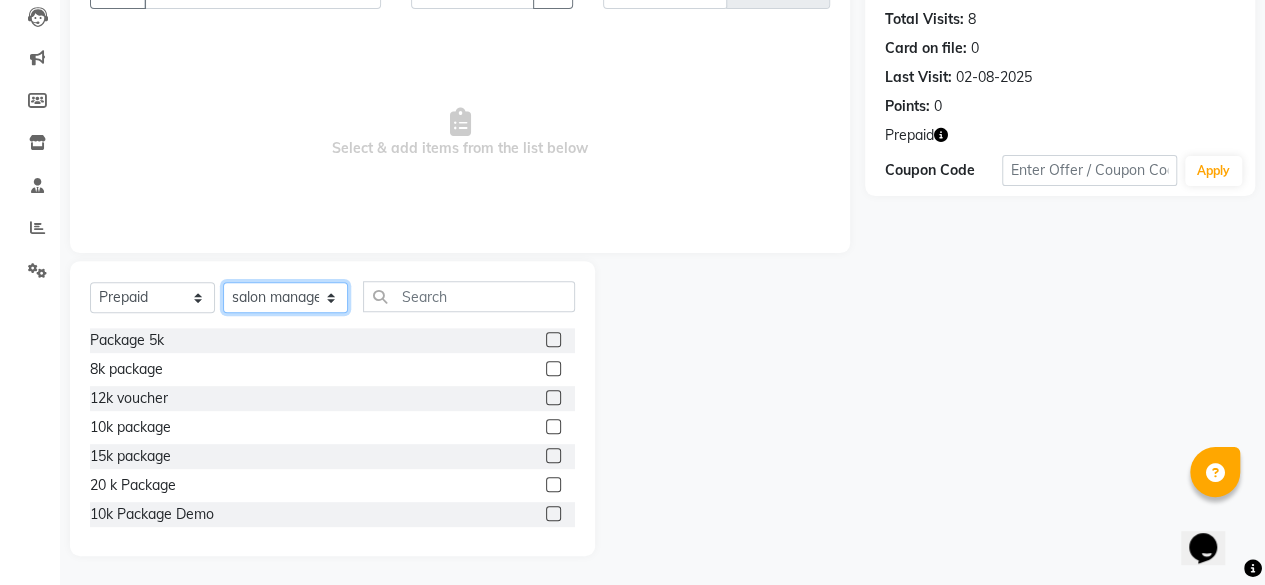 click on "Select Stylist aita DINGG SUPPORT Kabita KAMLA Rahul Riya Tamang Sajal salon manager Sonu Vimal" 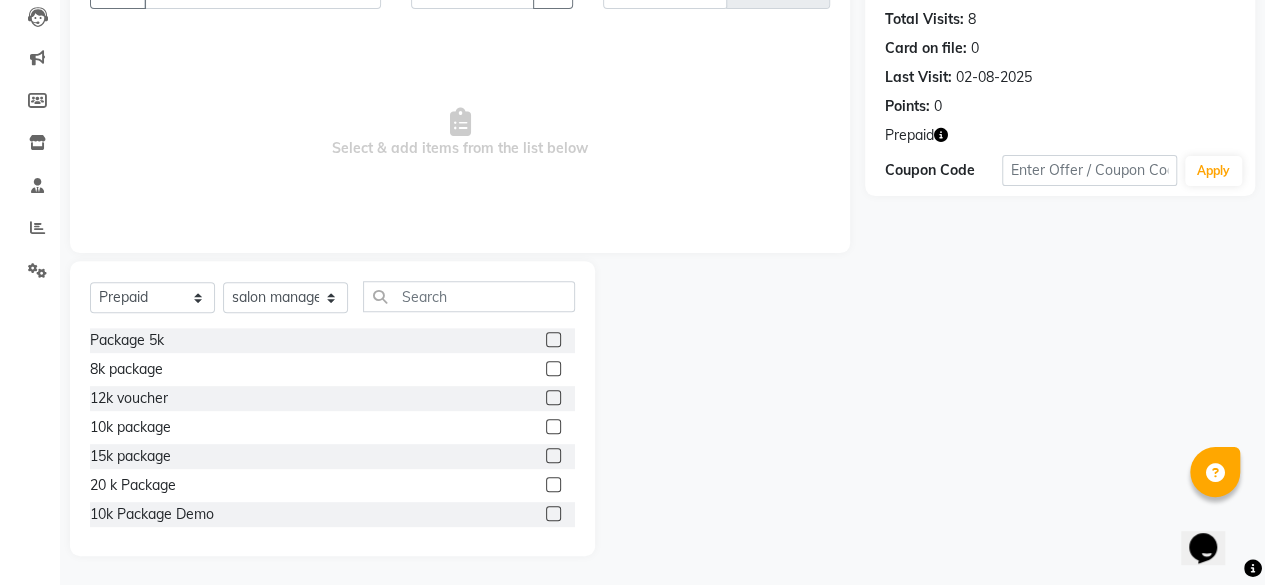 click 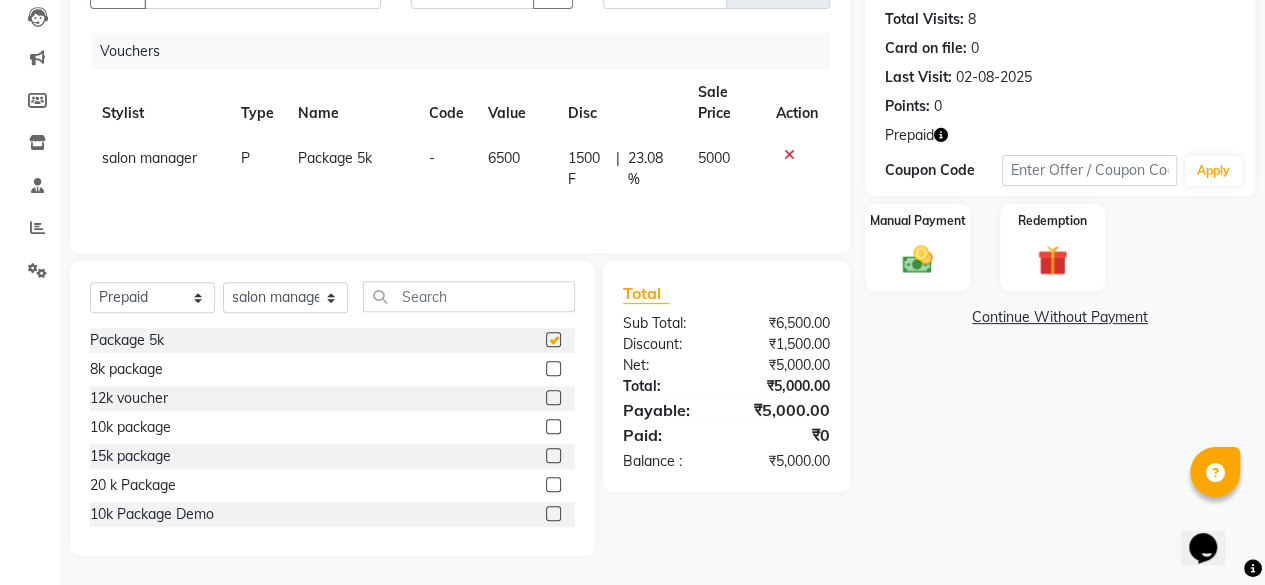 checkbox on "false" 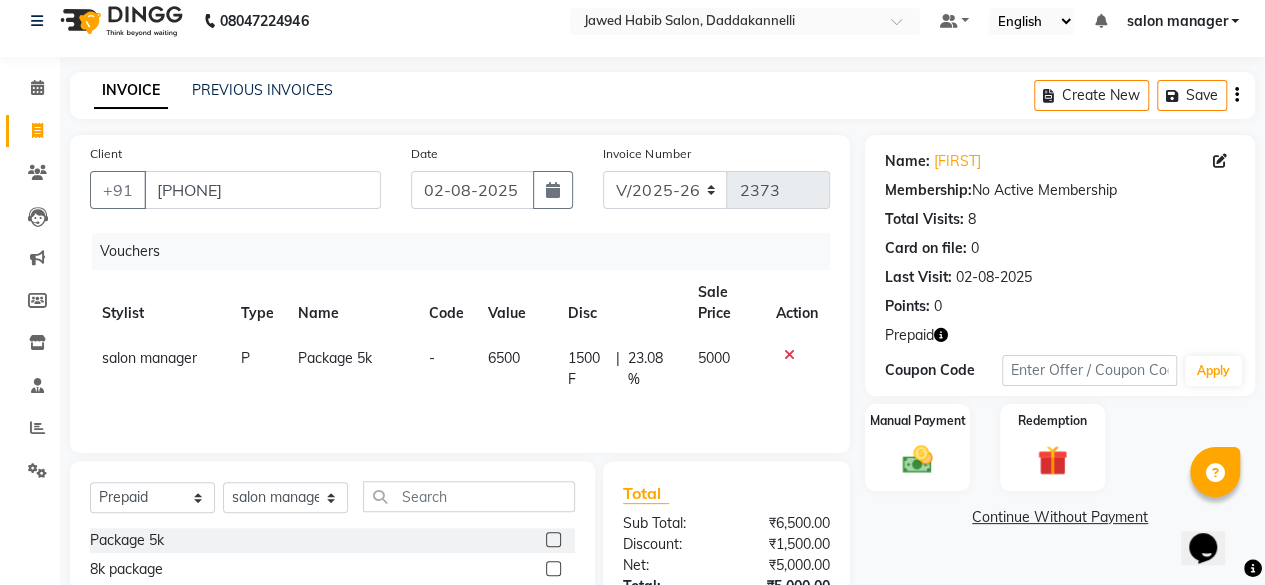 scroll, scrollTop: 115, scrollLeft: 0, axis: vertical 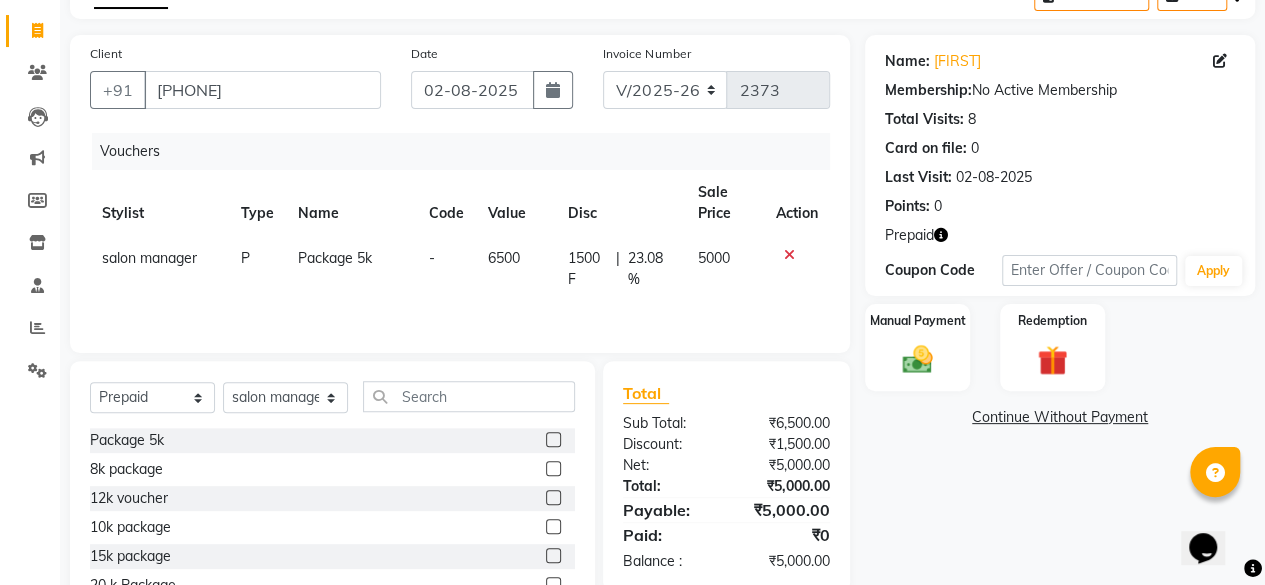 click 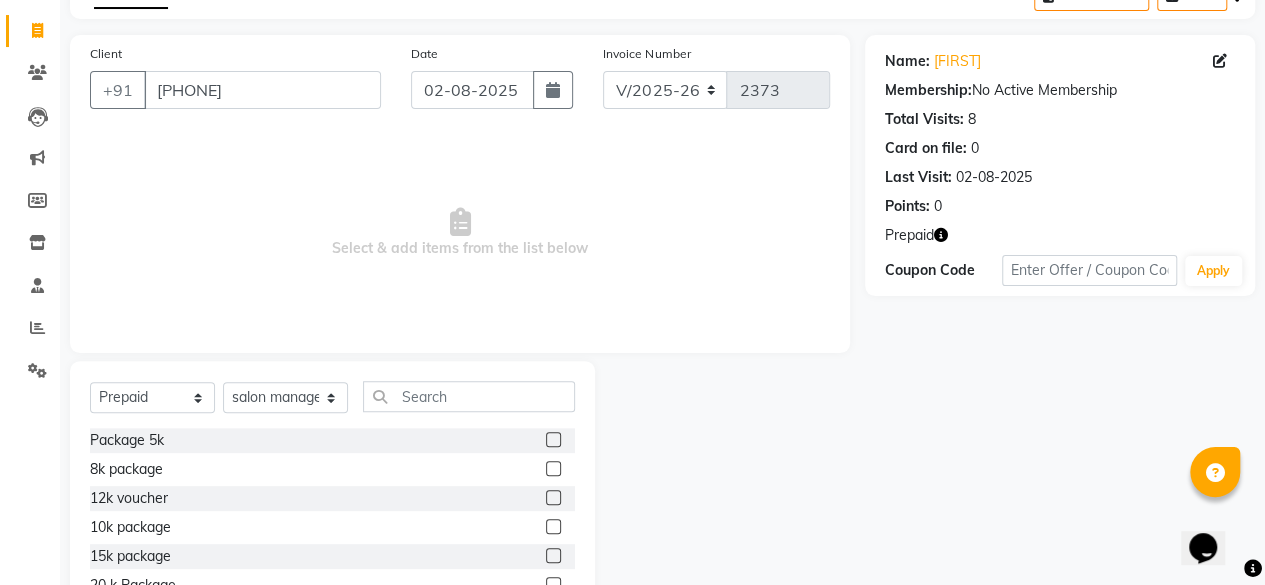 scroll, scrollTop: 0, scrollLeft: 0, axis: both 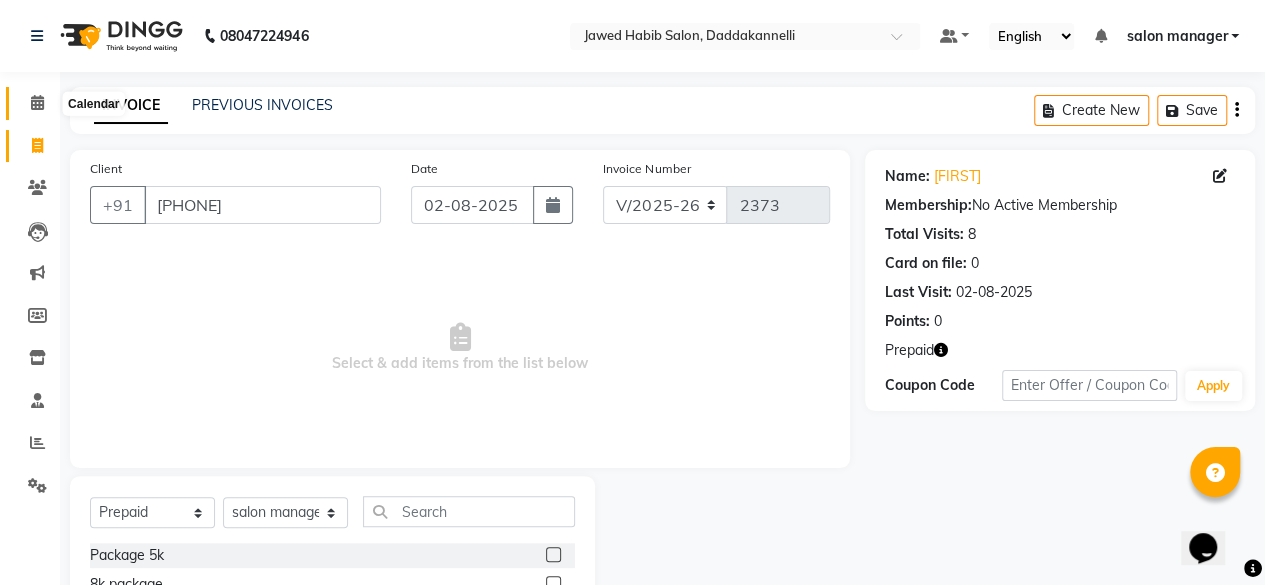 click 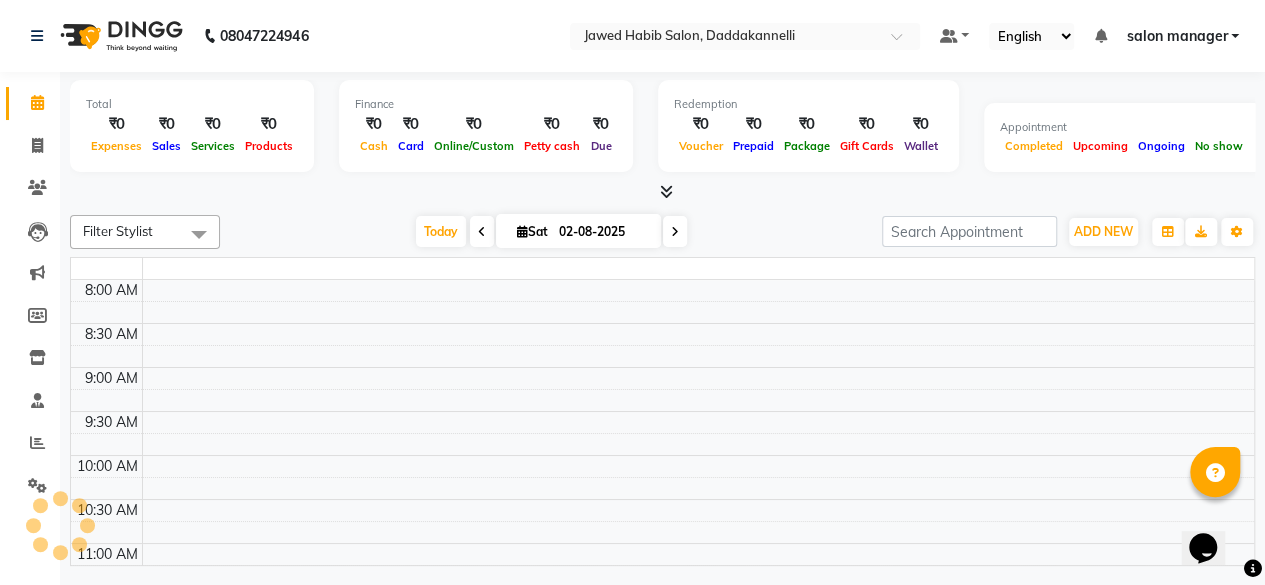 scroll, scrollTop: 0, scrollLeft: 0, axis: both 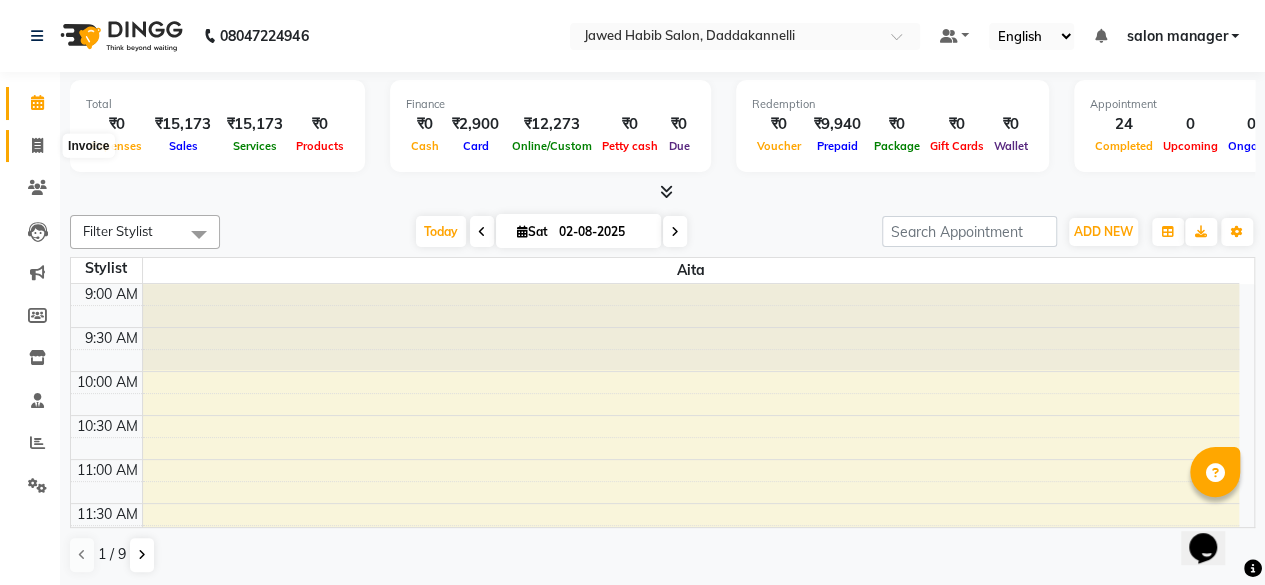click 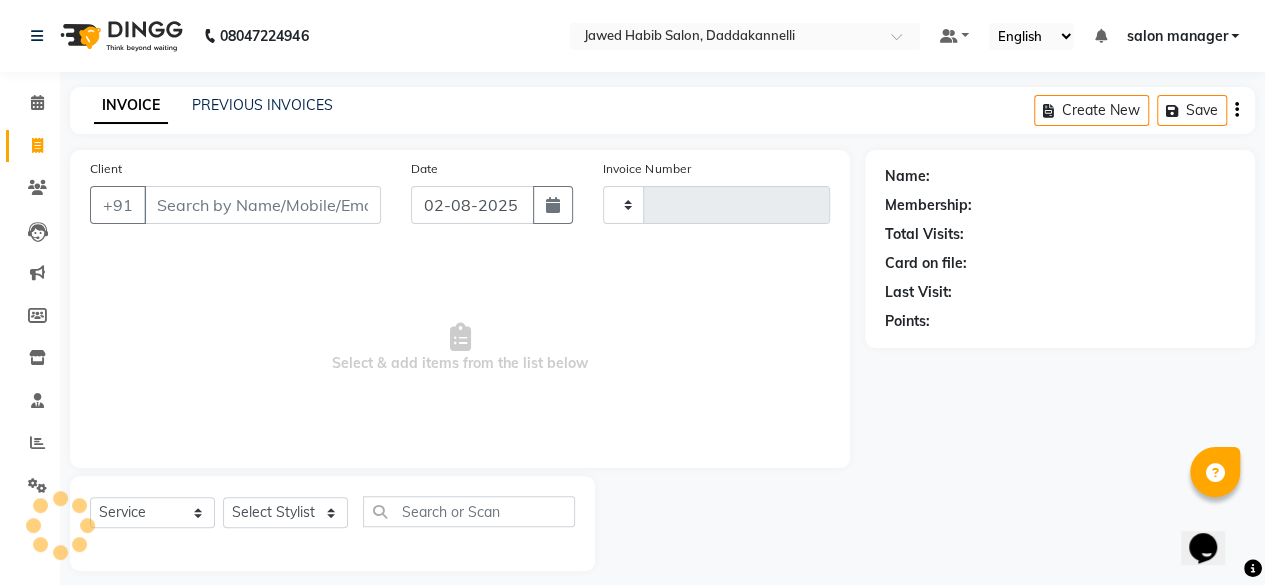 type on "2373" 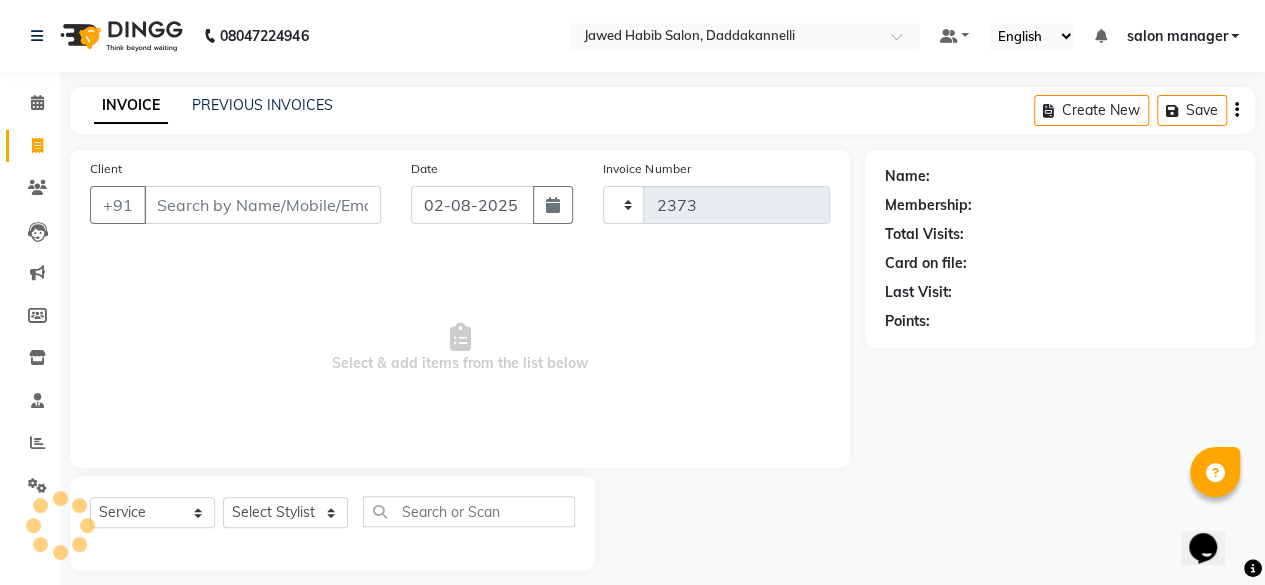 select on "6354" 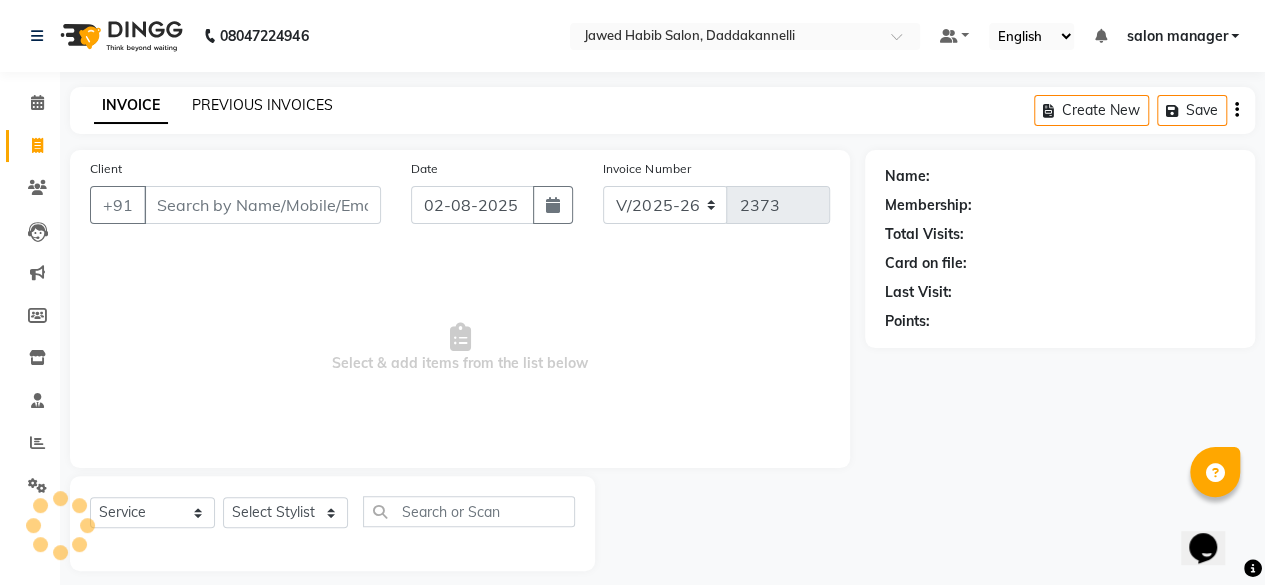 click on "PREVIOUS INVOICES" 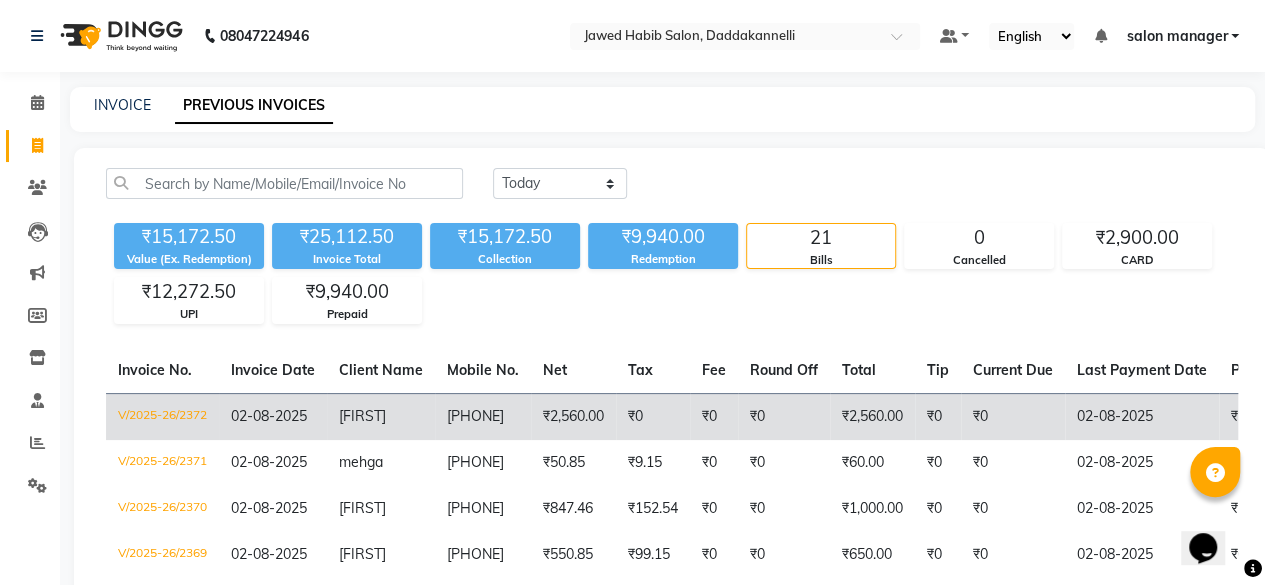 click on "₹2,560.00" 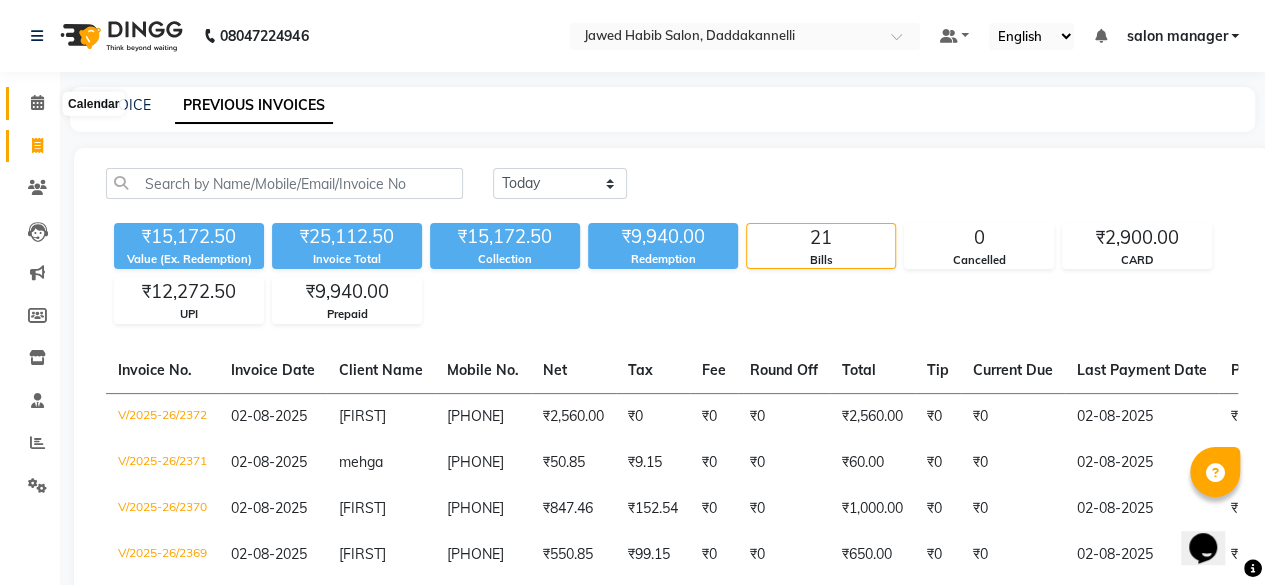 click 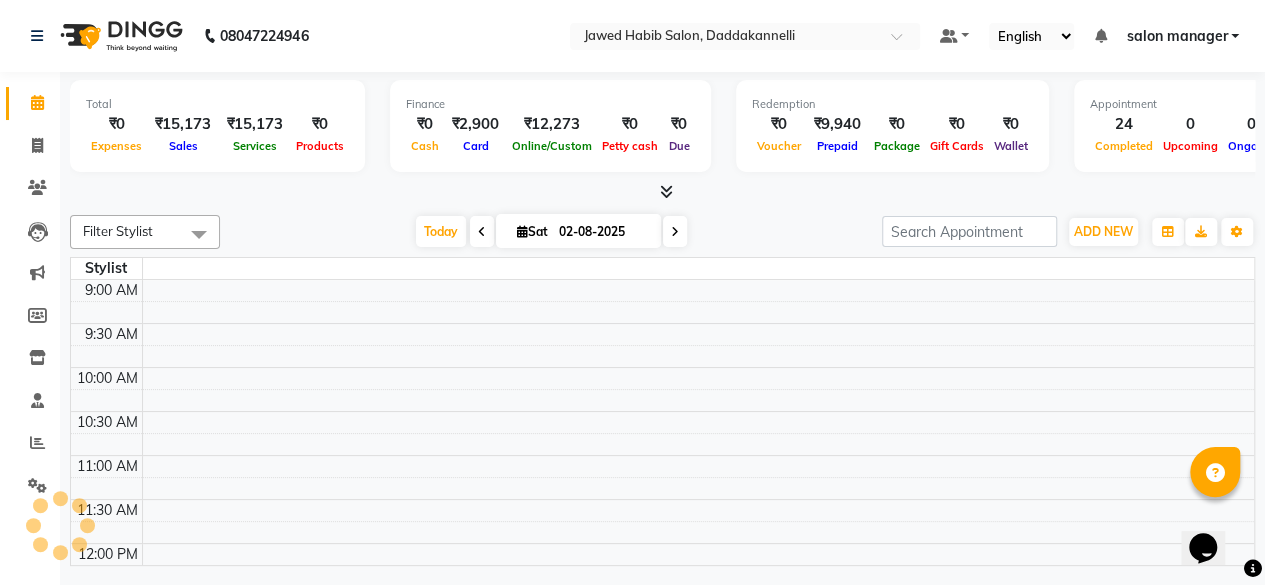 scroll, scrollTop: 0, scrollLeft: 0, axis: both 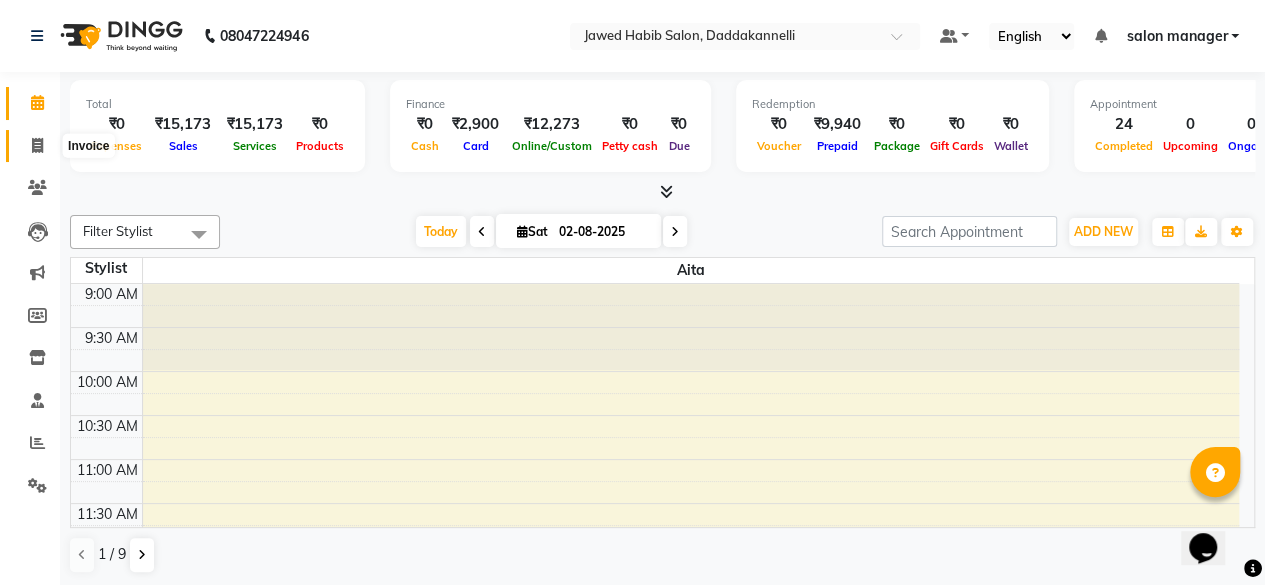 click 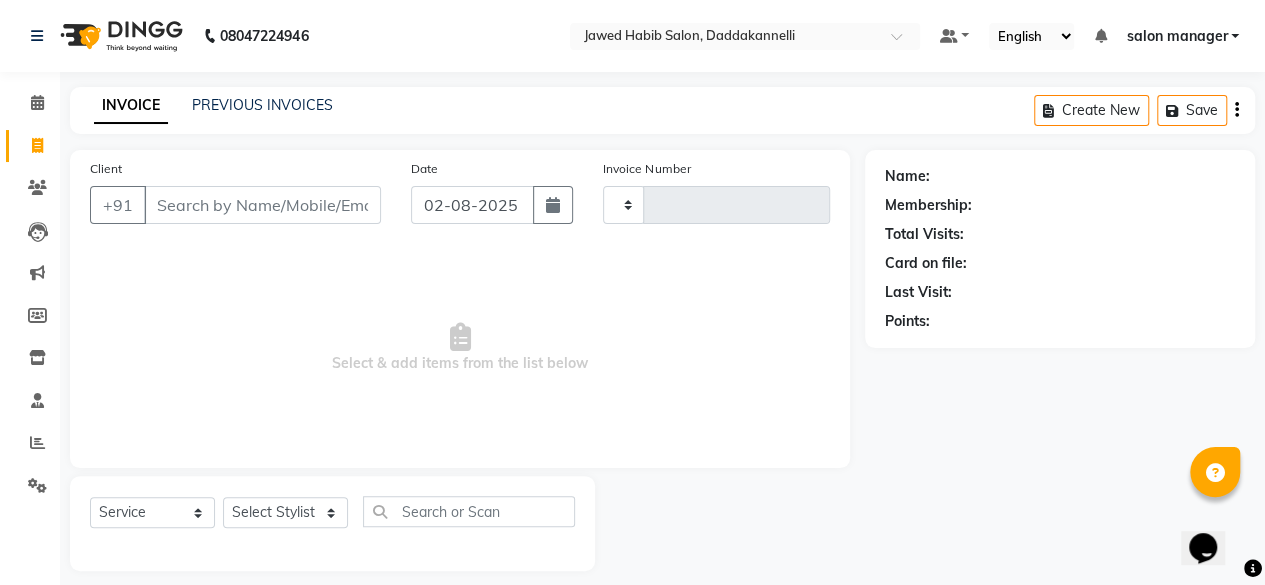 type on "2373" 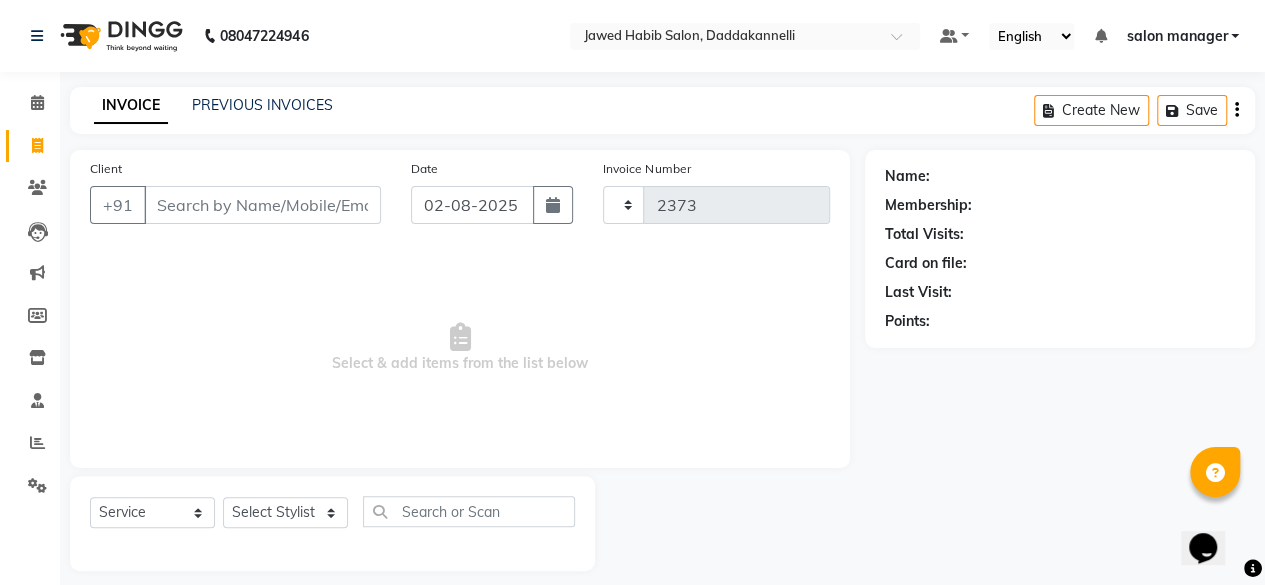 select on "6354" 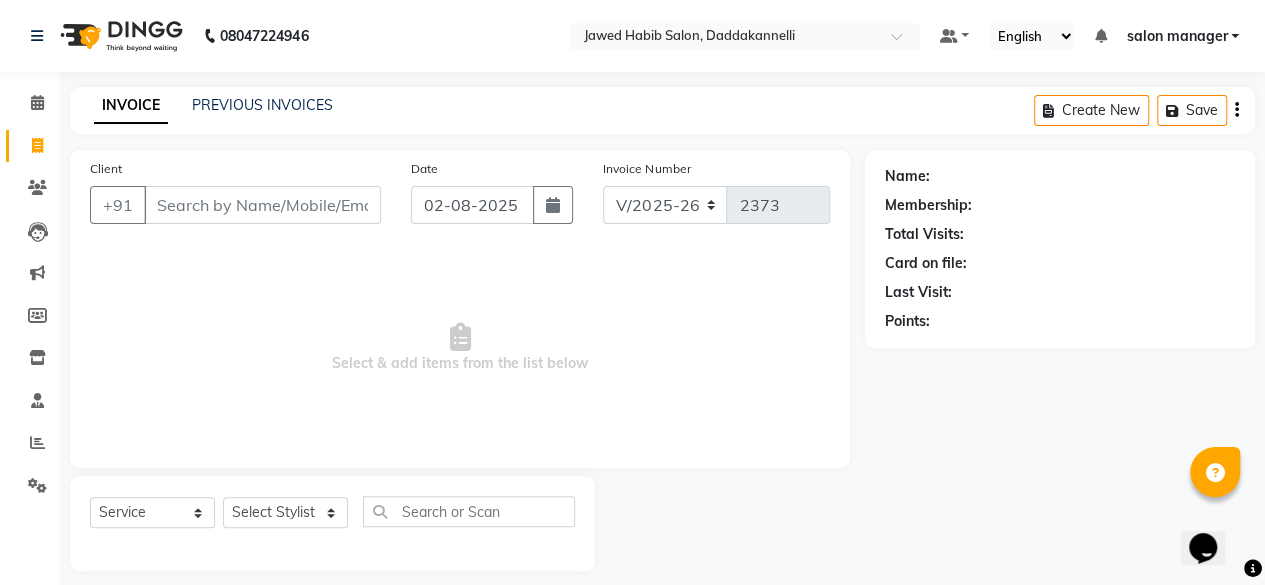 click on "Client" at bounding box center [262, 205] 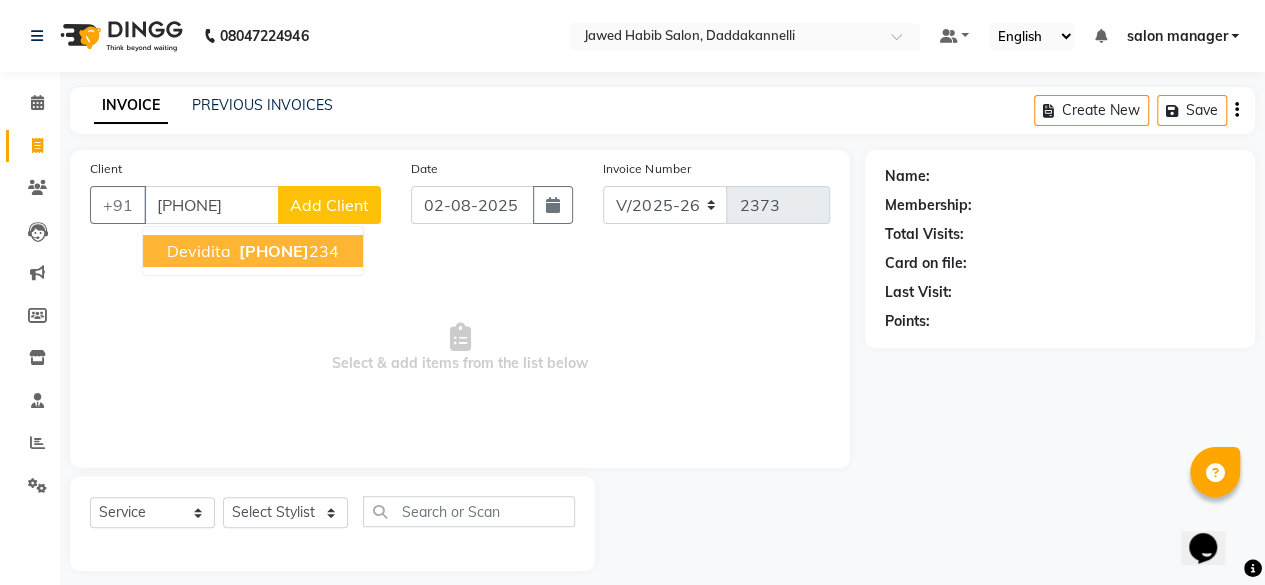 click on "[PHONE]" at bounding box center [274, 251] 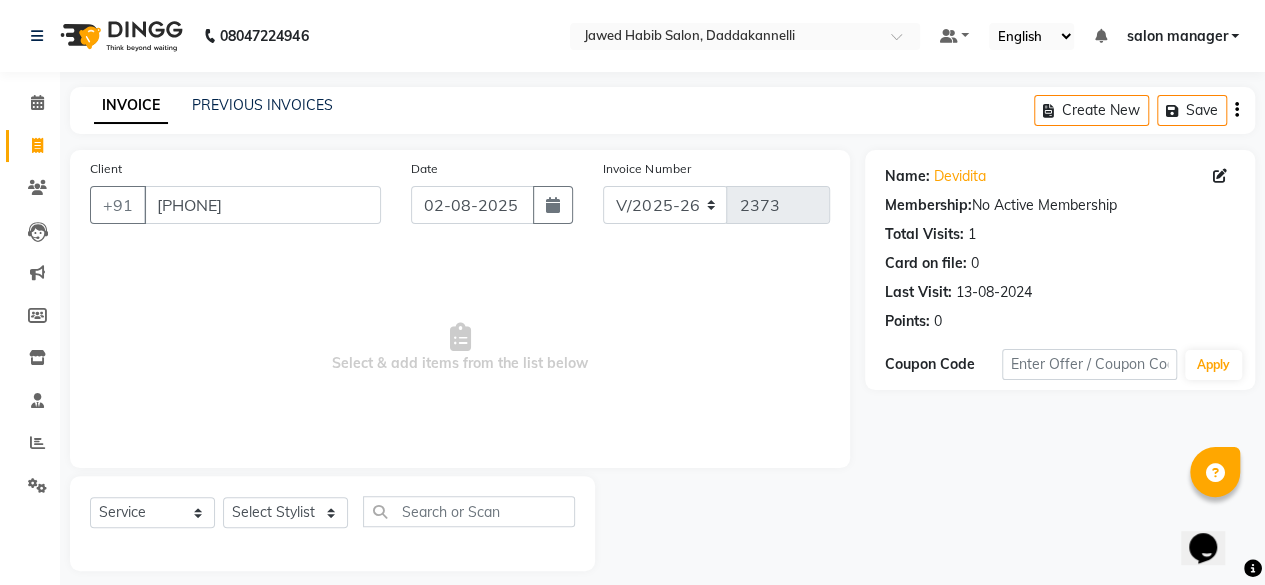 scroll, scrollTop: 15, scrollLeft: 0, axis: vertical 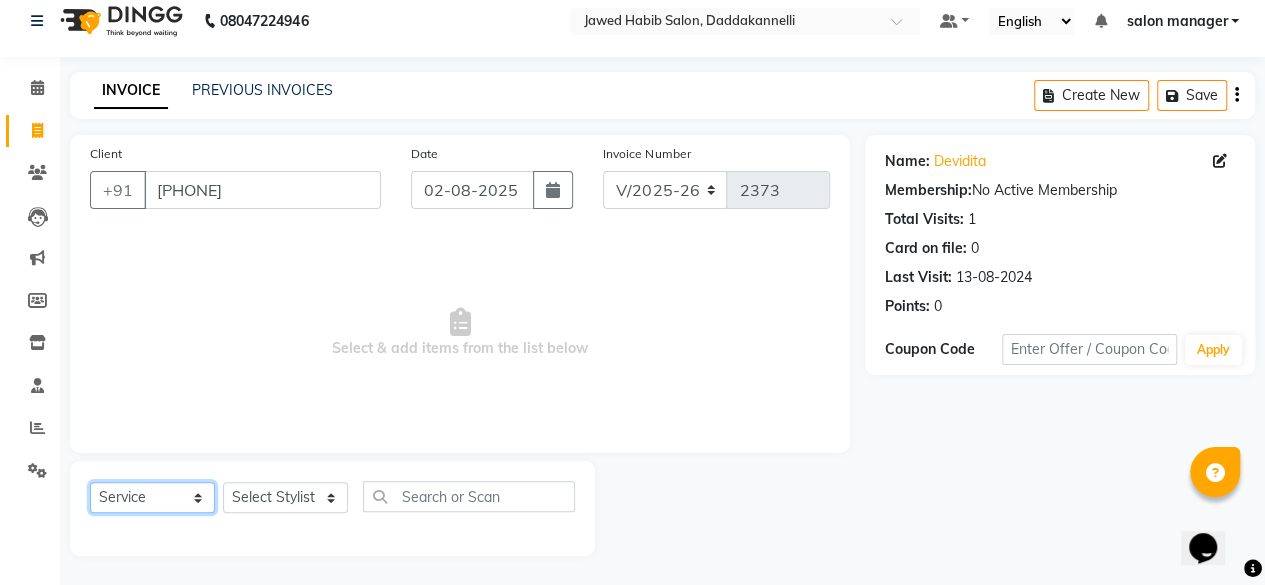 click on "Select  Service  Product  Membership  Package Voucher Prepaid Gift Card" 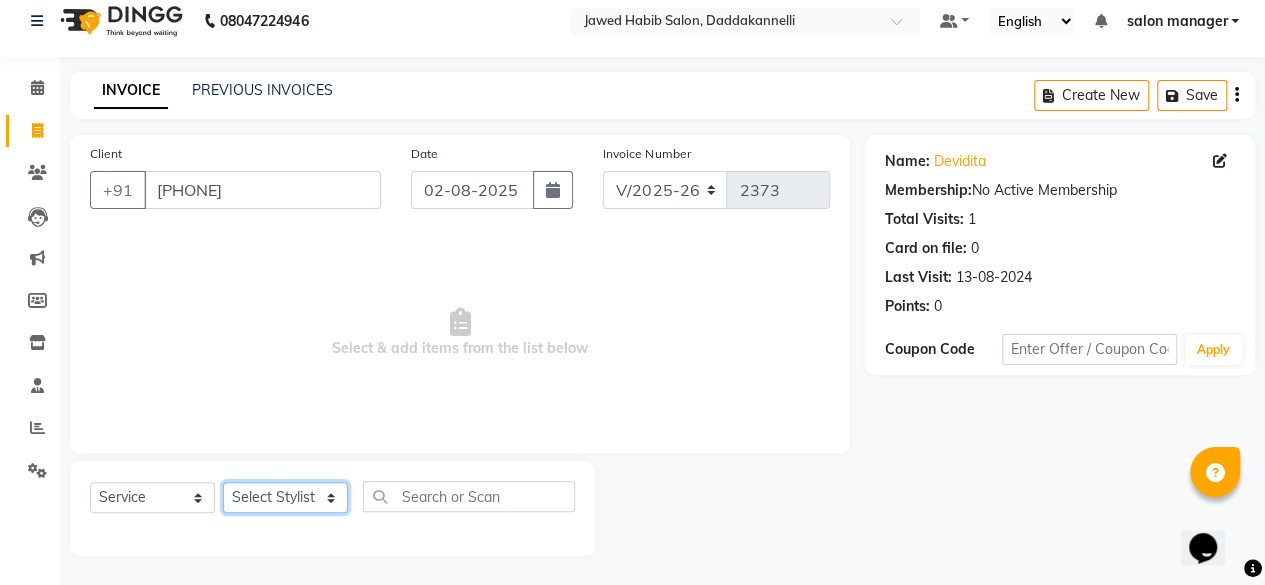 click on "Select Stylist aita DINGG SUPPORT Kabita KAMLA Rahul Riya Tamang Sajal salon manager Sonu Vimal" 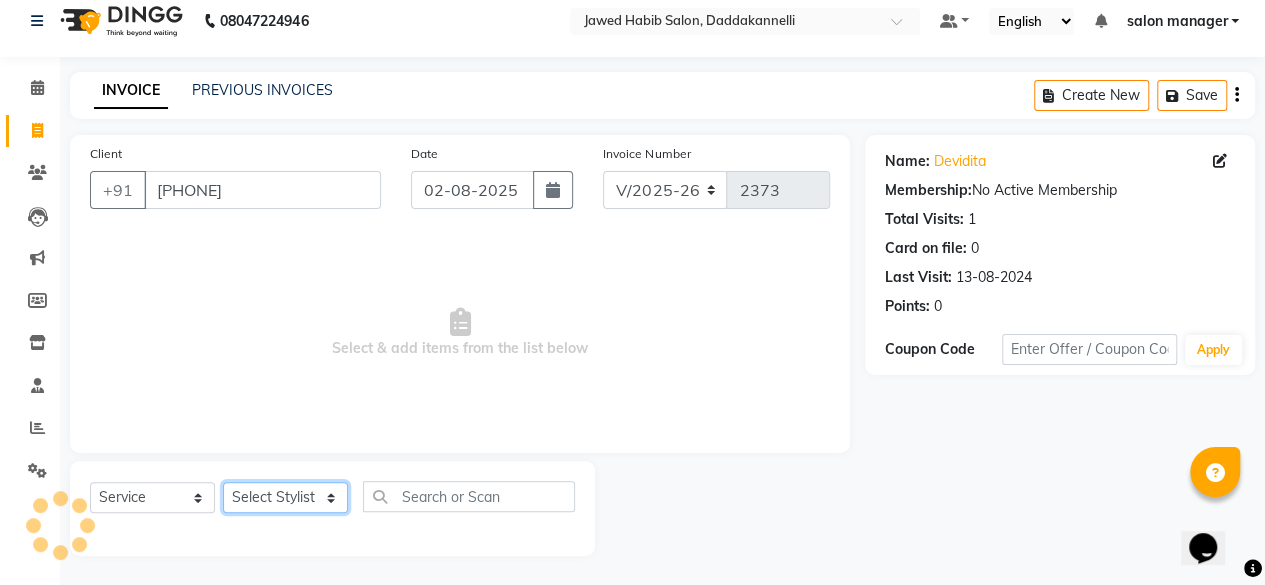 select on "64823" 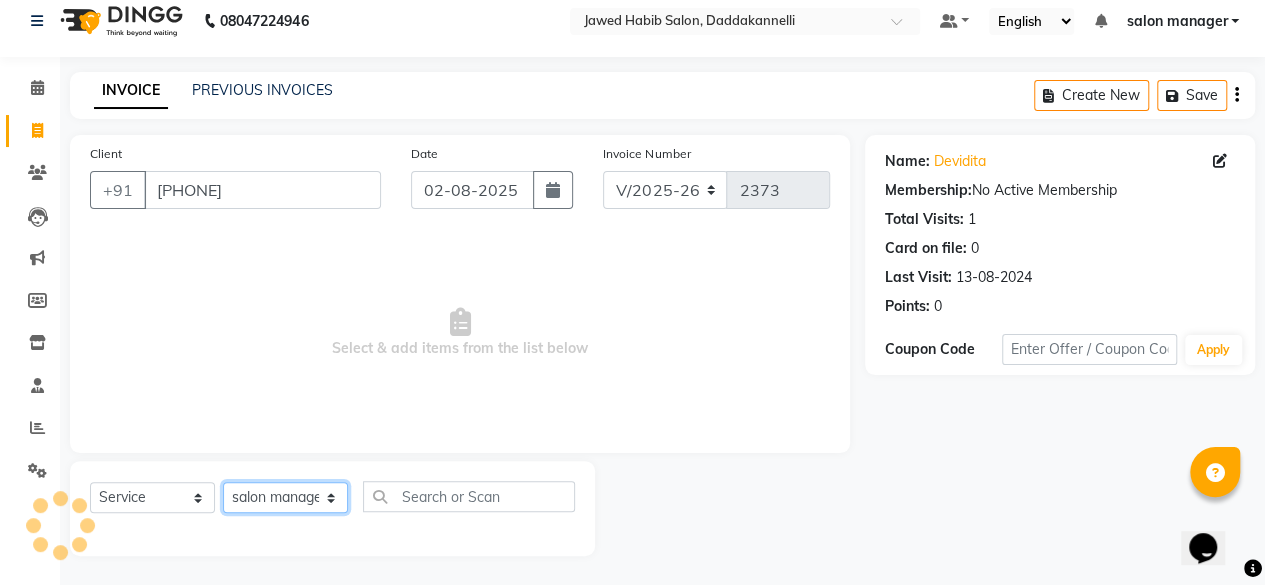 click on "Select Stylist aita DINGG SUPPORT Kabita KAMLA Rahul Riya Tamang Sajal salon manager Sonu Vimal" 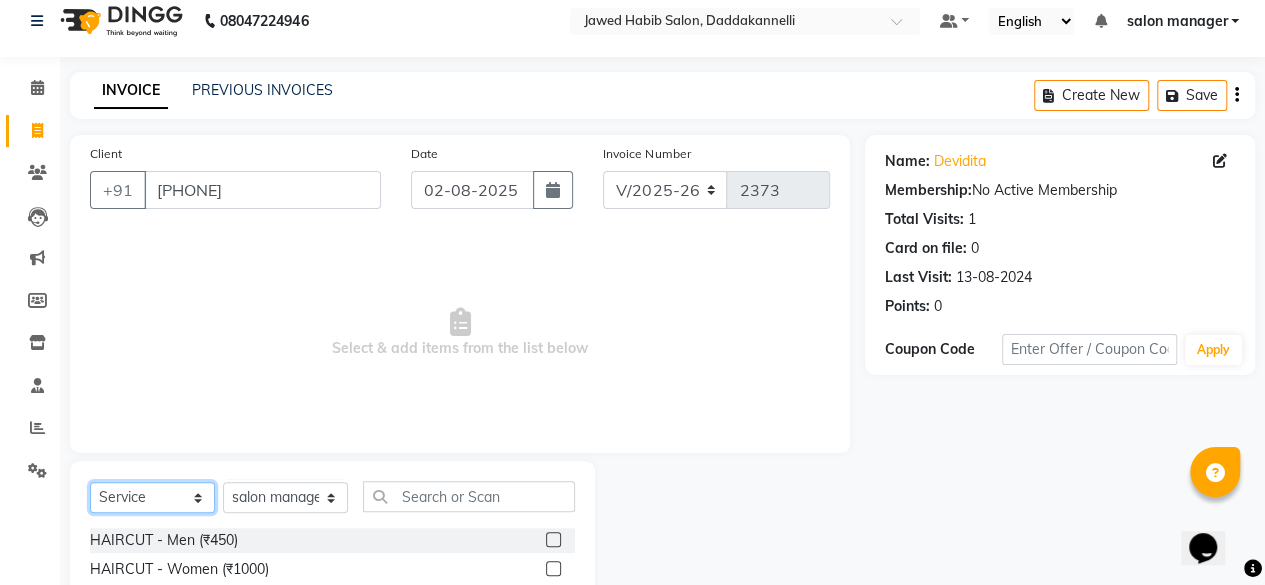 click on "Select  Service  Product  Membership  Package Voucher Prepaid Gift Card" 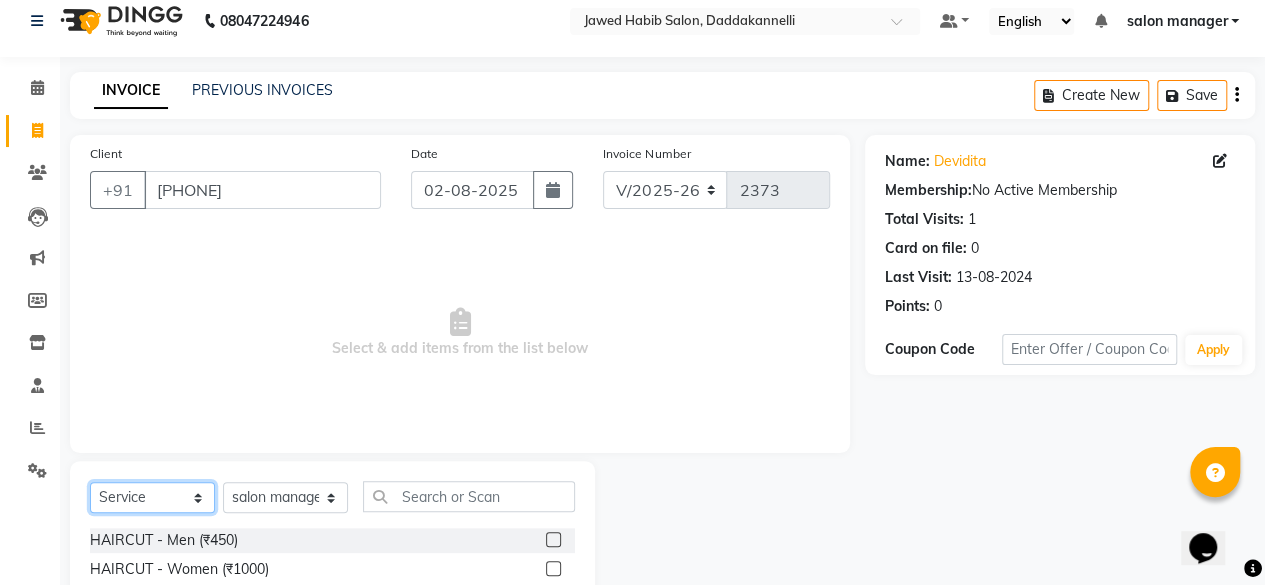 select on "P" 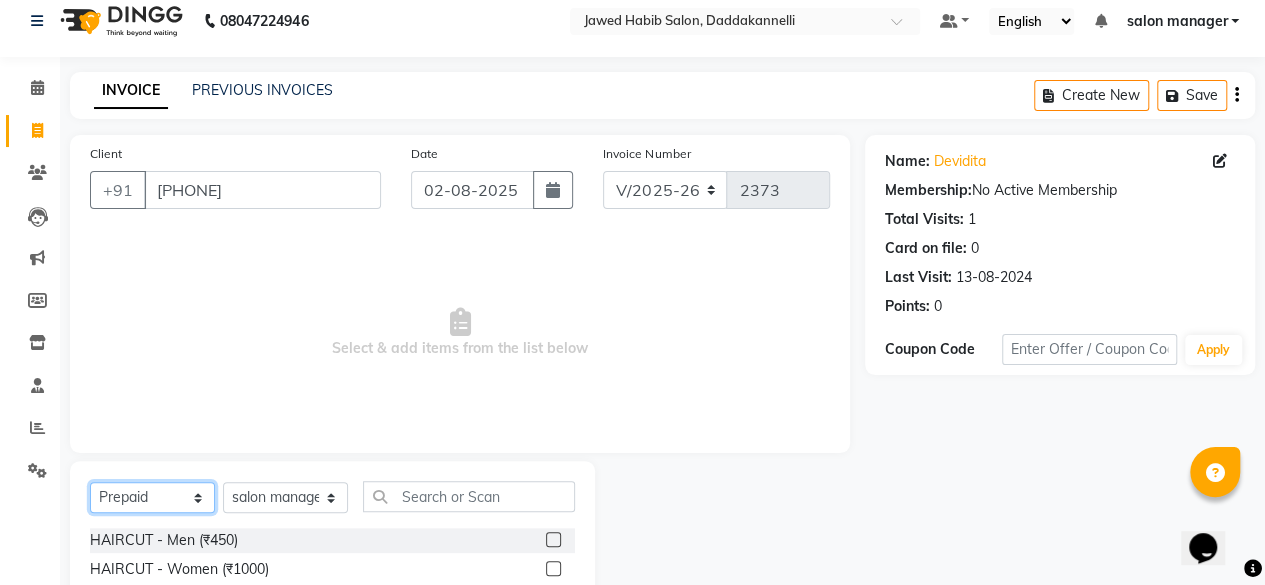 click on "Select  Service  Product  Membership  Package Voucher Prepaid Gift Card" 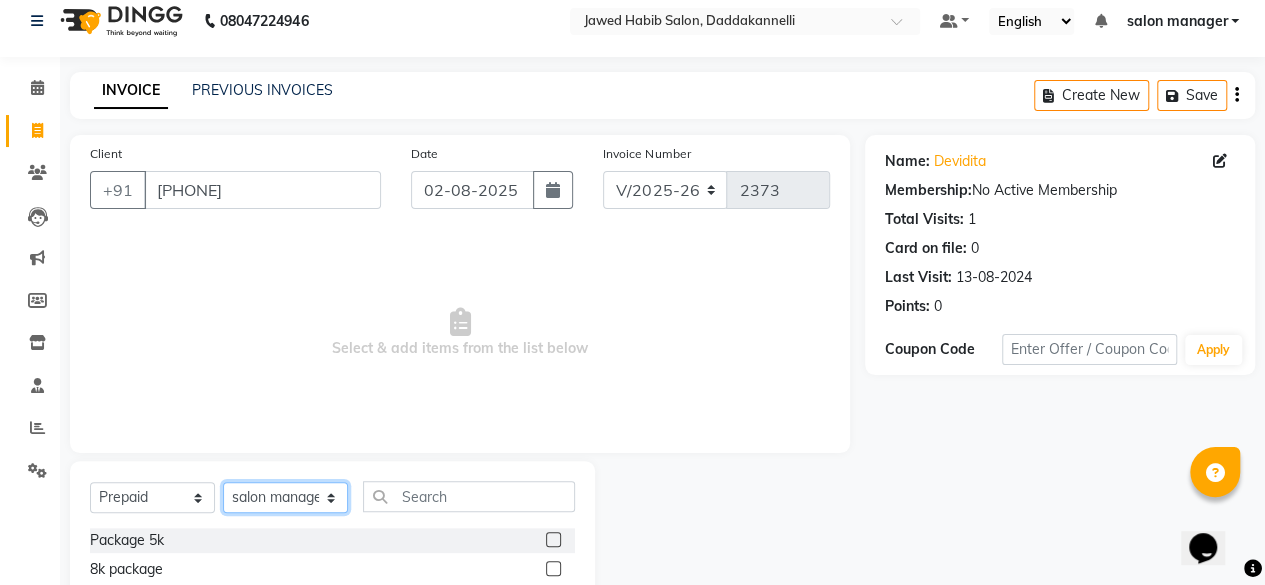 click on "Select Stylist aita DINGG SUPPORT Kabita KAMLA Rahul Riya Tamang Sajal salon manager Sonu Vimal" 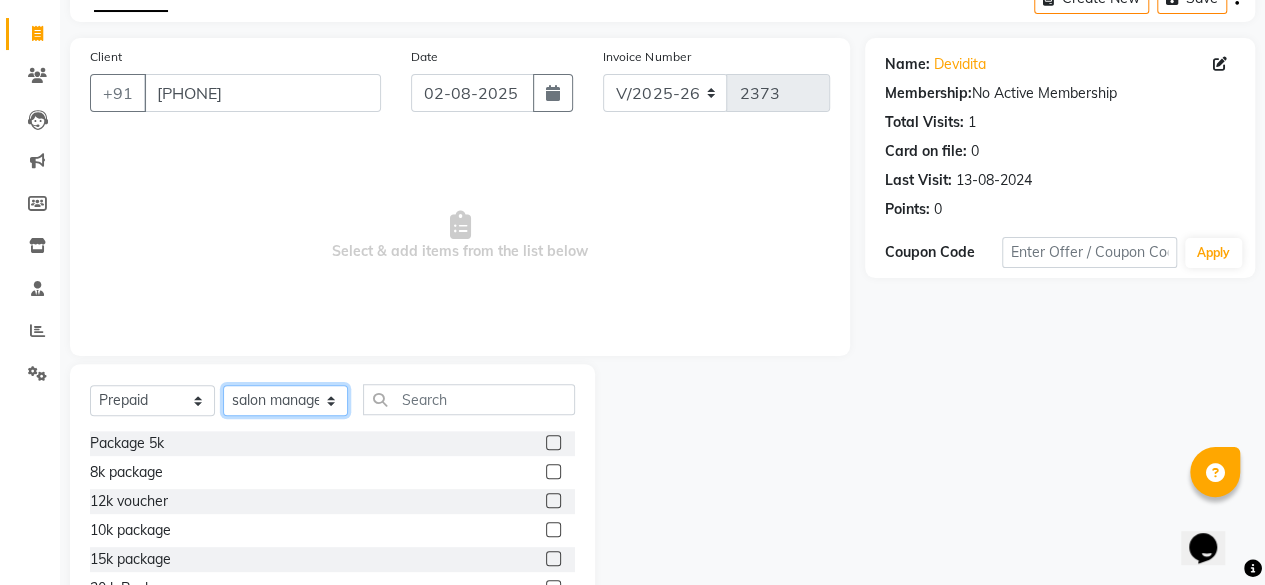 scroll, scrollTop: 115, scrollLeft: 0, axis: vertical 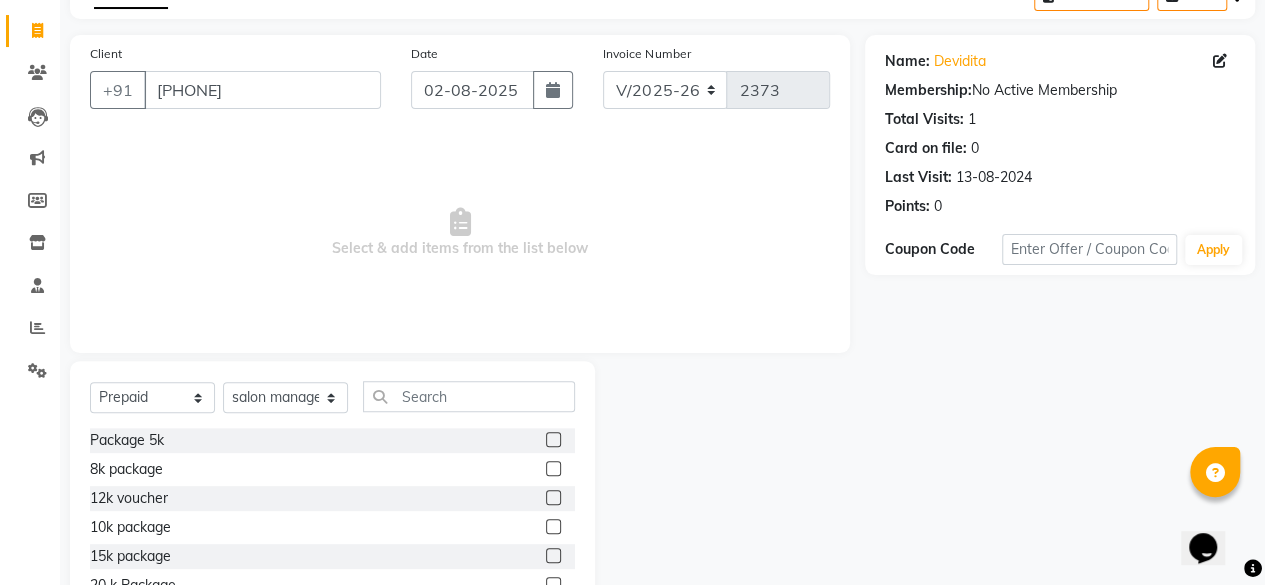 click 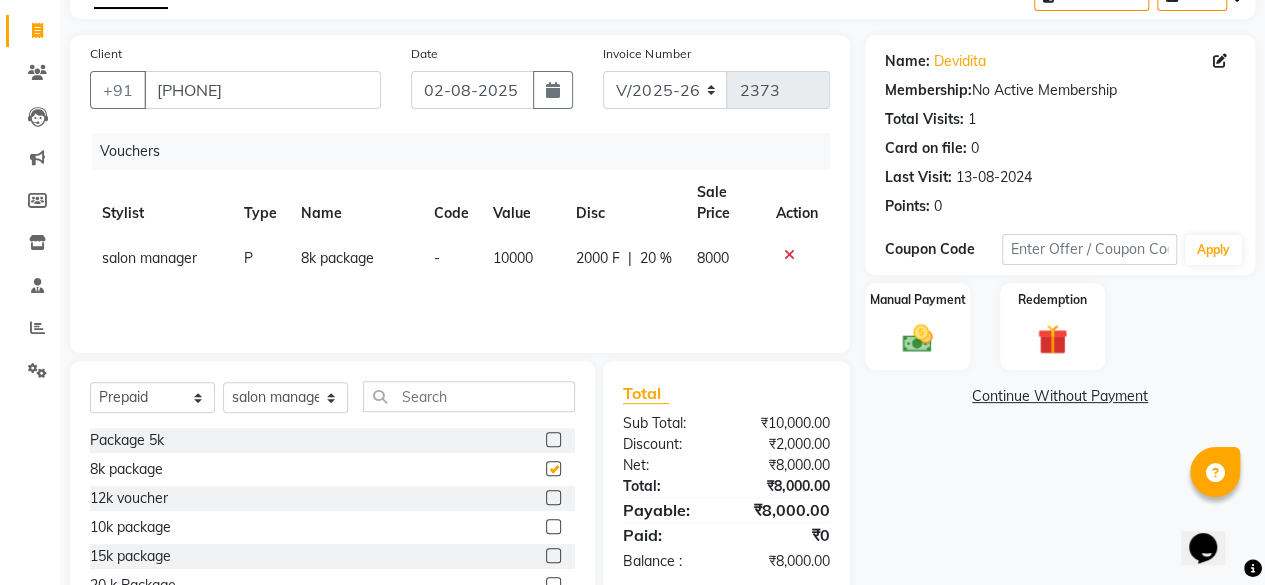 checkbox on "false" 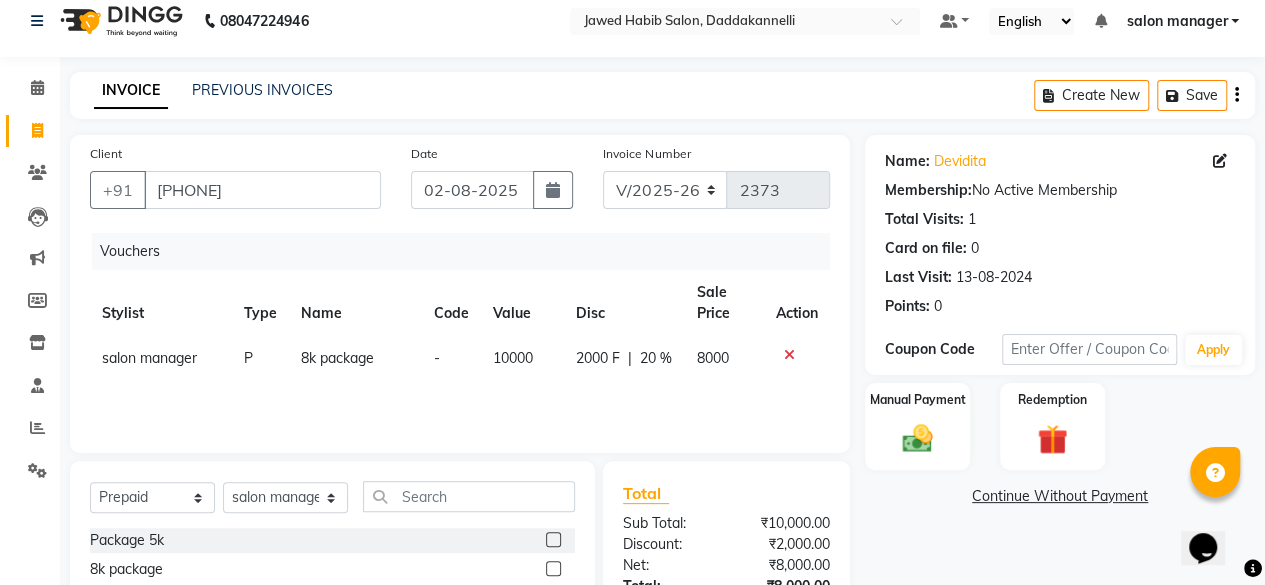scroll, scrollTop: 215, scrollLeft: 0, axis: vertical 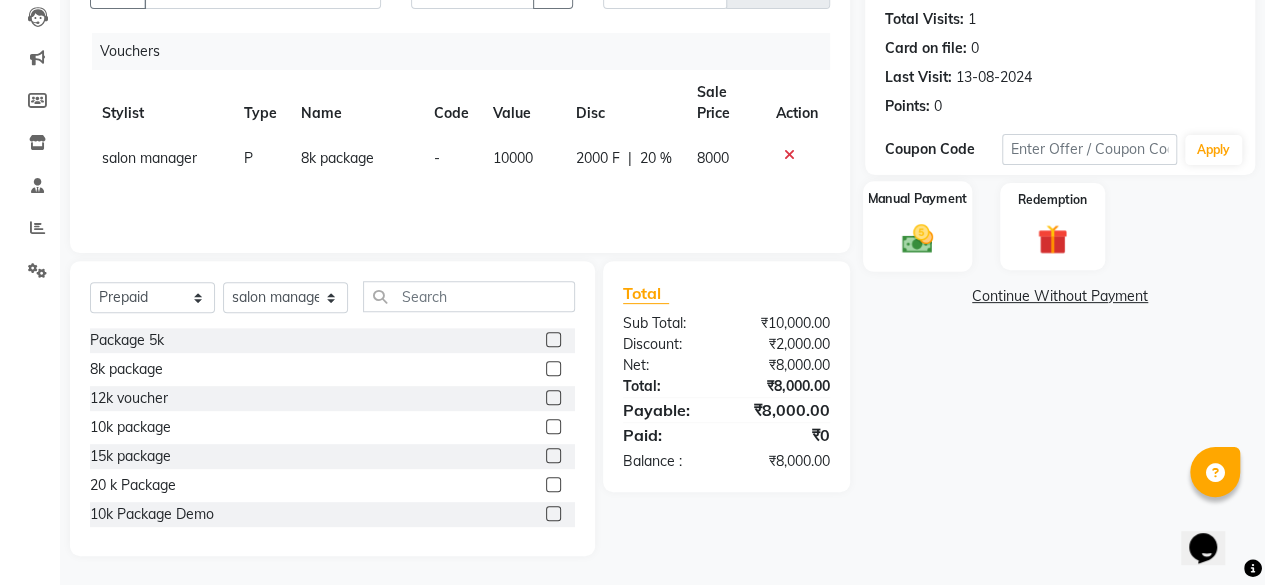 click 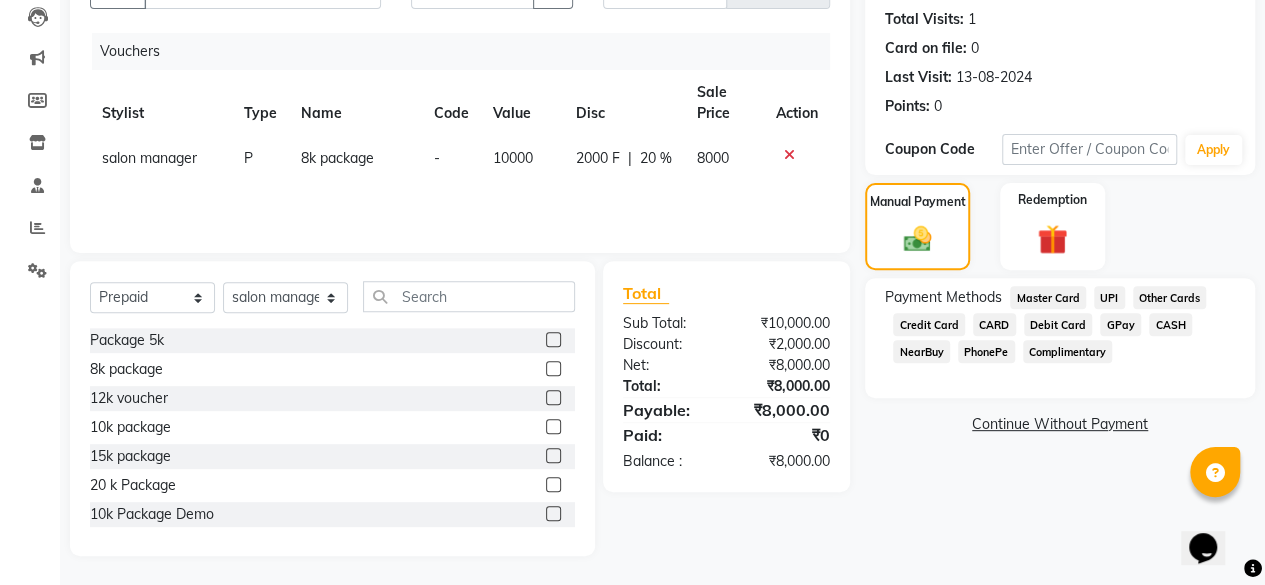 click on "UPI" 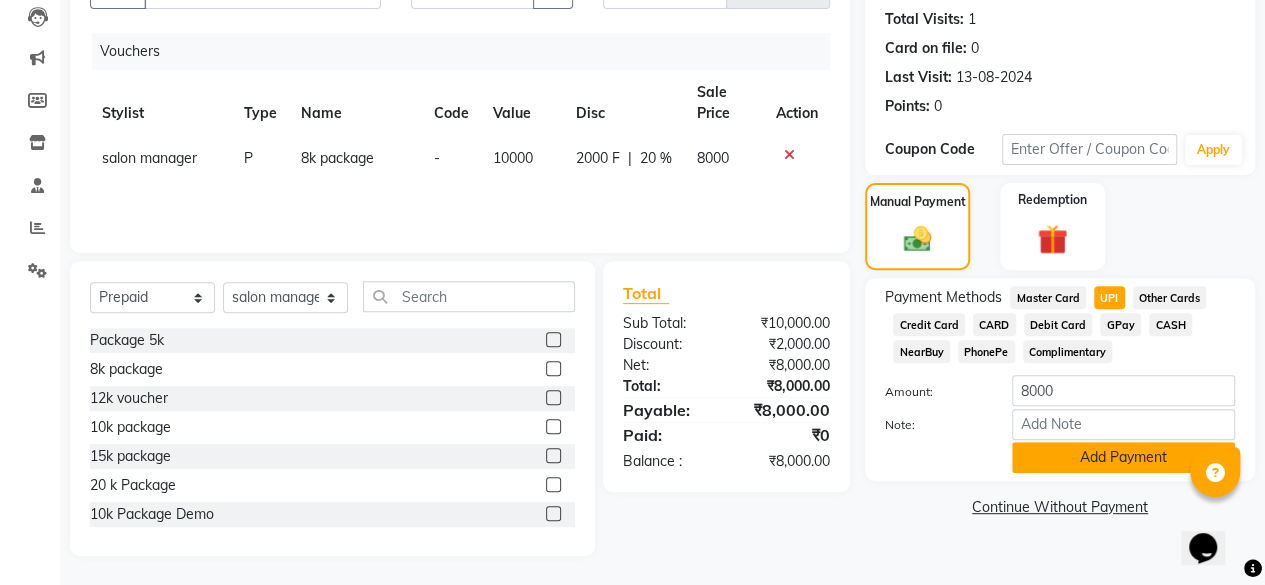click on "Add Payment" 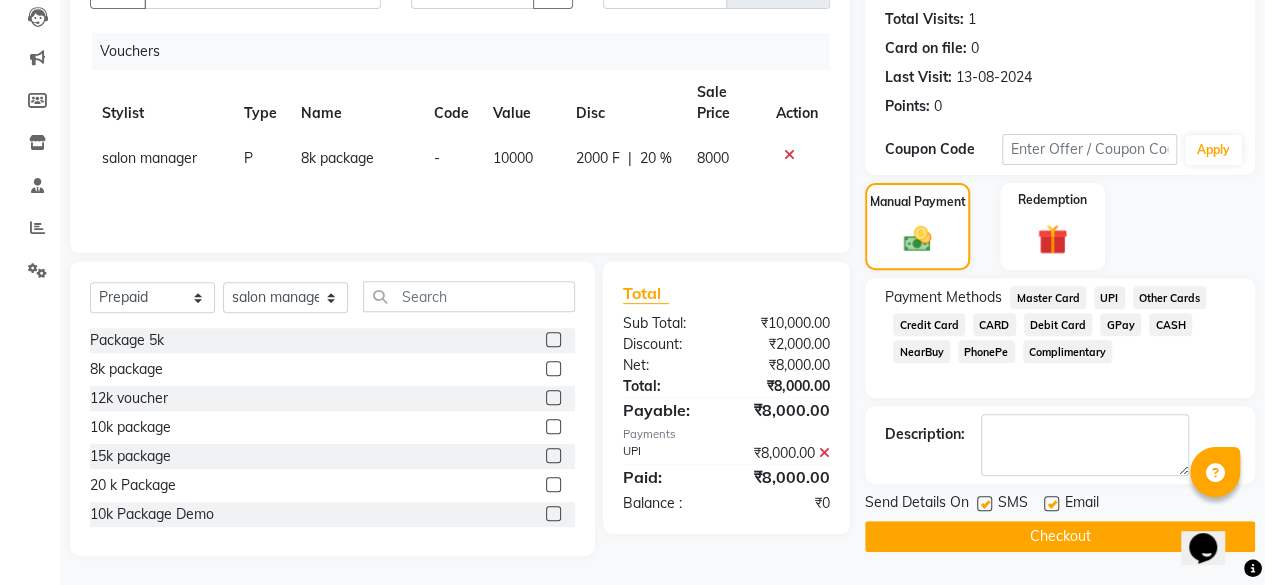 click 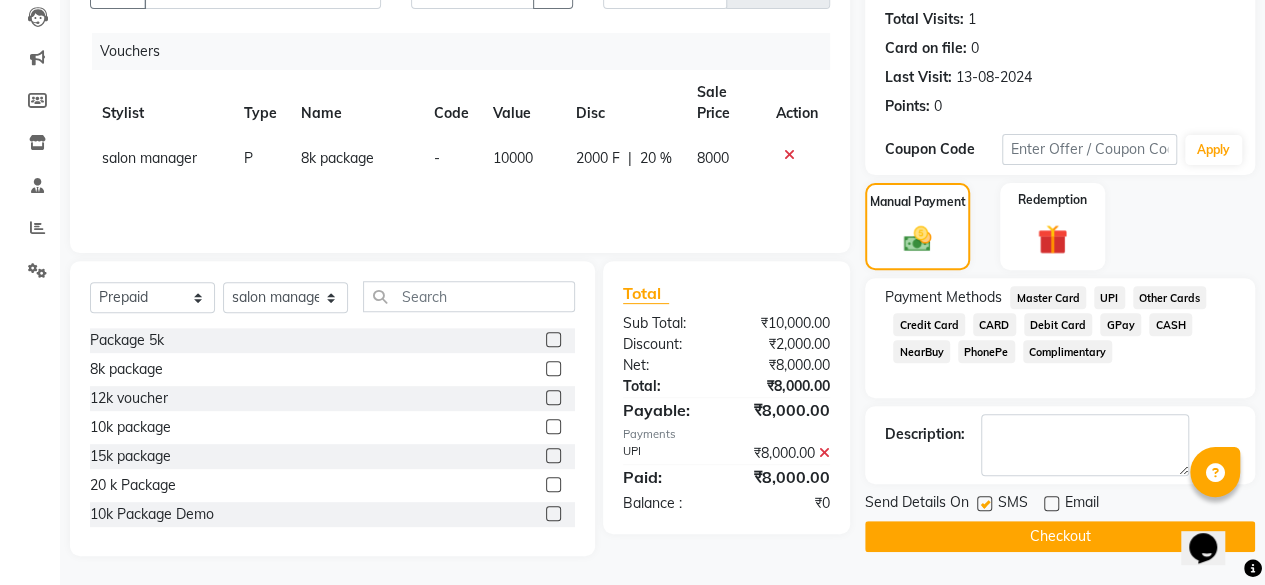 click 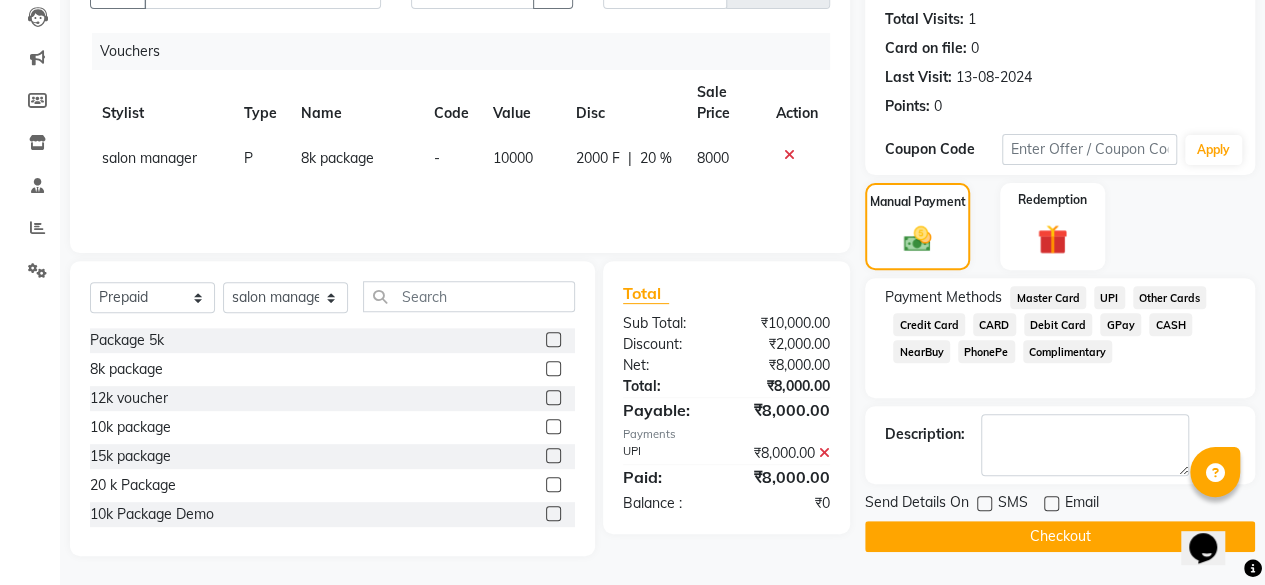 click on "Checkout" 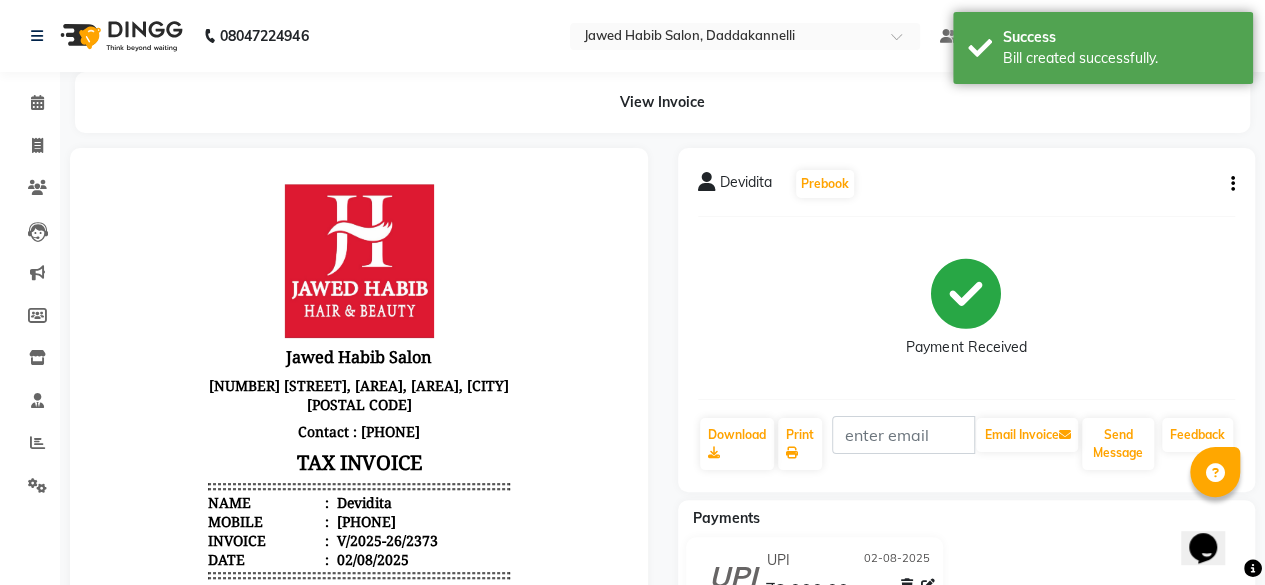scroll, scrollTop: 0, scrollLeft: 0, axis: both 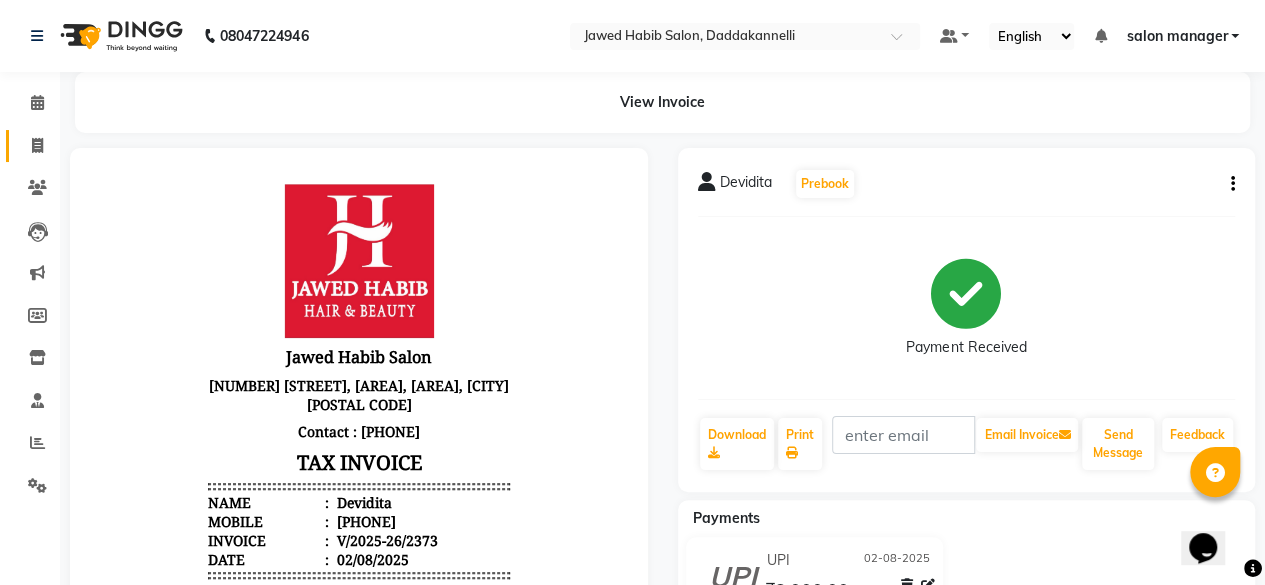 click 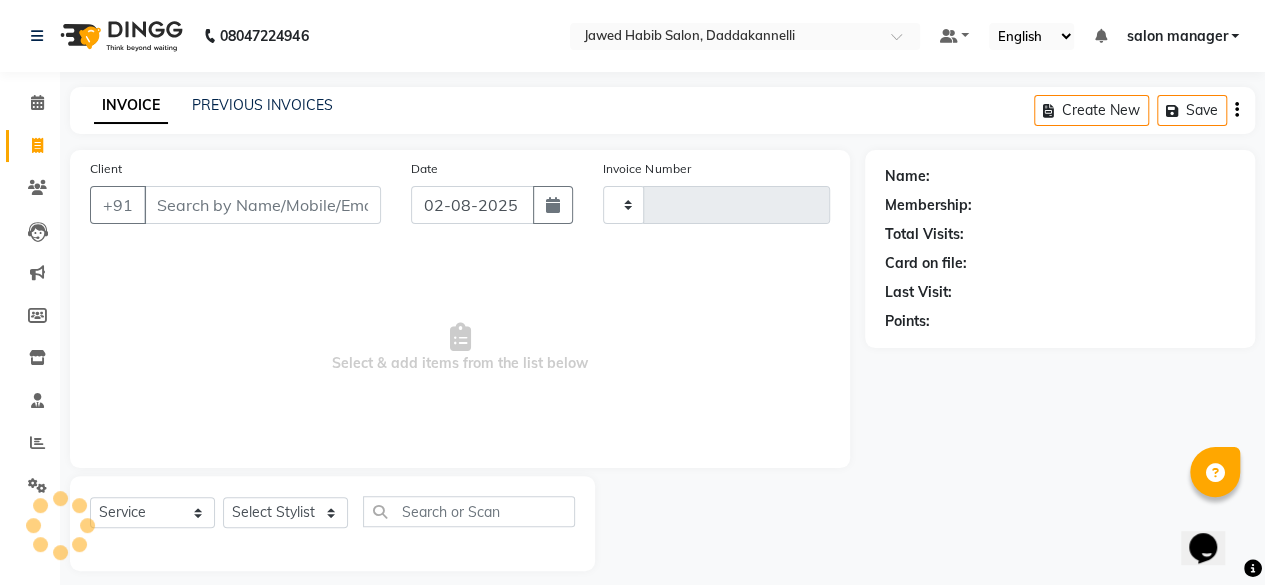 scroll, scrollTop: 15, scrollLeft: 0, axis: vertical 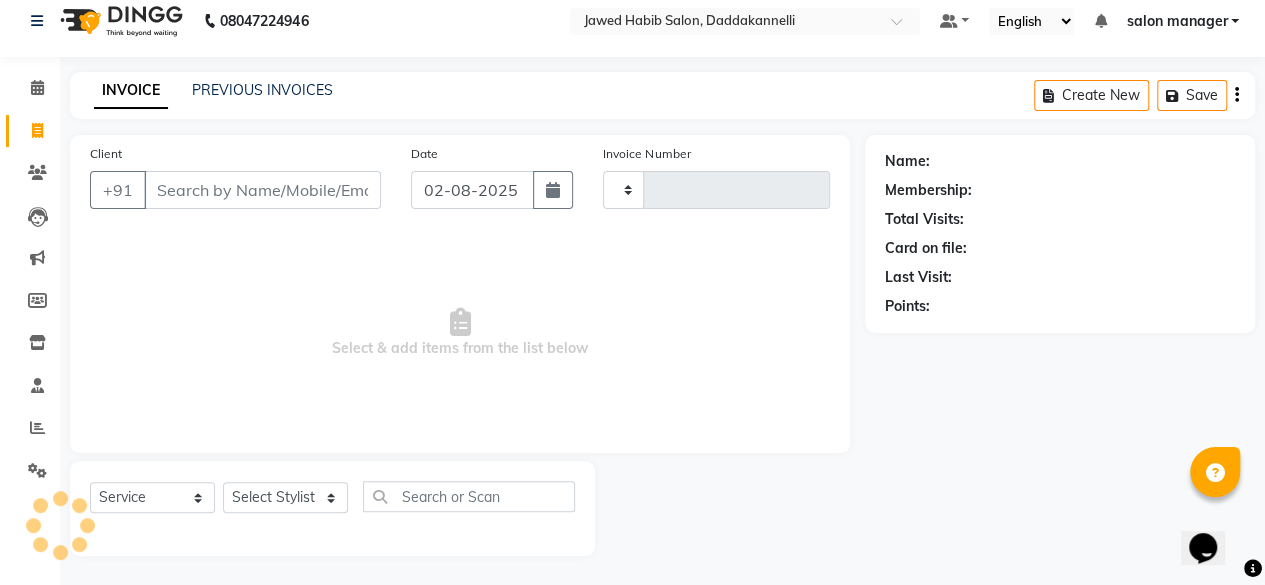 type on "2374" 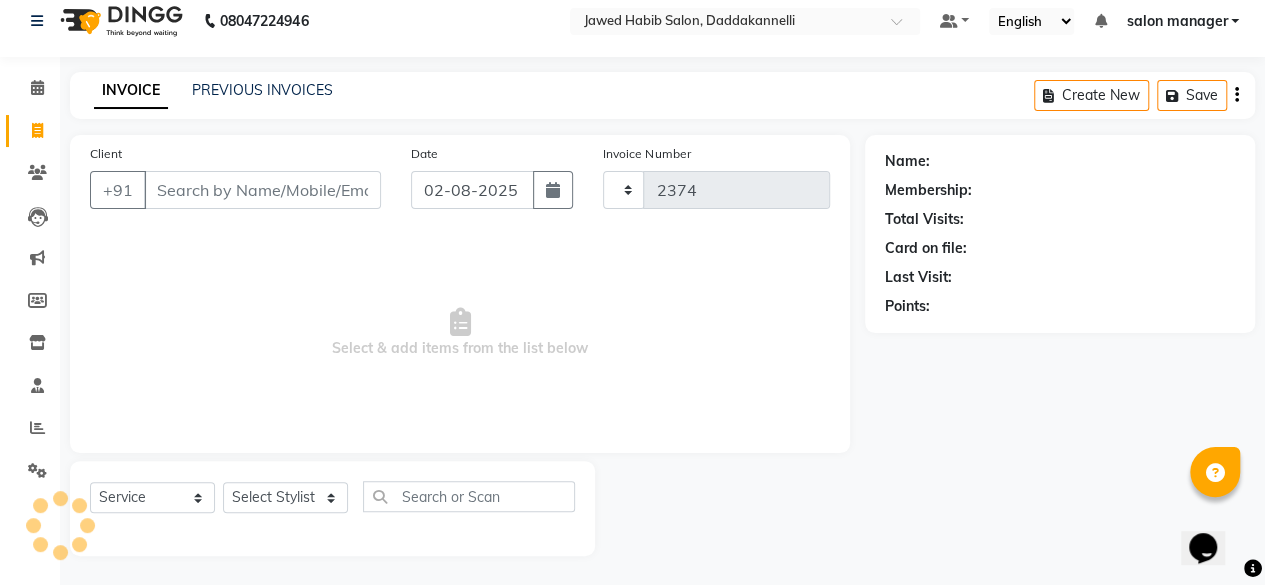 select on "6354" 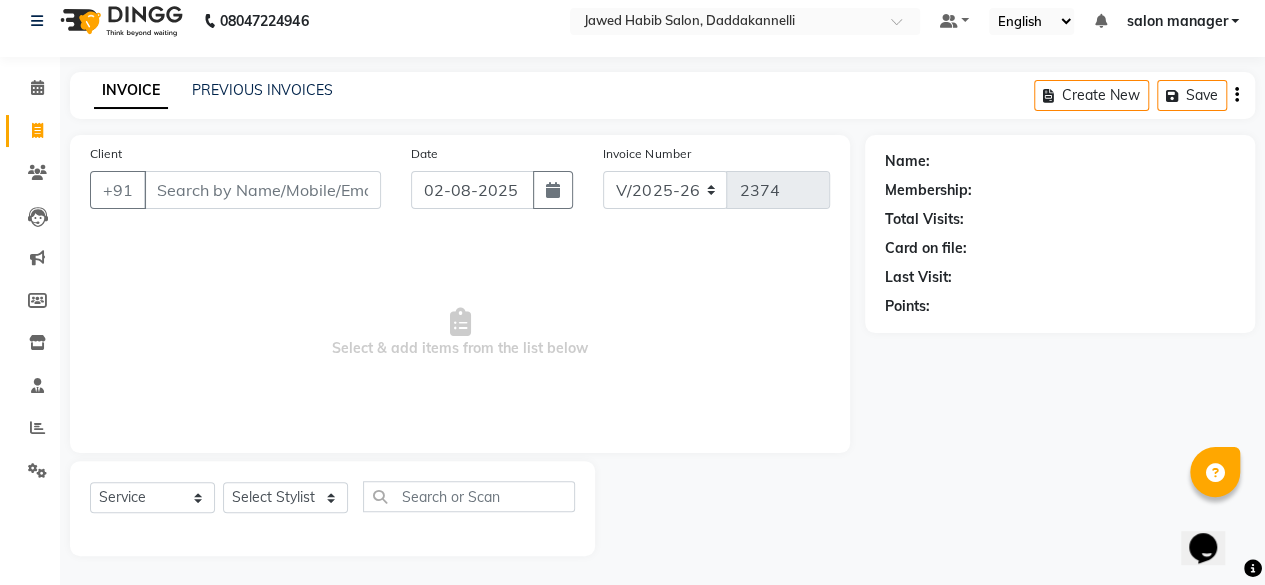 click on "Client" at bounding box center [262, 190] 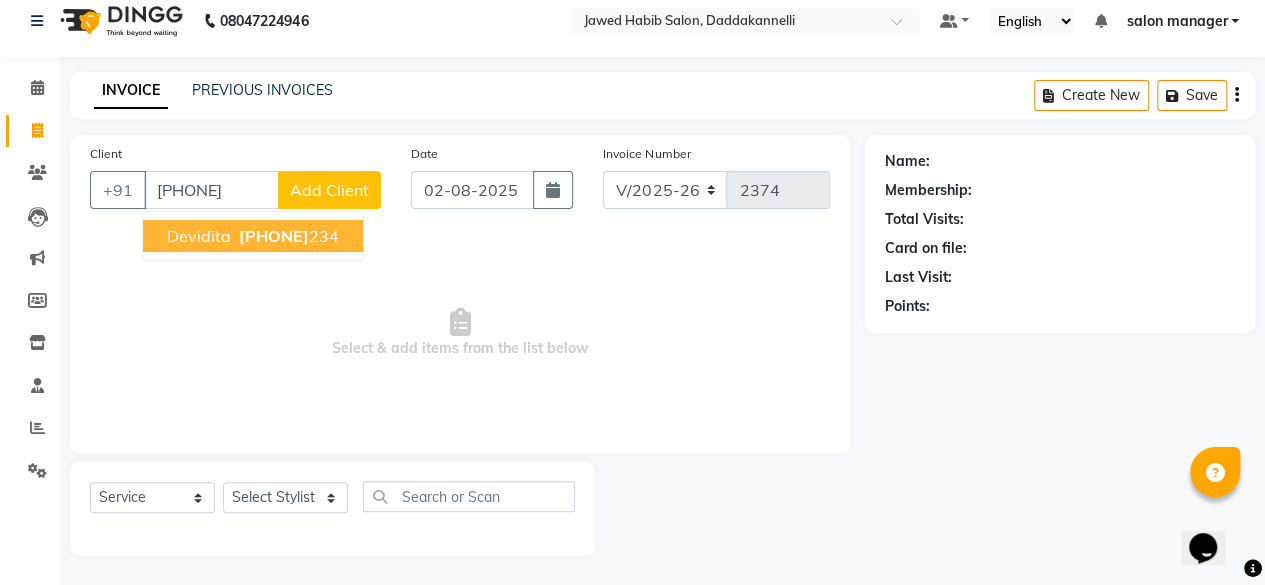 click on "[FIRST]   [PHONE] [NUMBER]" at bounding box center [253, 236] 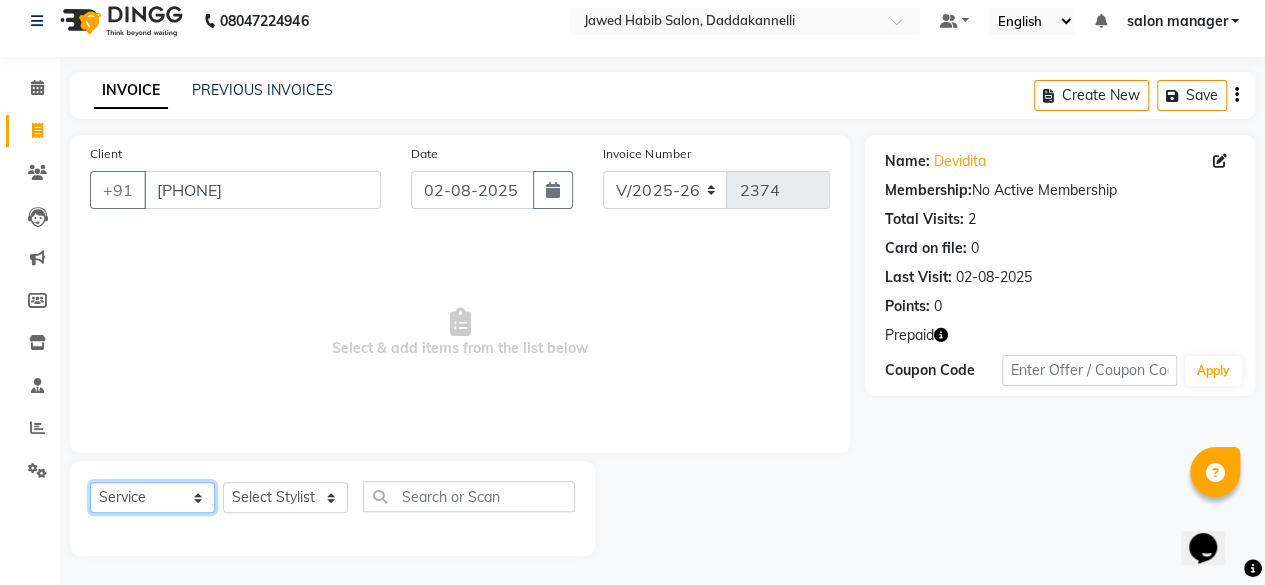 click on "Select  Service  Product  Membership  Package Voucher Prepaid Gift Card" 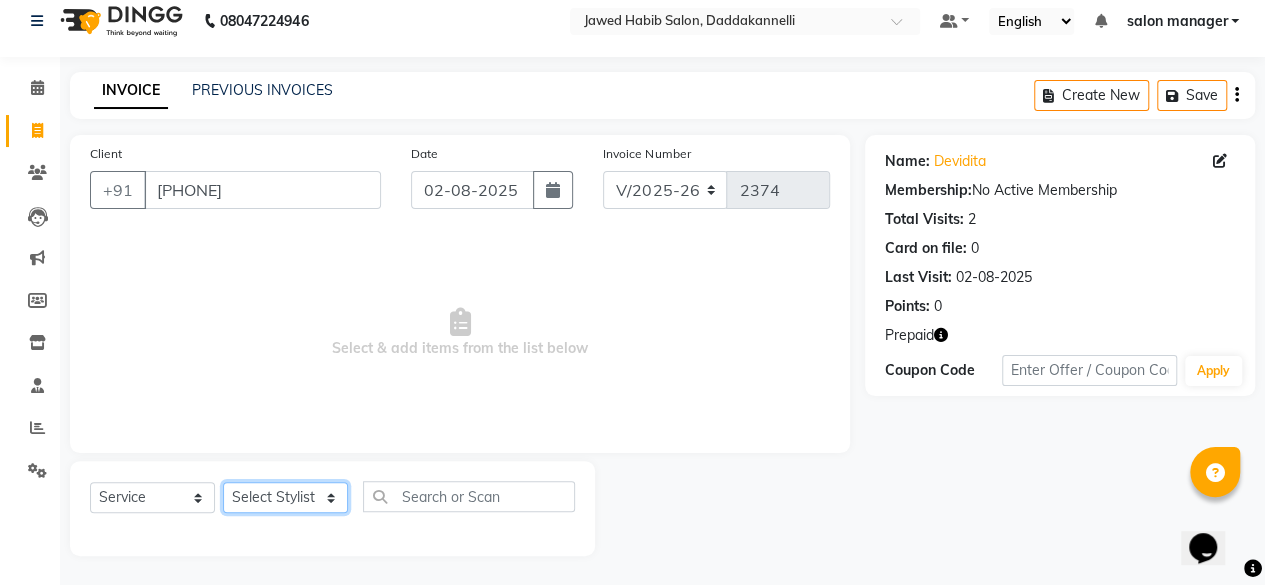 click on "Select Stylist aita DINGG SUPPORT Kabita KAMLA Rahul Riya Tamang Sajal salon manager Sonu Vimal" 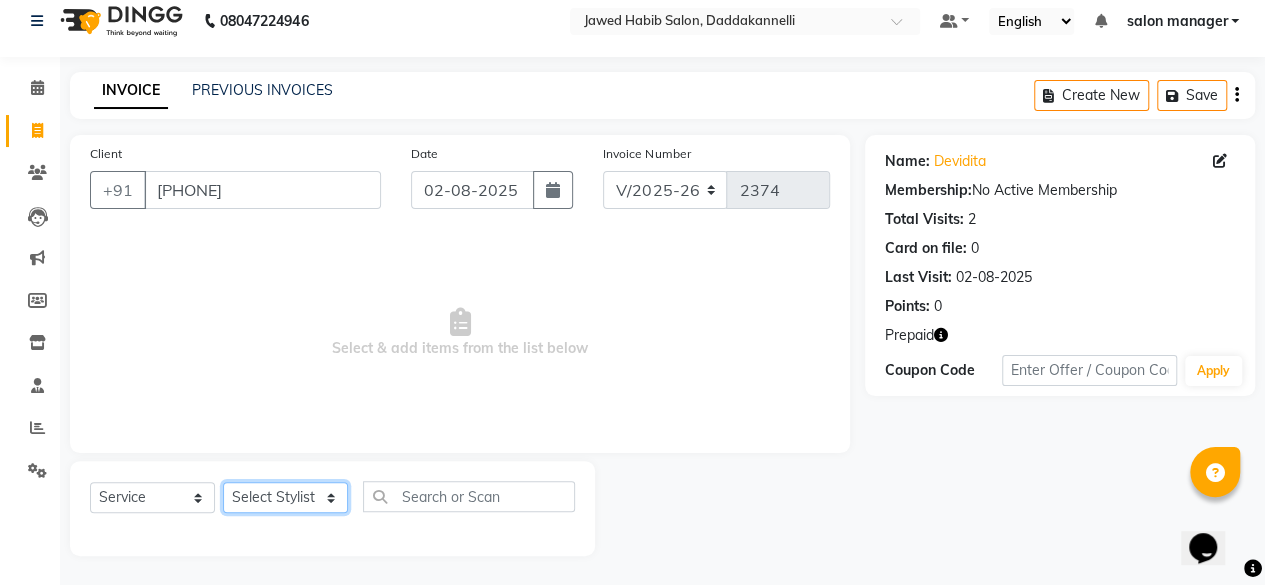 select on "80320" 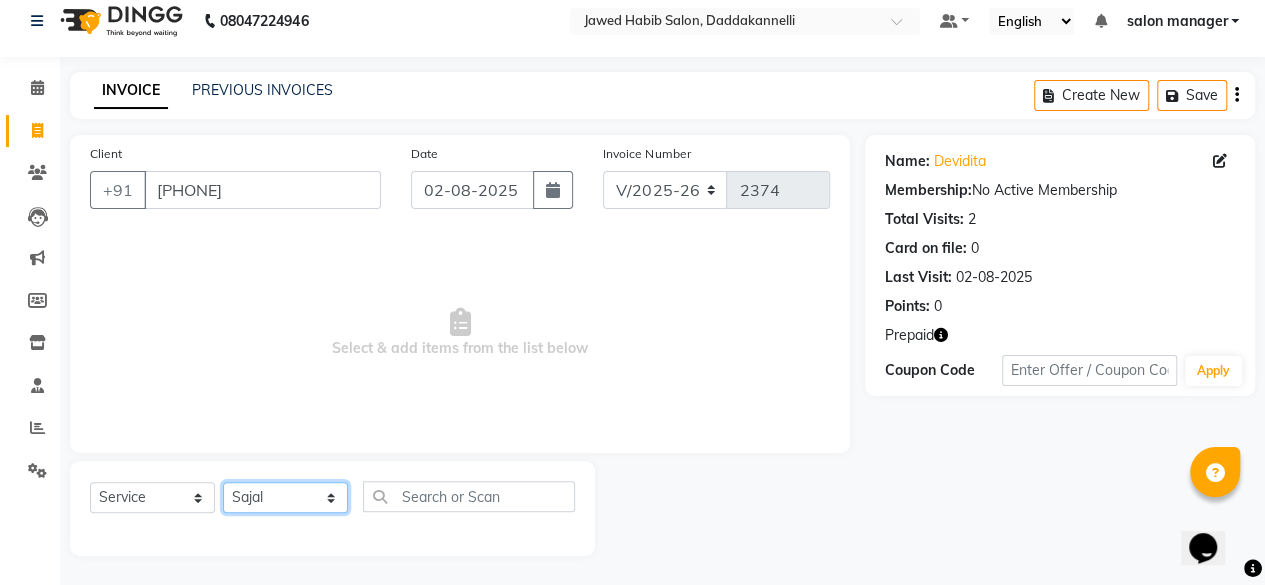 click on "Select Stylist aita DINGG SUPPORT Kabita KAMLA Rahul Riya Tamang Sajal salon manager Sonu Vimal" 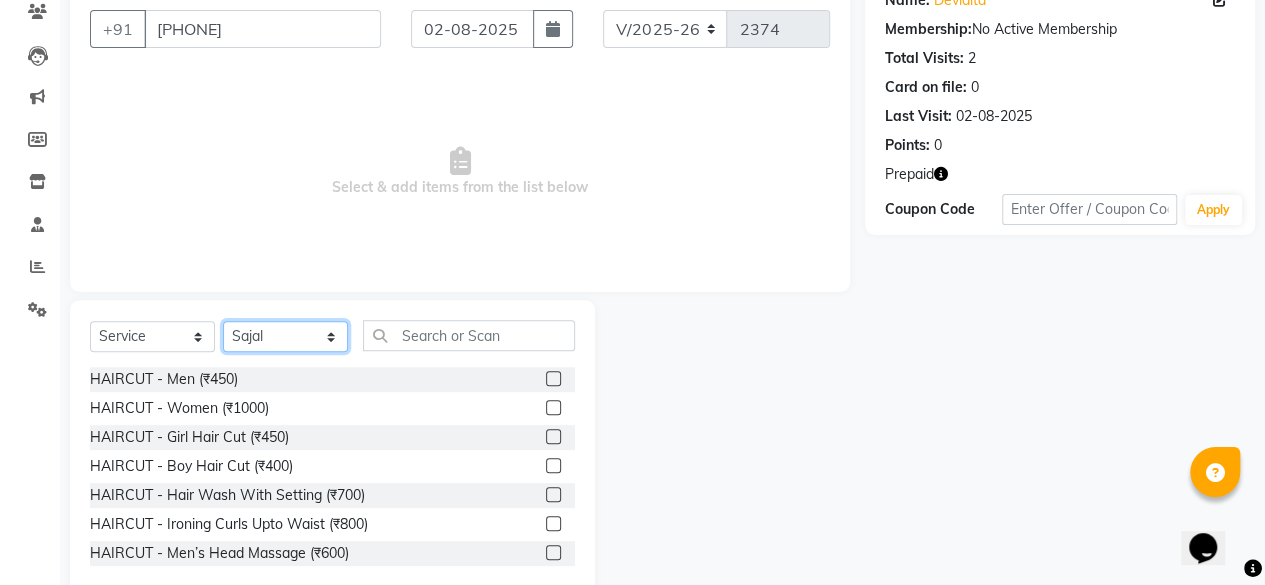 scroll, scrollTop: 215, scrollLeft: 0, axis: vertical 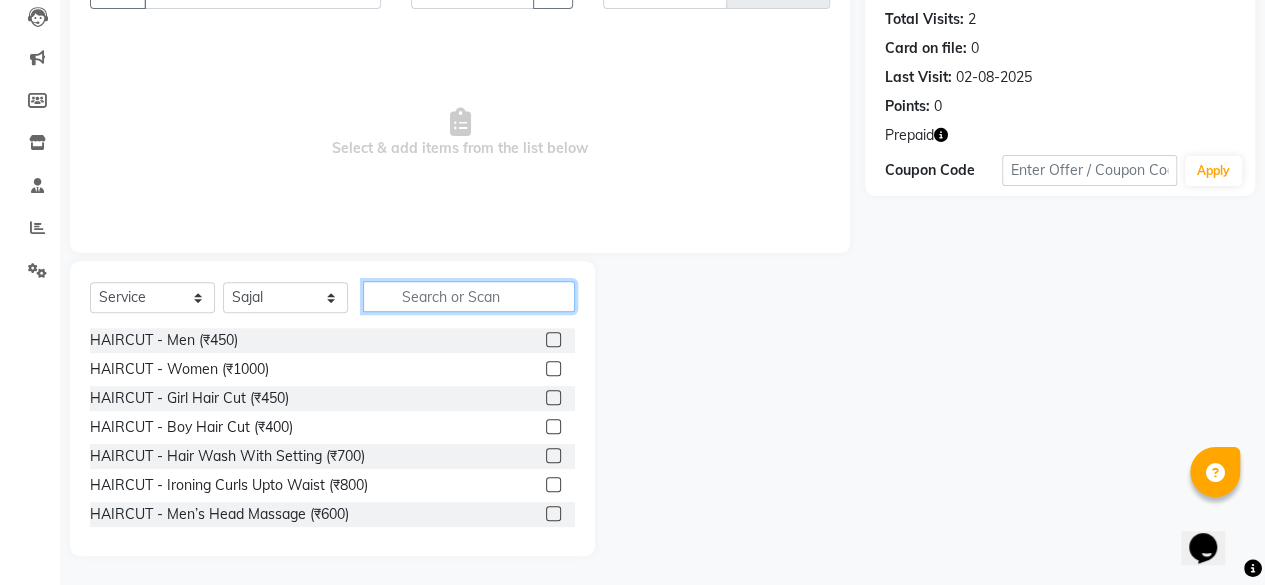 click 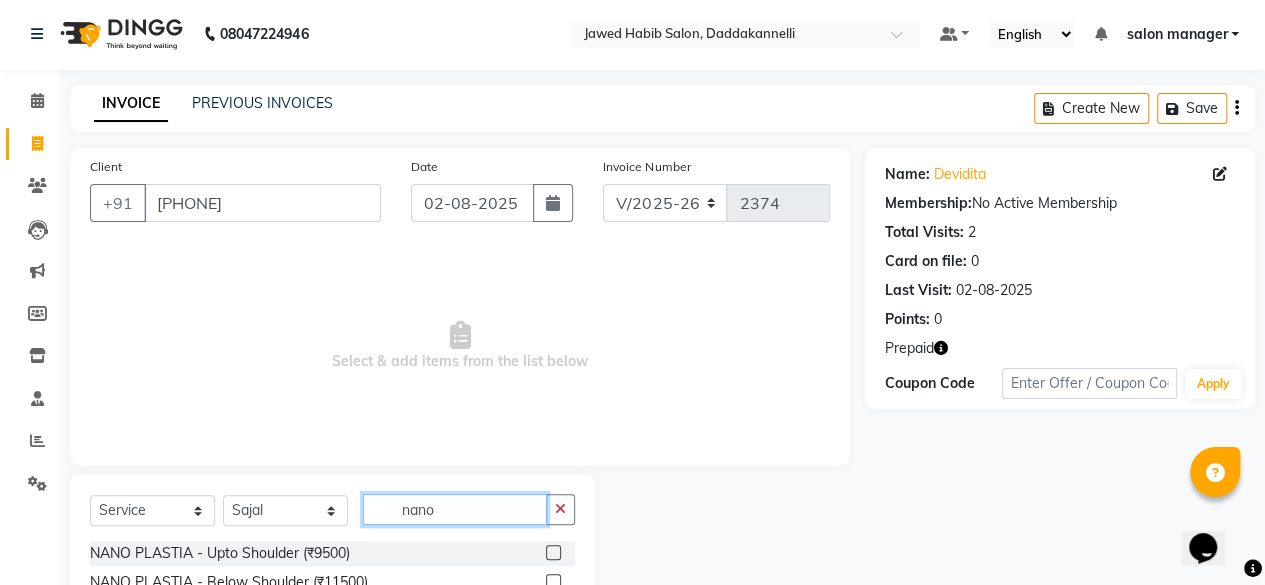 scroll, scrollTop: 102, scrollLeft: 0, axis: vertical 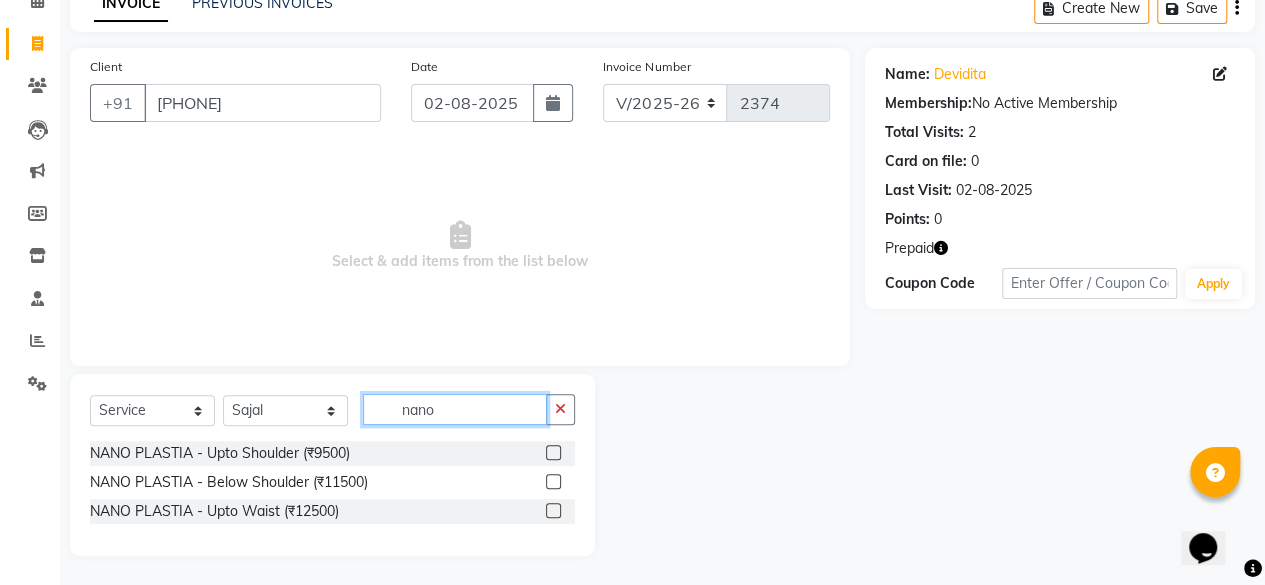 type on "nano" 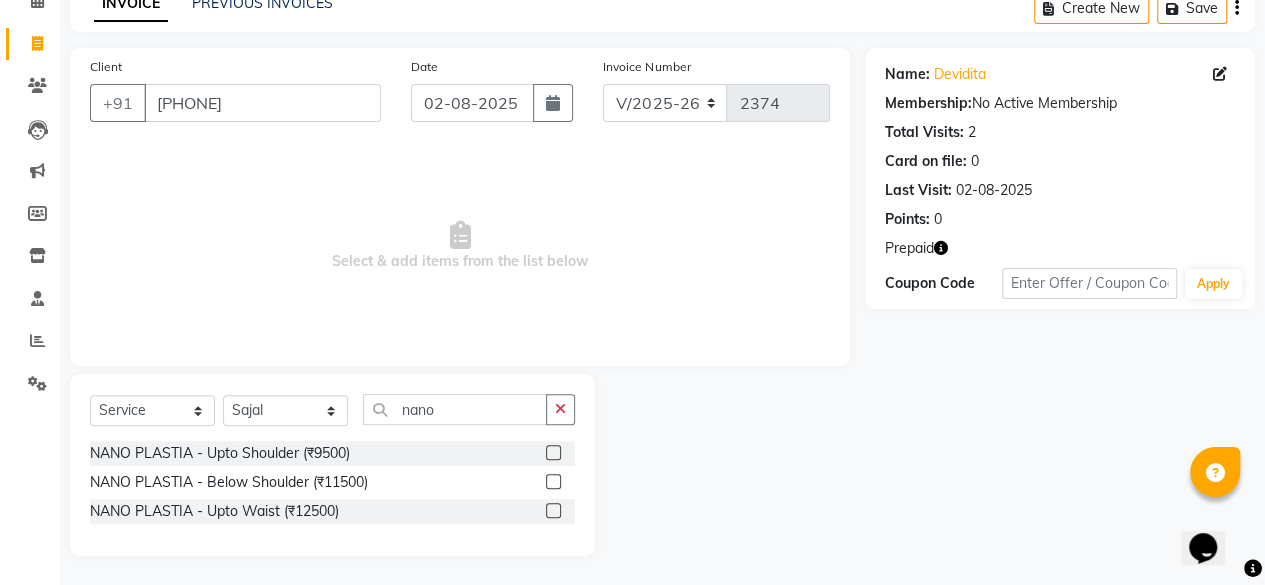click 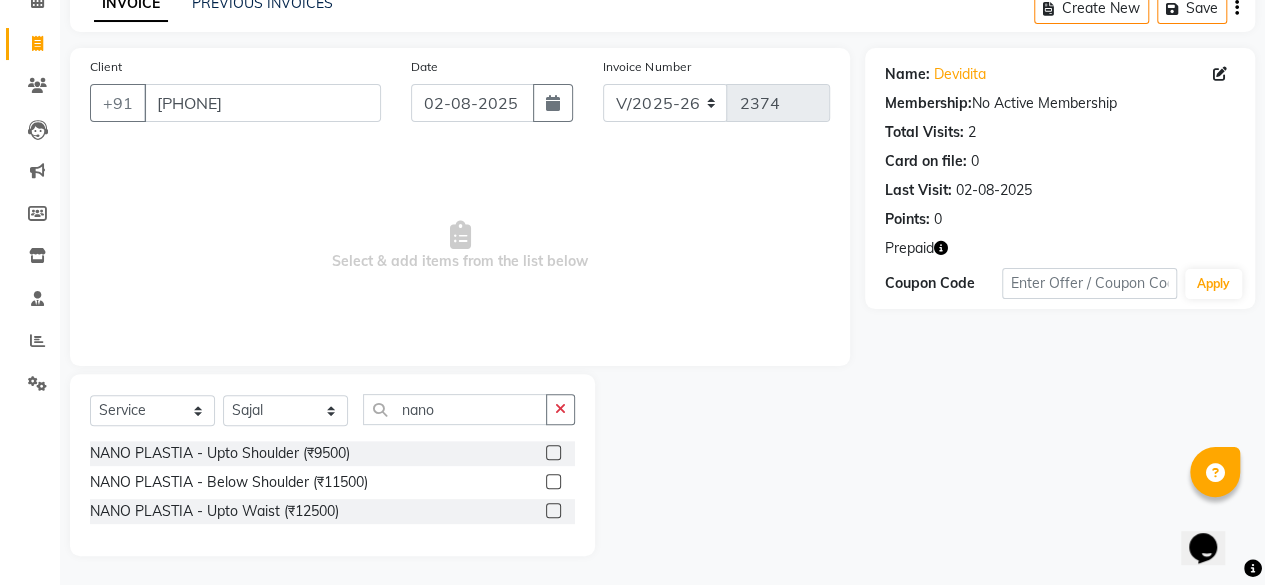 click 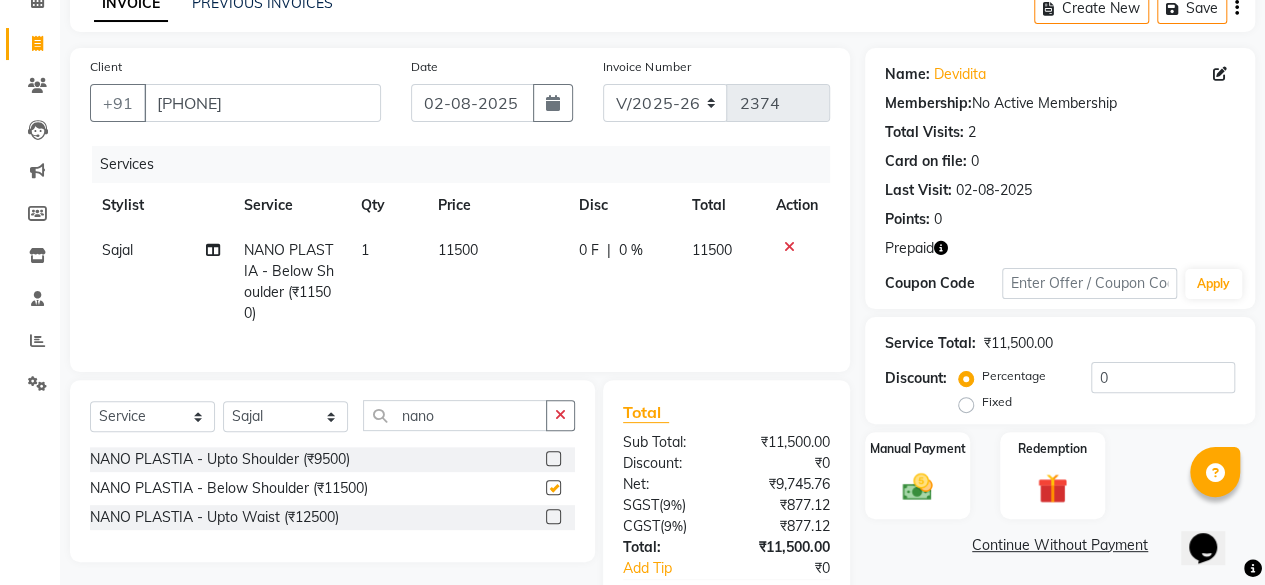 checkbox on "false" 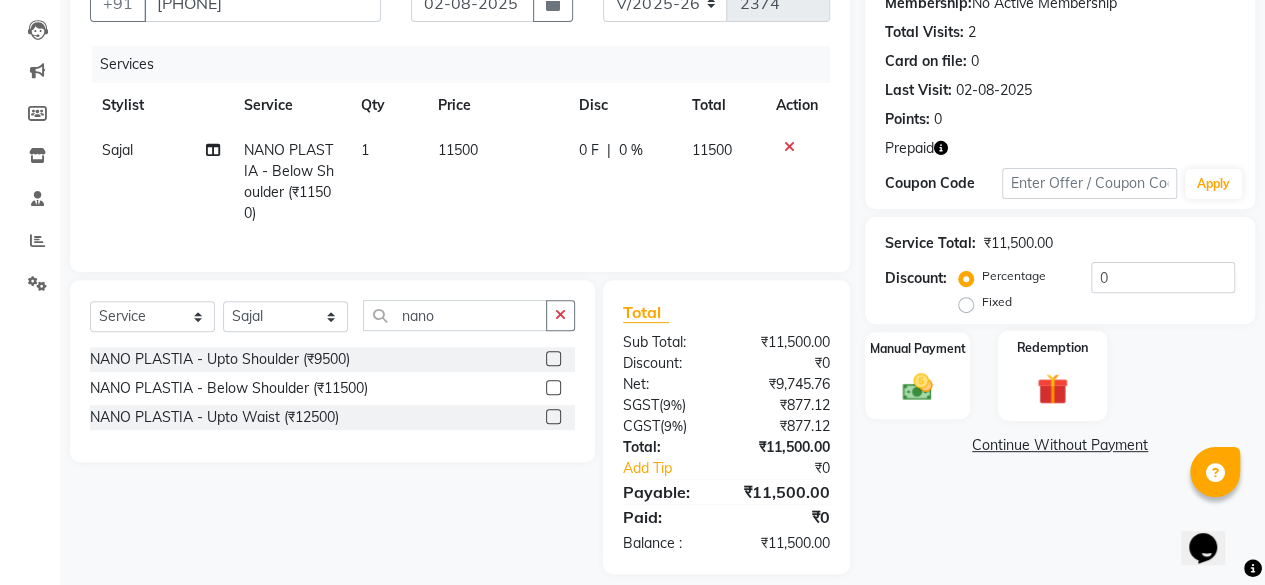 click 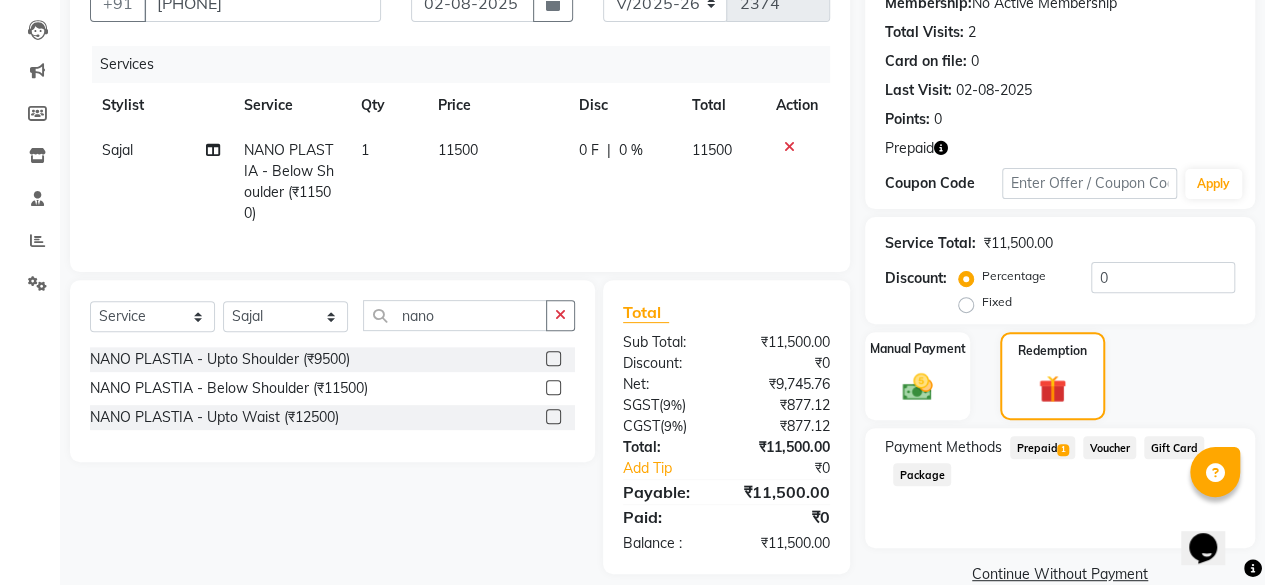 scroll, scrollTop: 236, scrollLeft: 0, axis: vertical 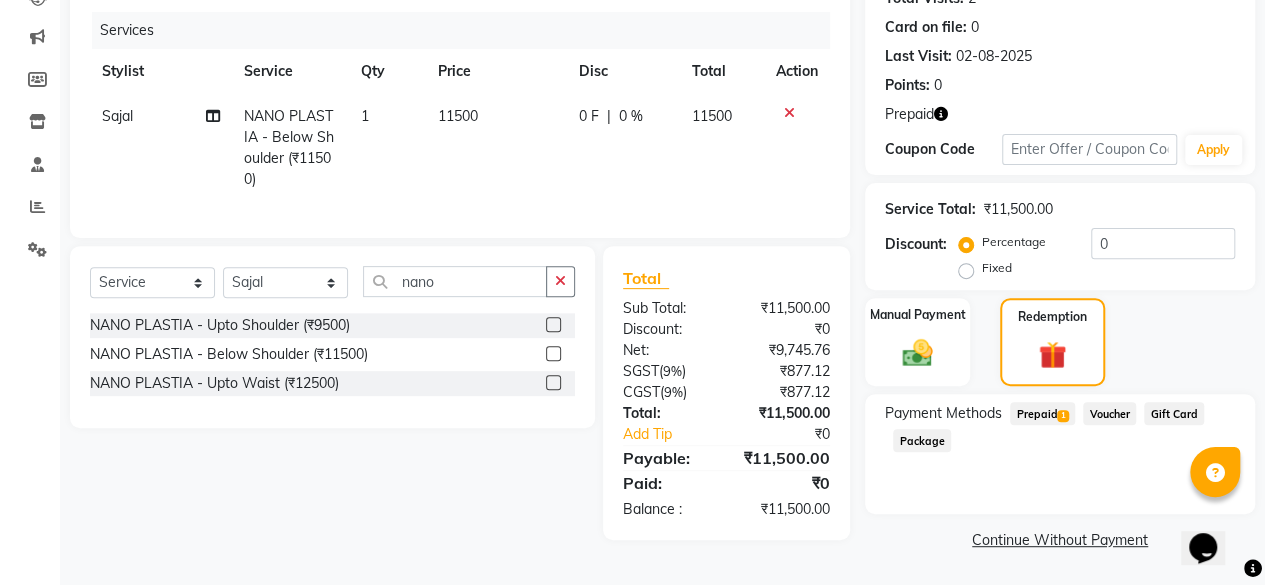 click on "Prepaid  1" 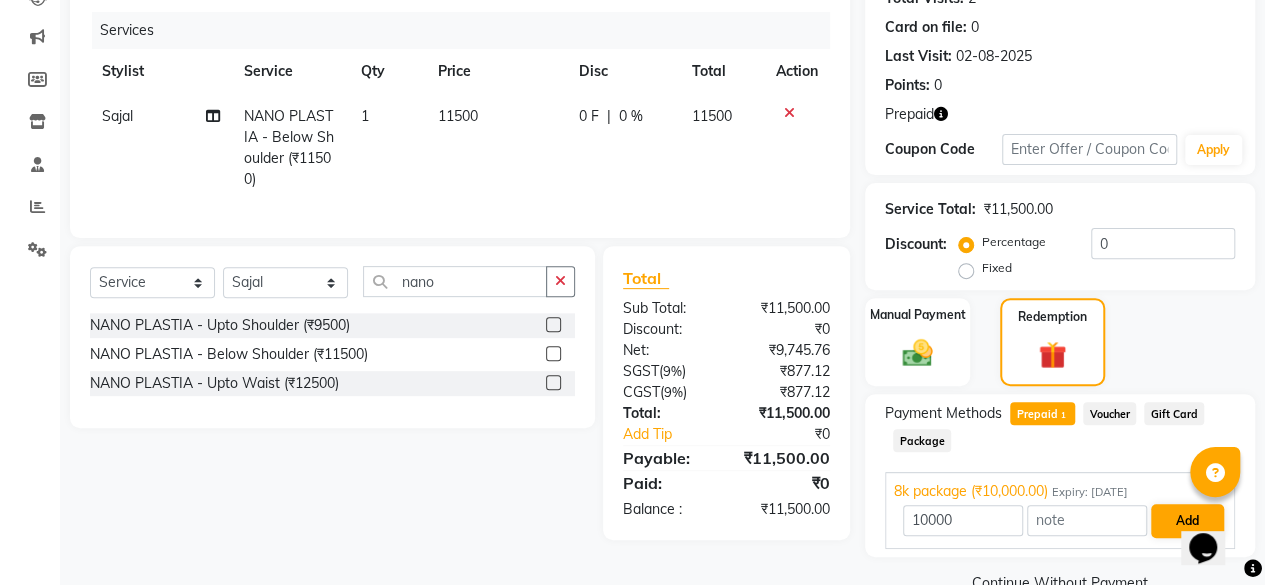 scroll, scrollTop: 278, scrollLeft: 0, axis: vertical 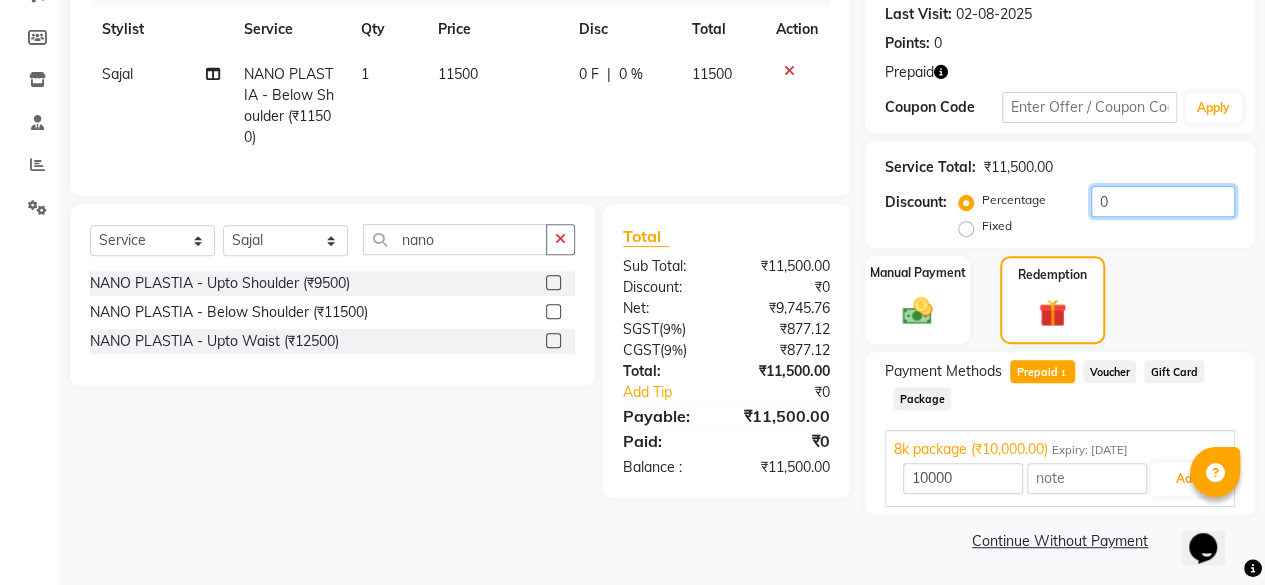 click on "0" 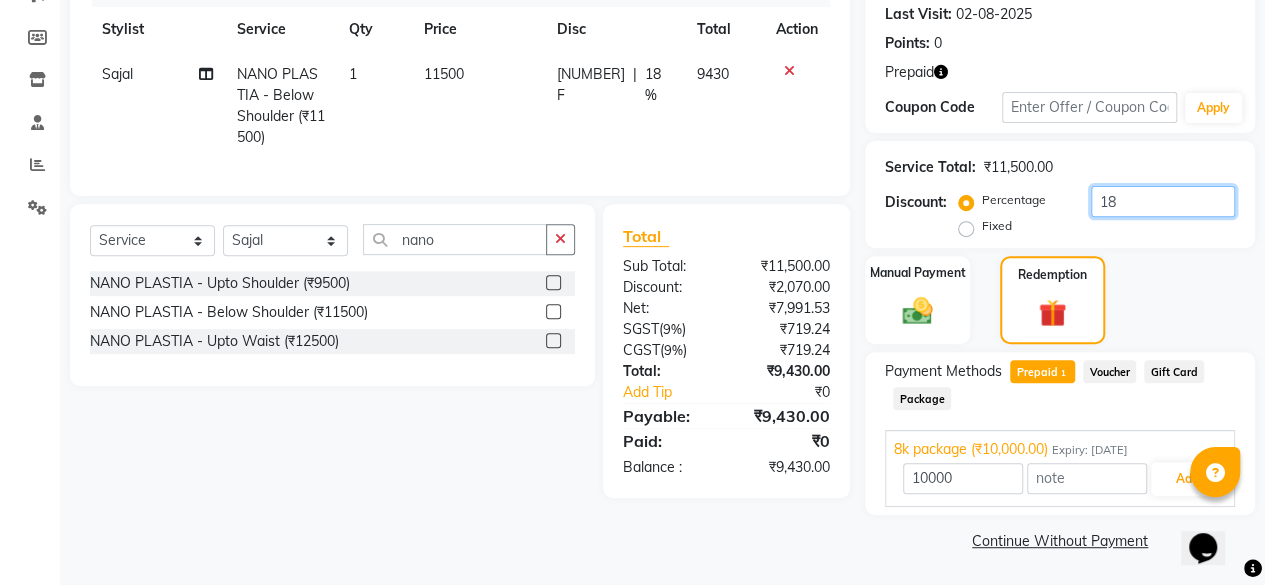 type on "1" 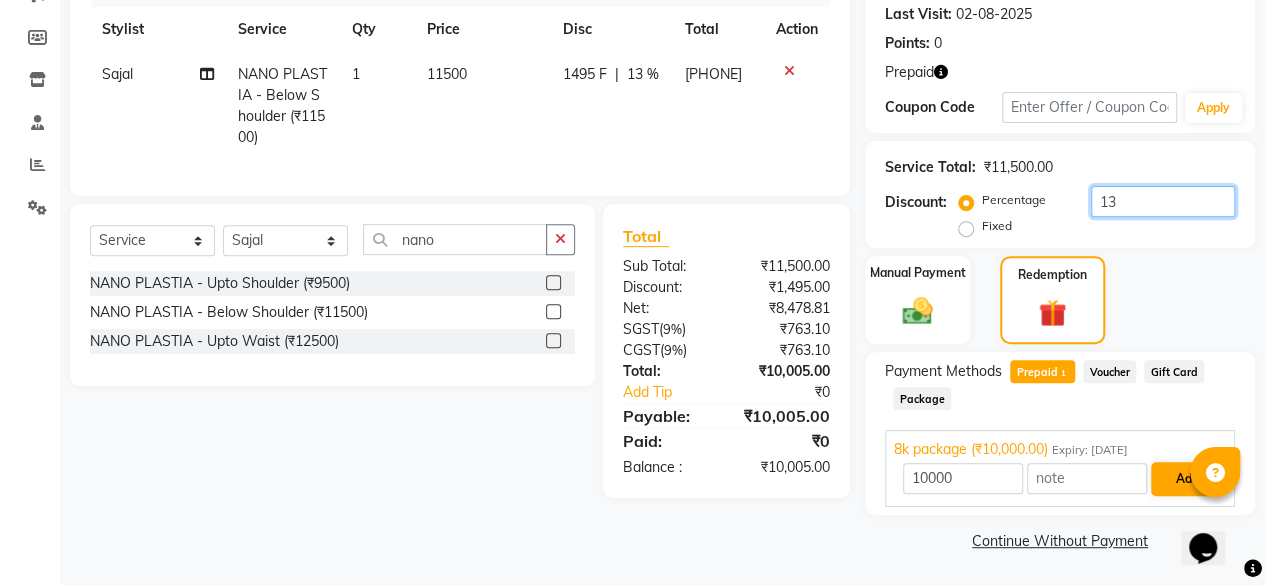 type on "13" 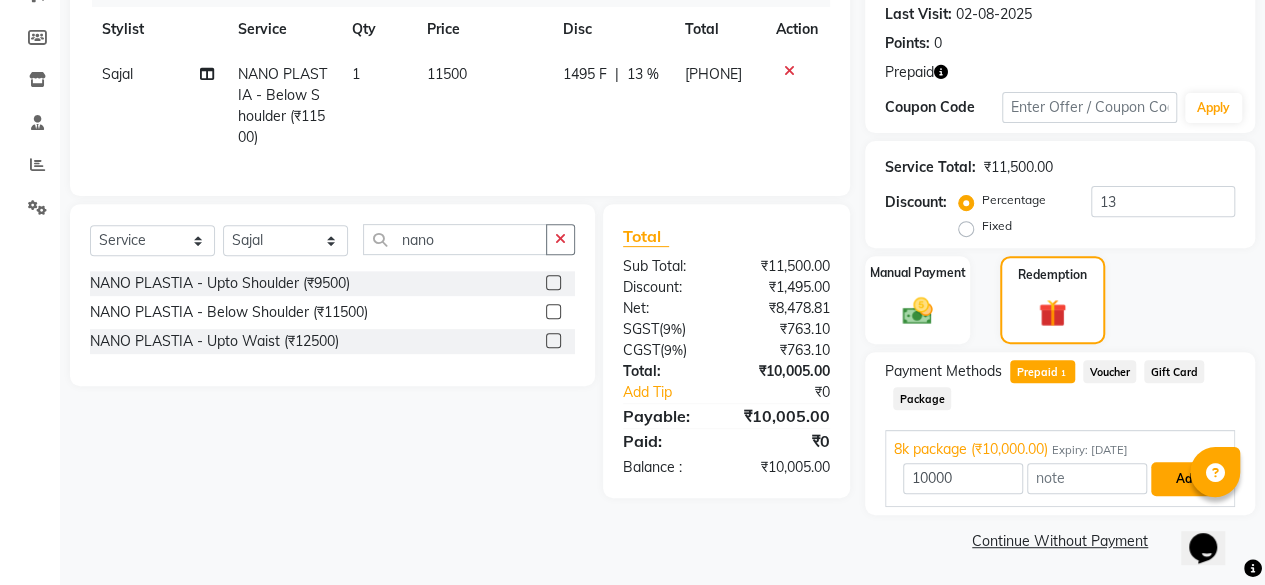 click on "Add" at bounding box center [1187, 479] 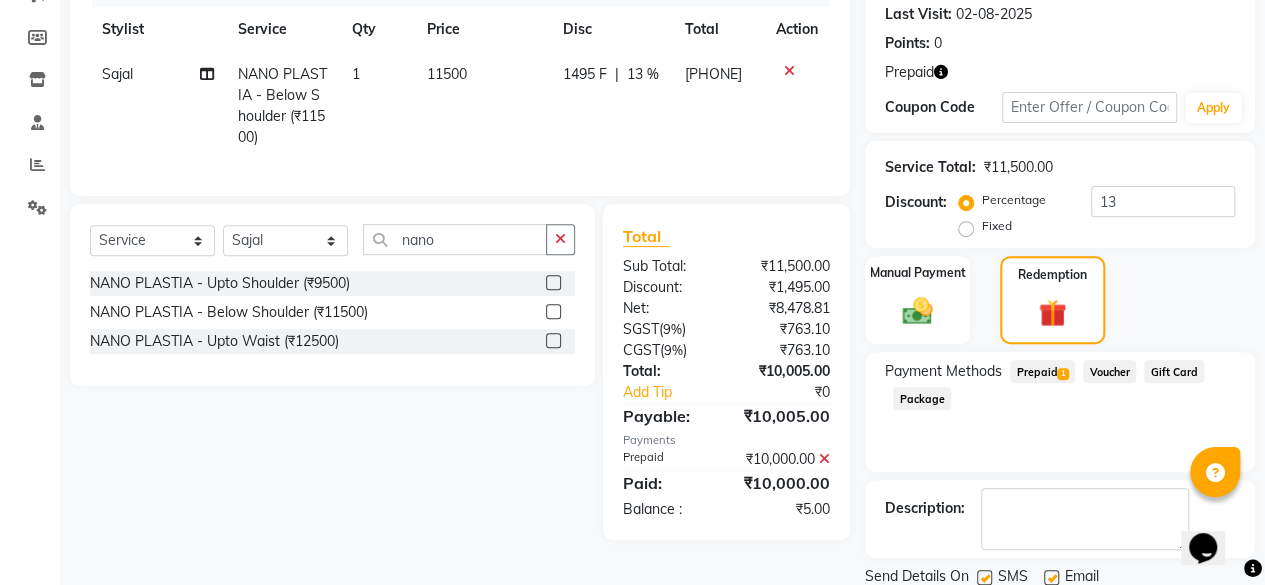scroll, scrollTop: 347, scrollLeft: 0, axis: vertical 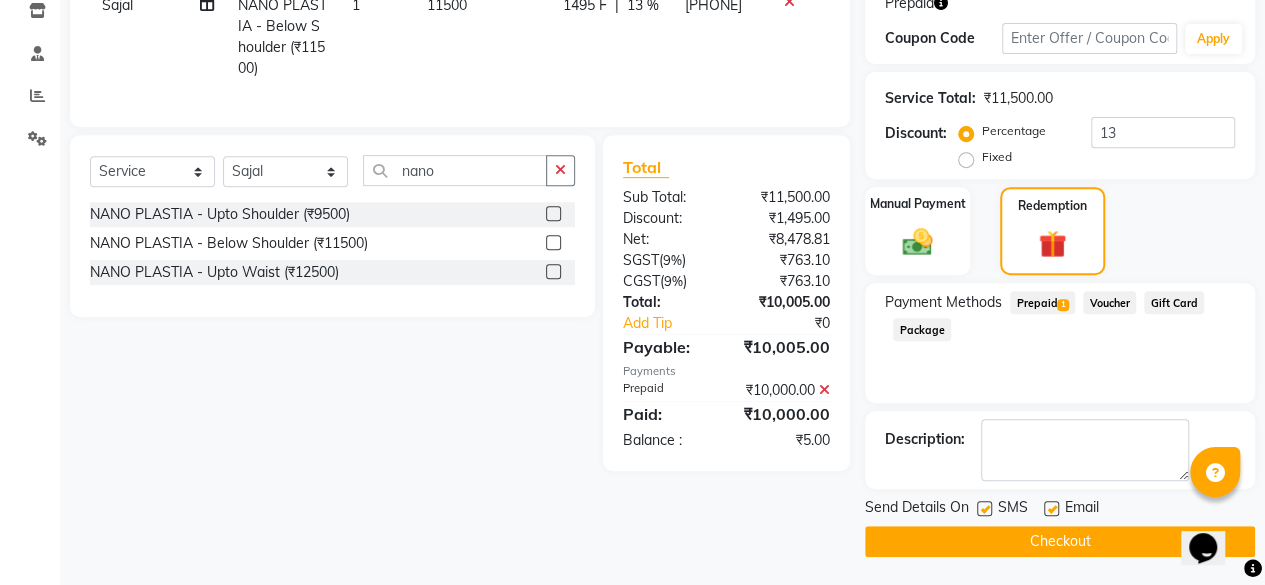 click 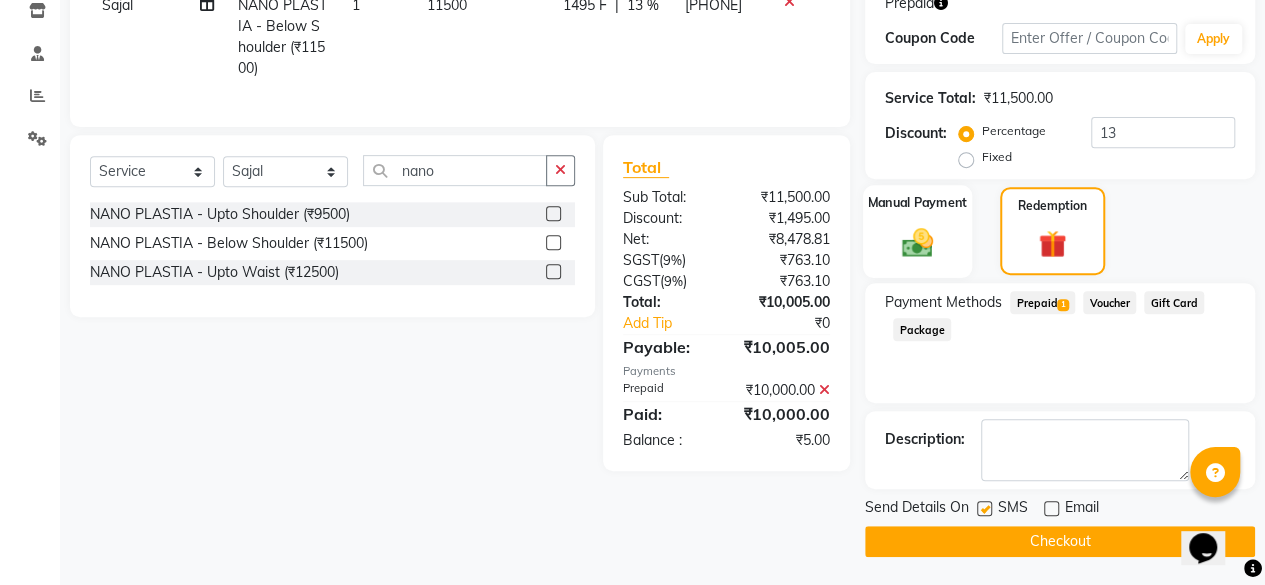 click 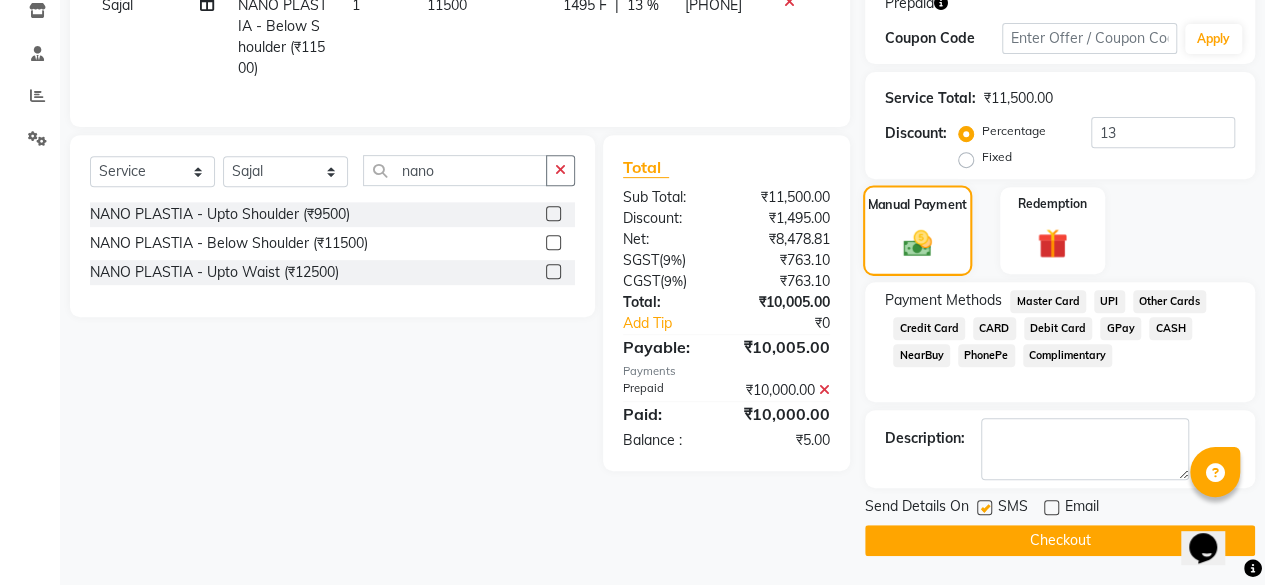 scroll, scrollTop: 346, scrollLeft: 0, axis: vertical 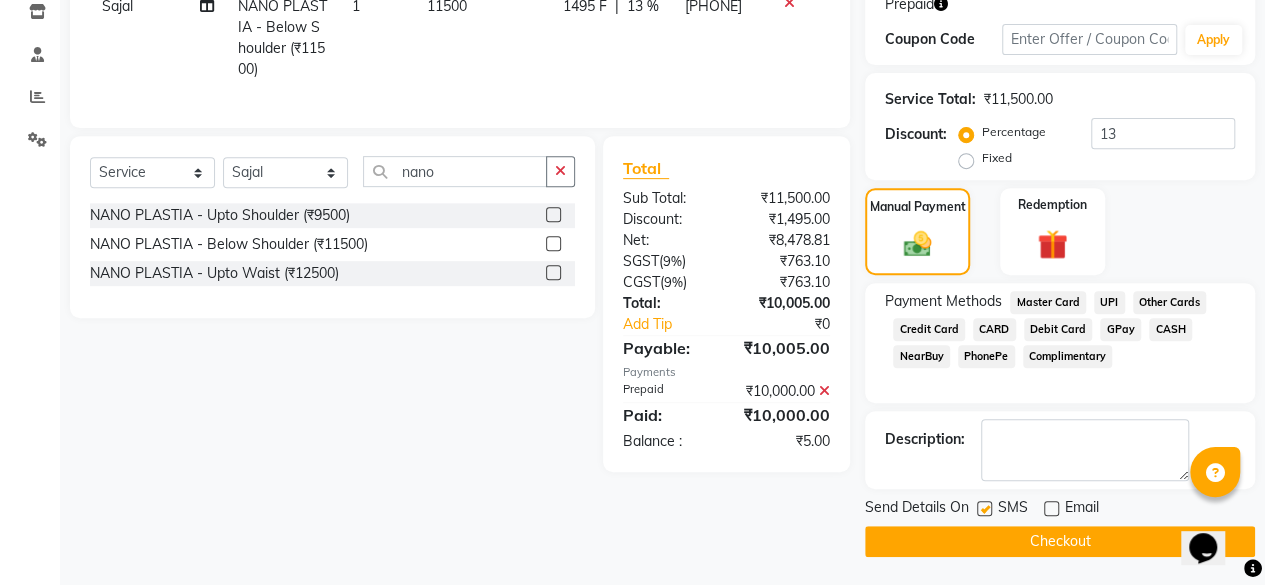 click on "UPI" 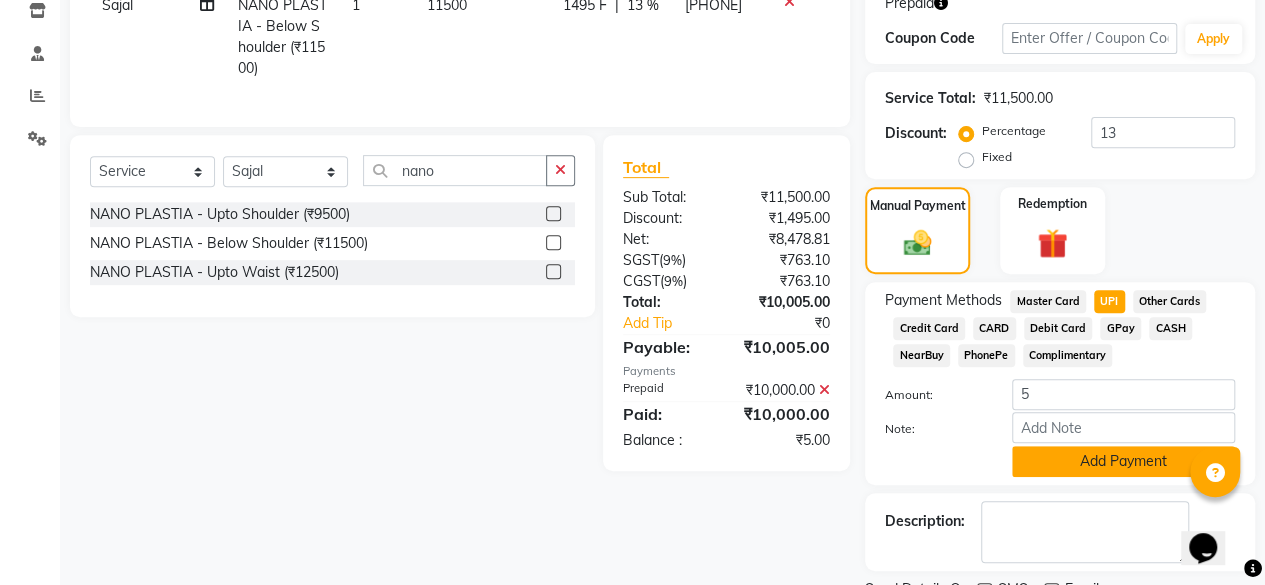click on "Add Payment" 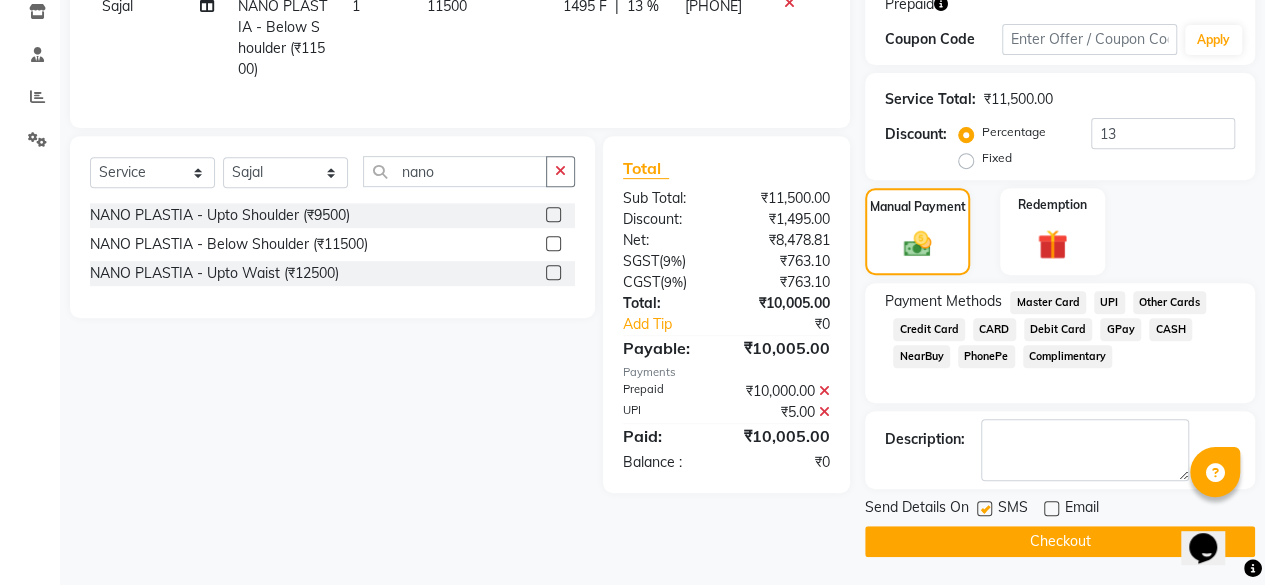 click on "Checkout" 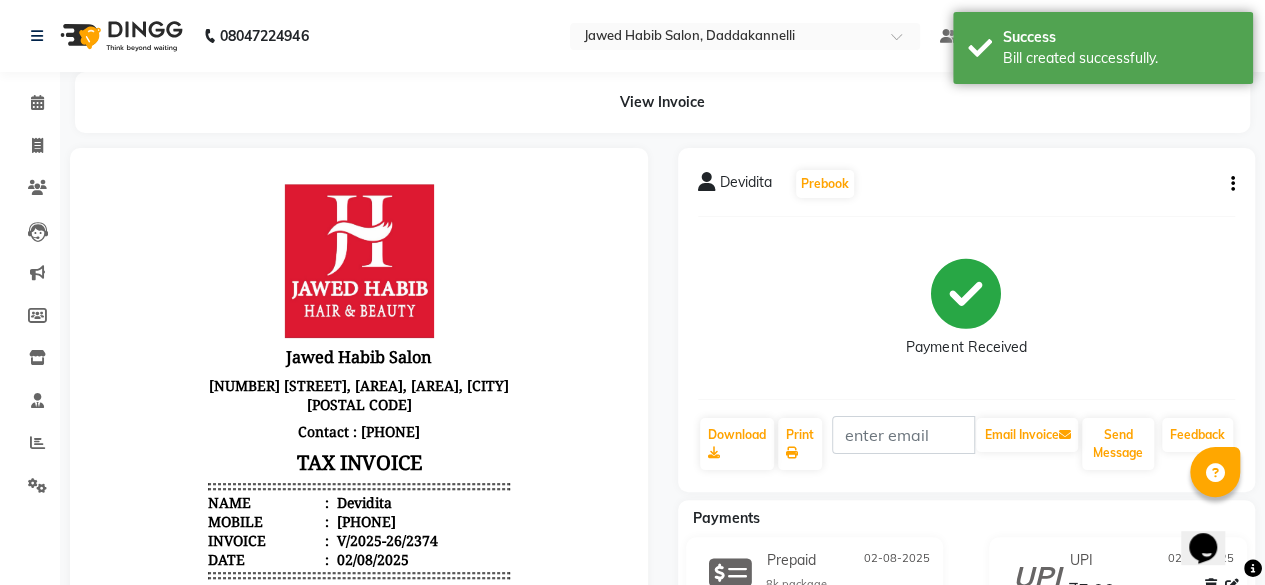 scroll, scrollTop: 0, scrollLeft: 0, axis: both 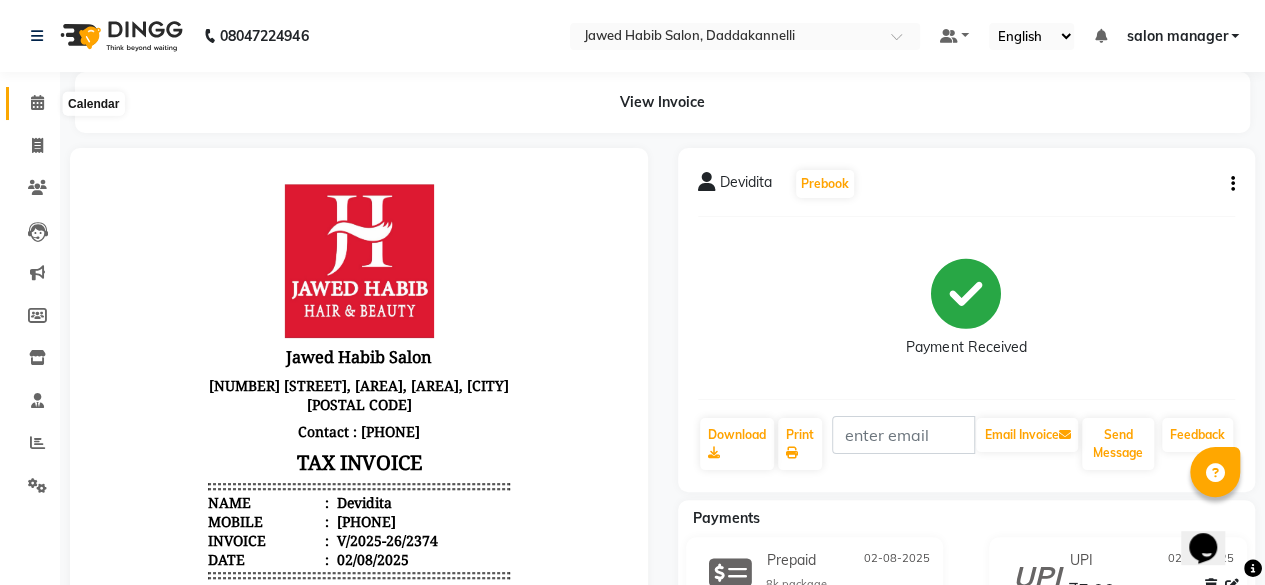 click 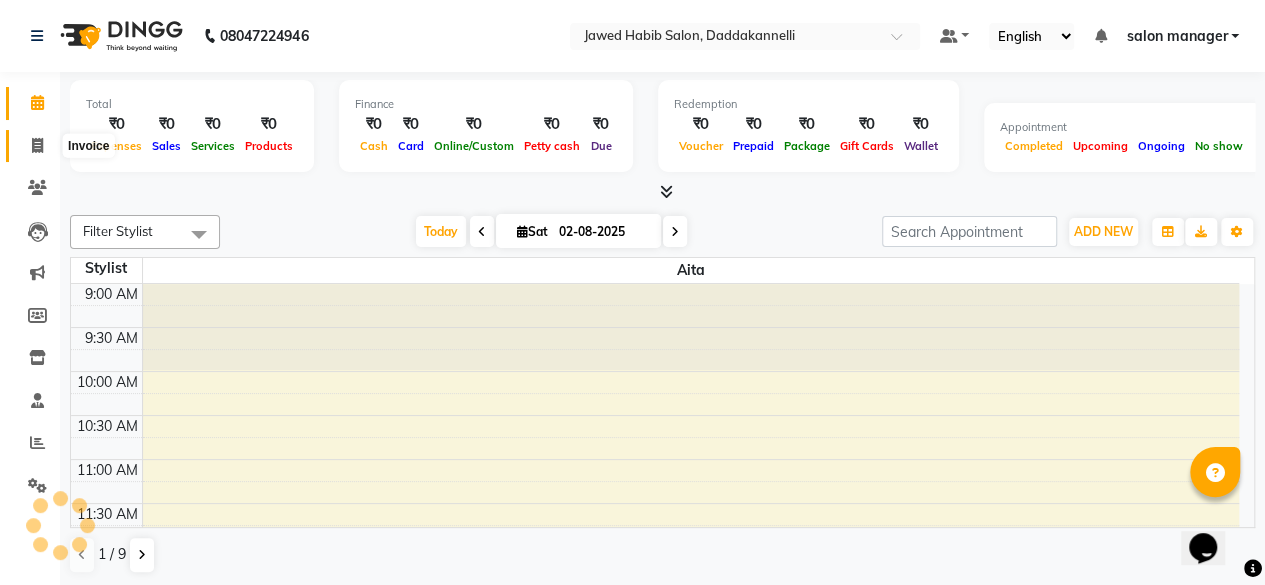 scroll, scrollTop: 0, scrollLeft: 0, axis: both 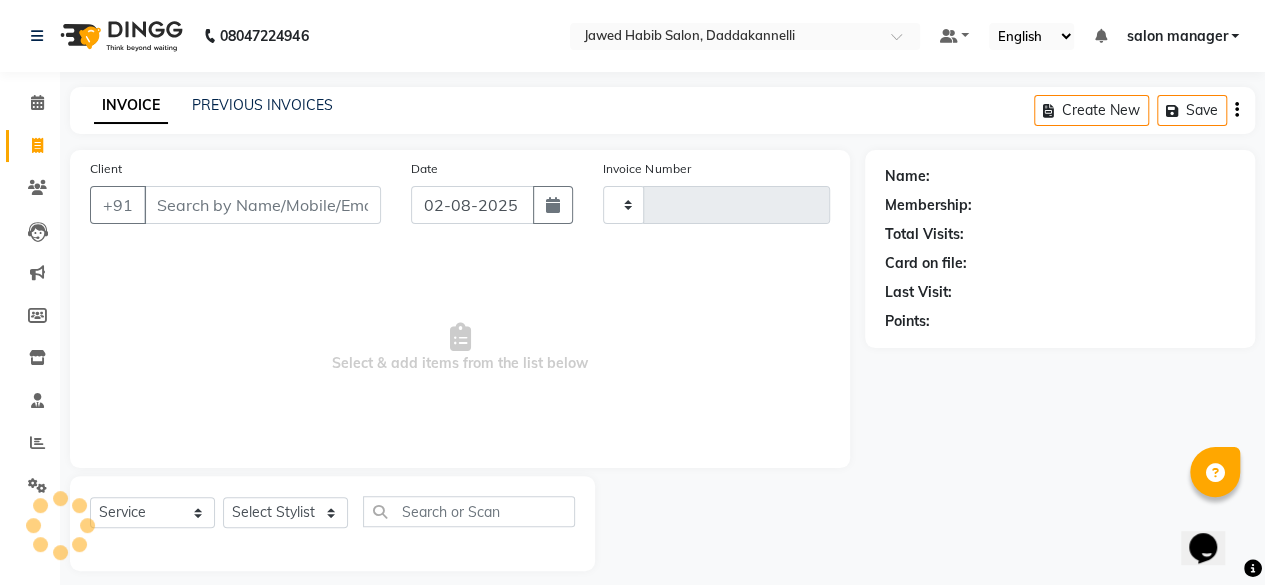 type on "2375" 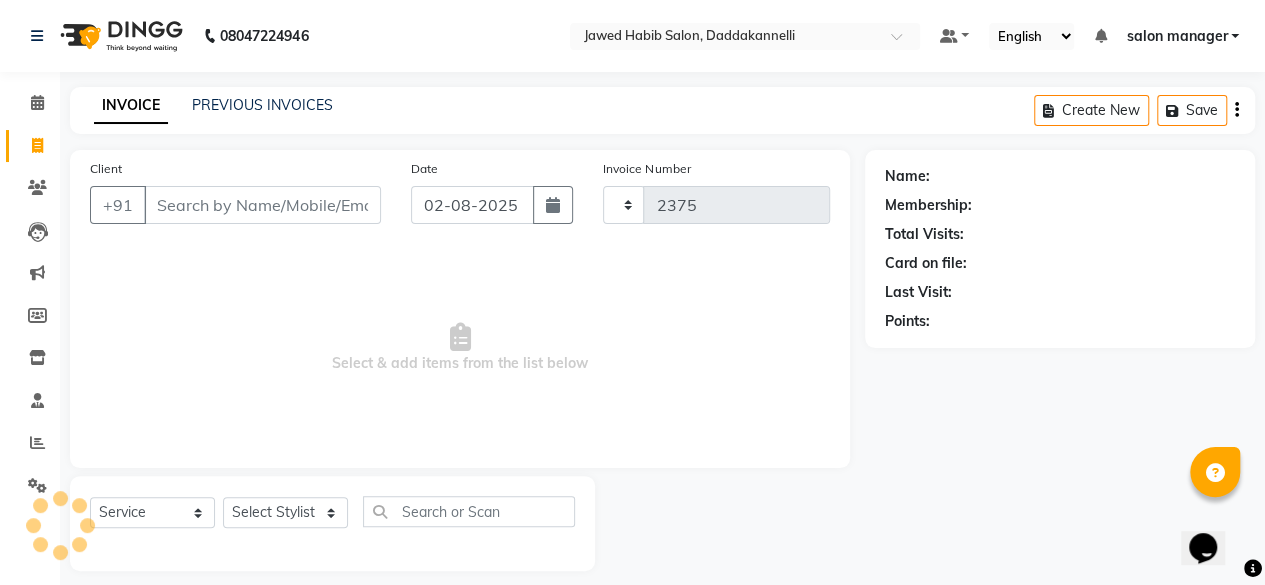 select on "6354" 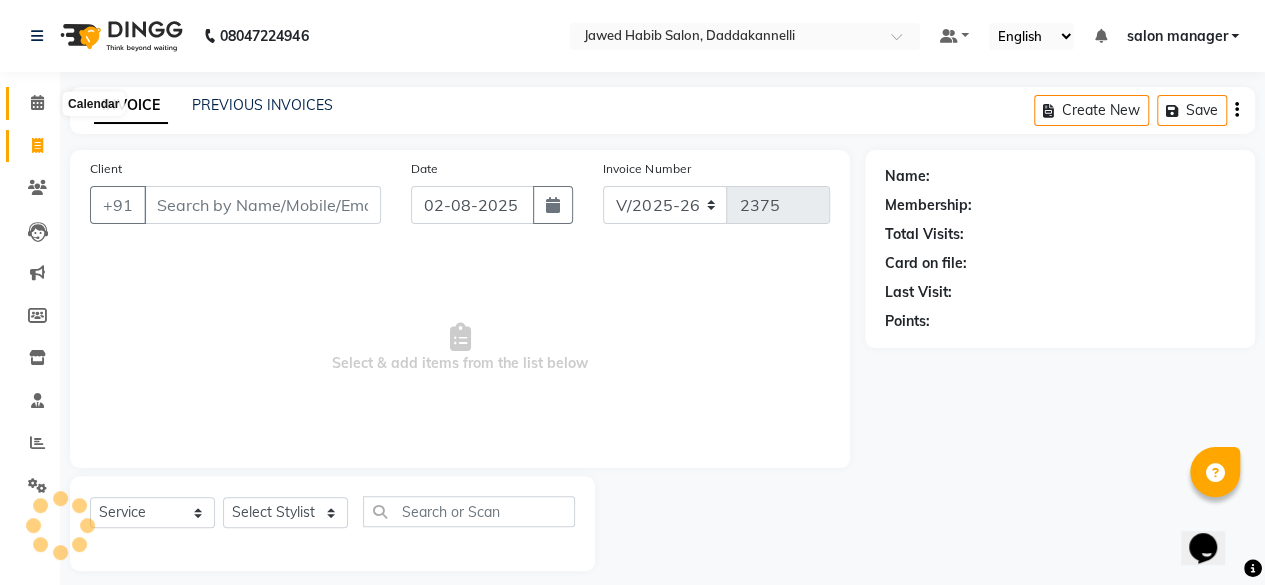 click 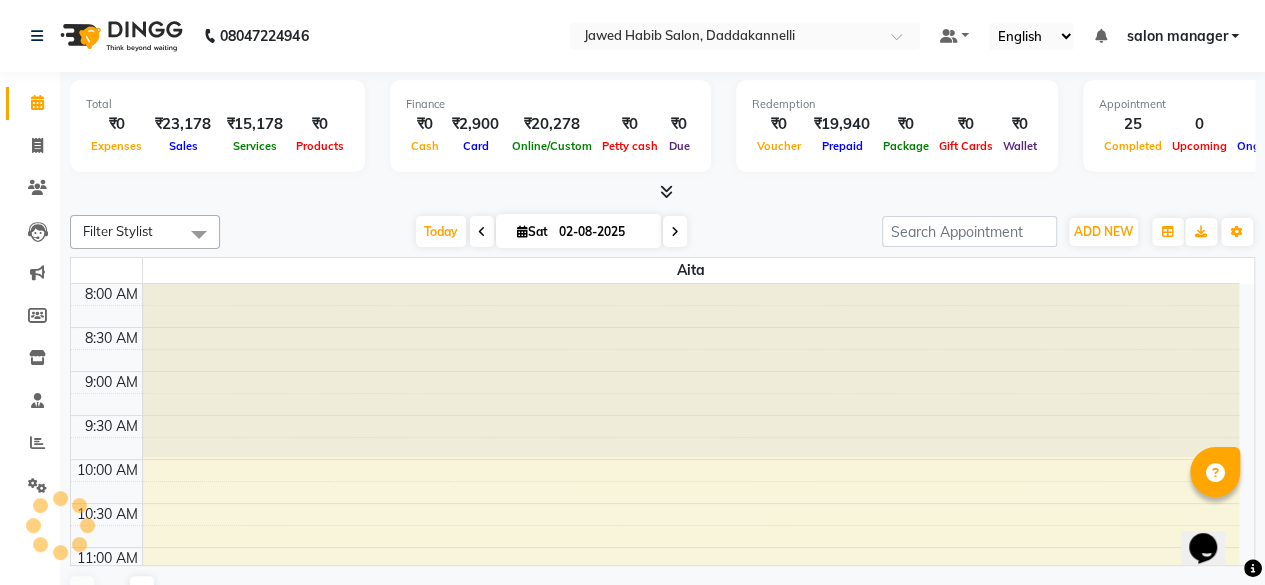 scroll, scrollTop: 0, scrollLeft: 0, axis: both 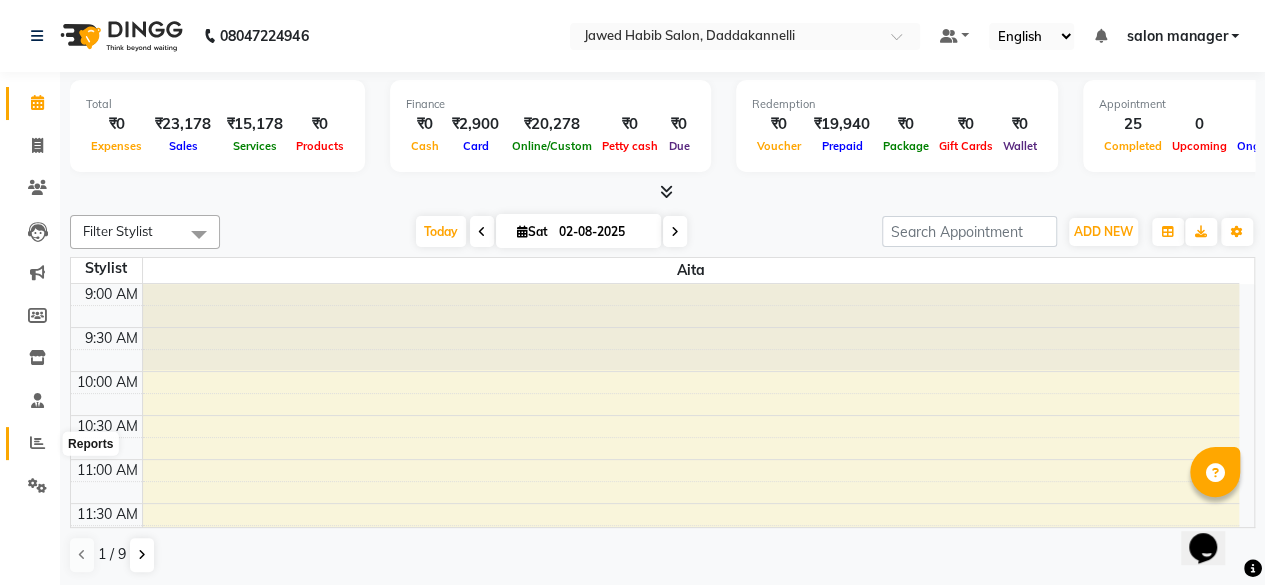 click 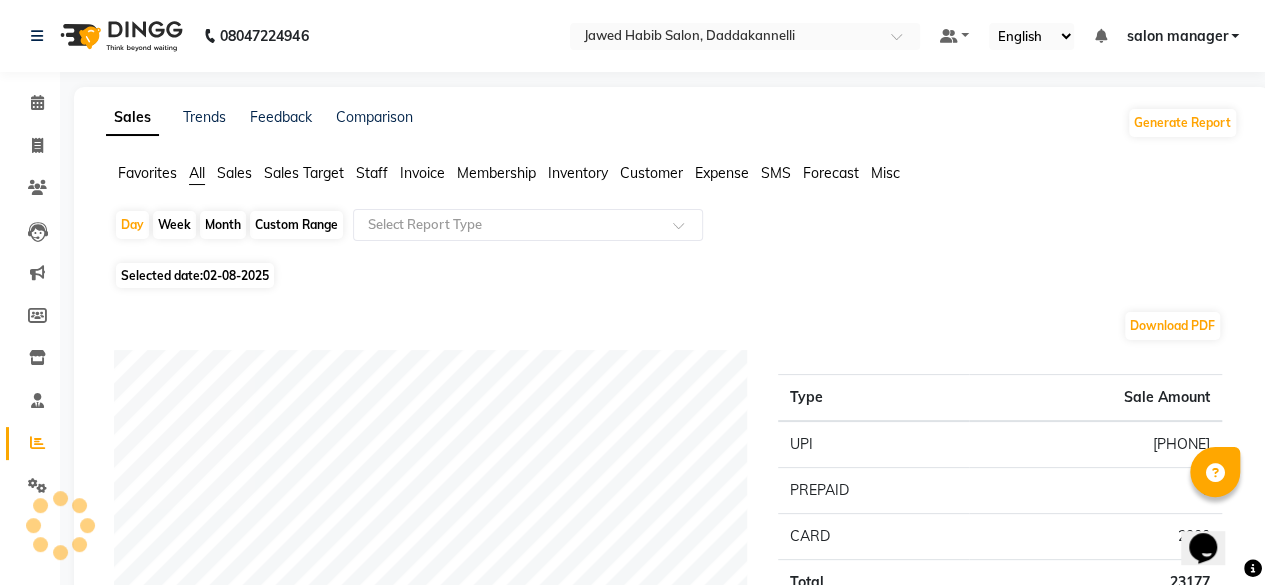 click on "Staff" 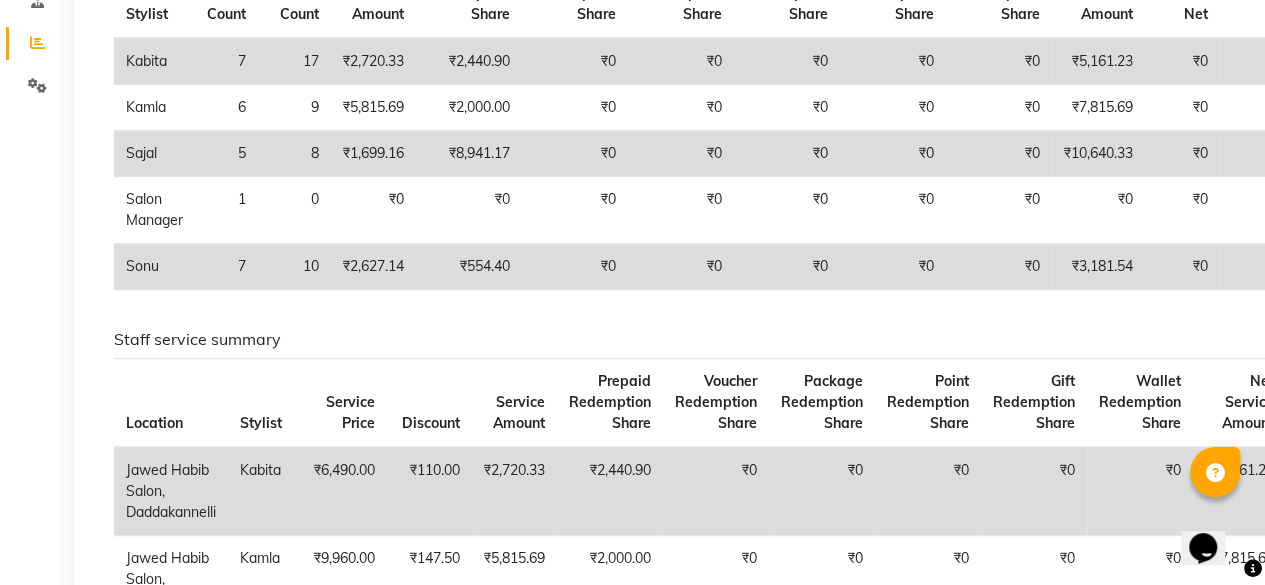 scroll, scrollTop: 700, scrollLeft: 0, axis: vertical 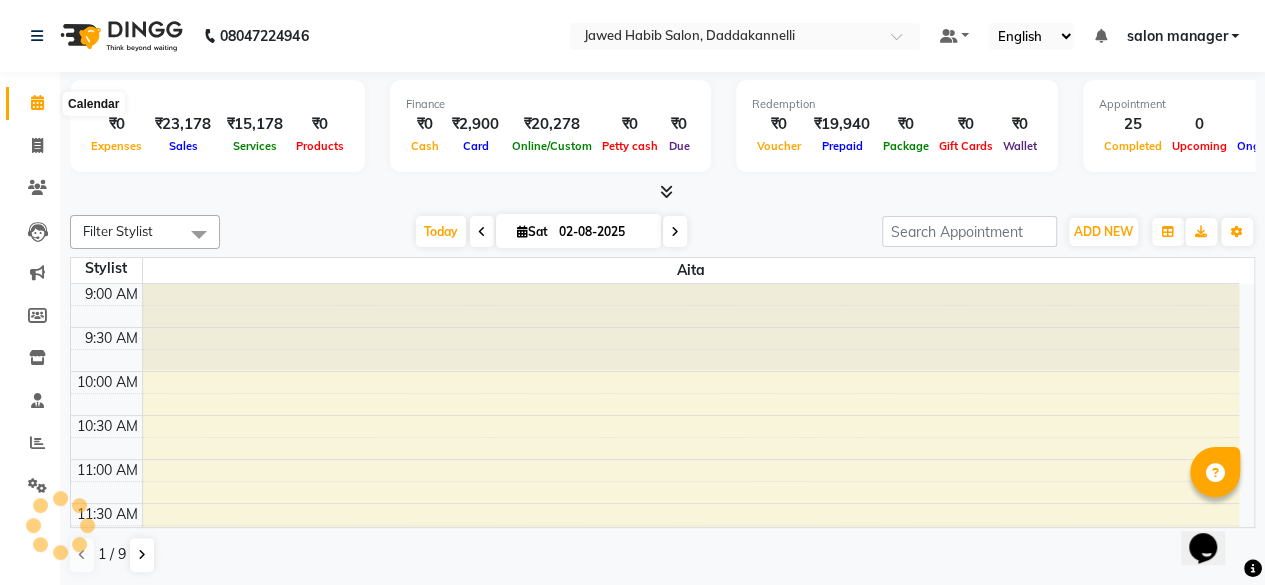 click 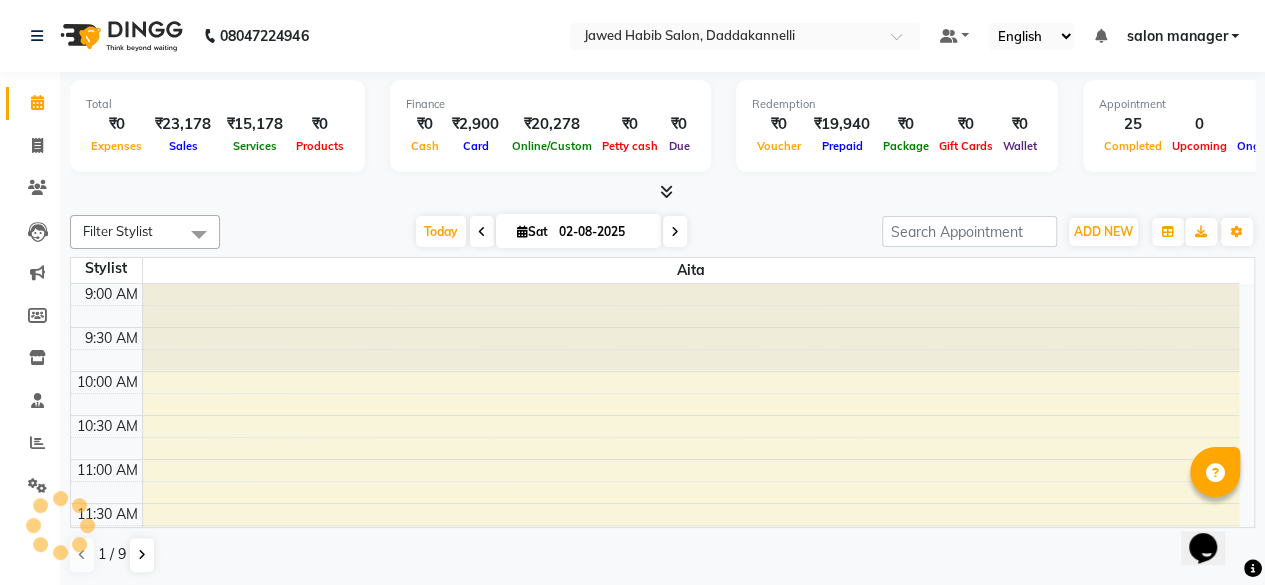 scroll, scrollTop: 0, scrollLeft: 0, axis: both 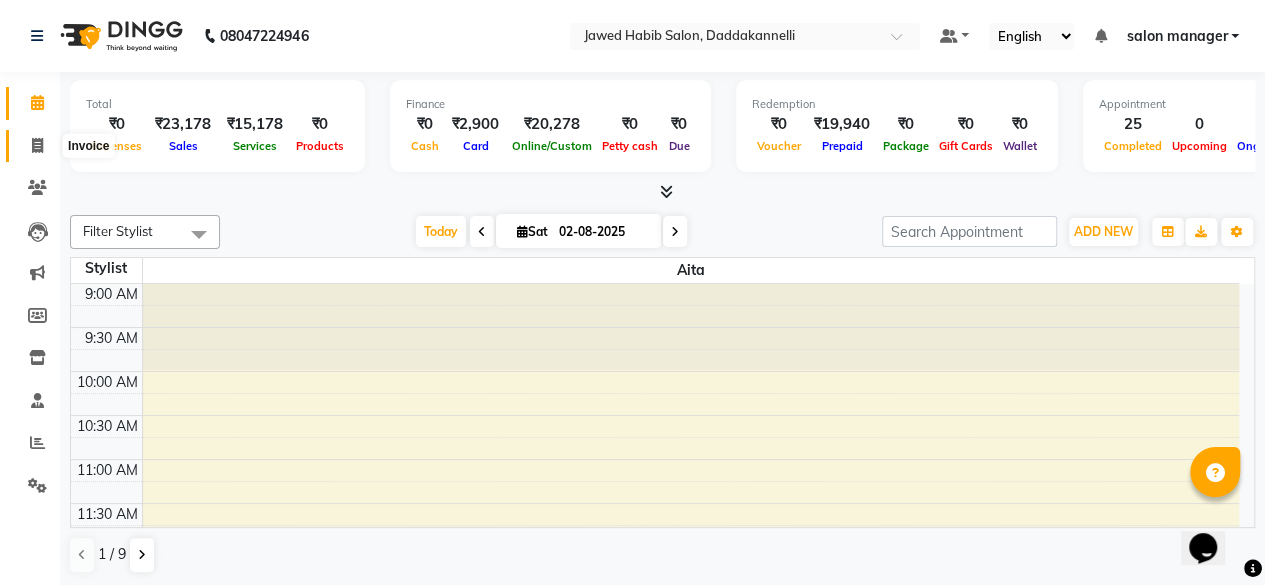 click 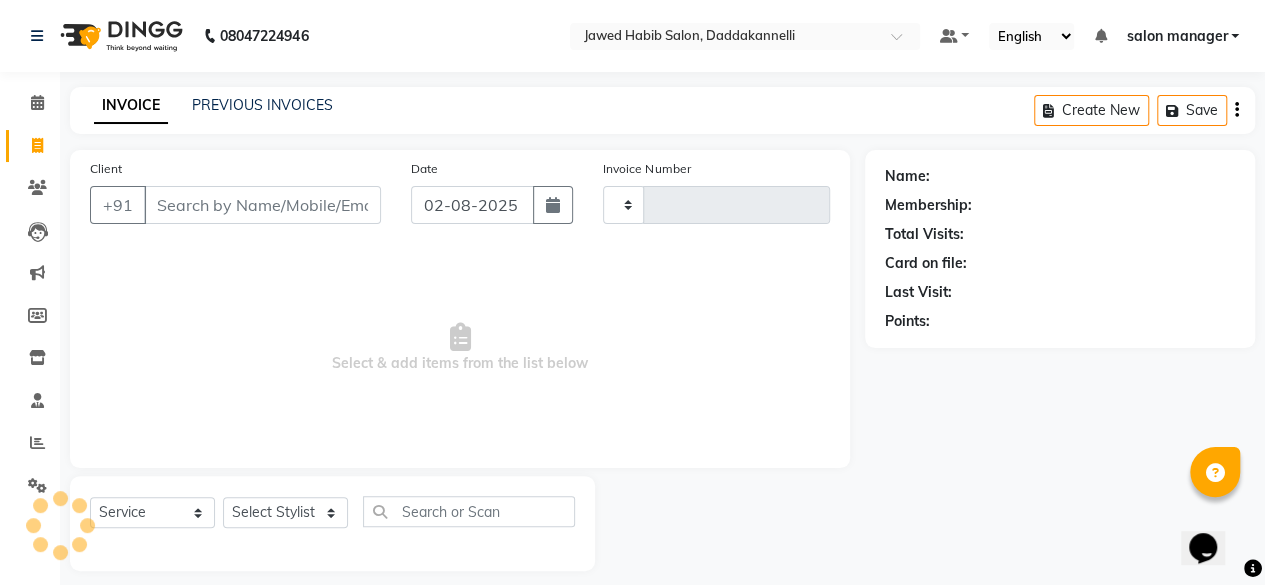 type on "2375" 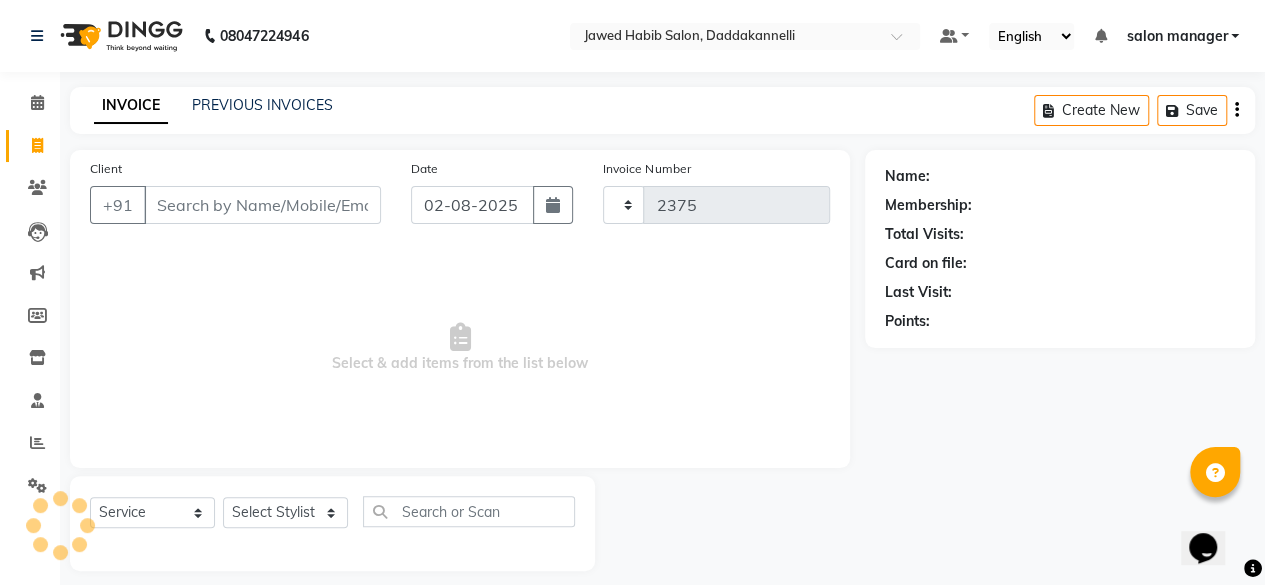 select on "6354" 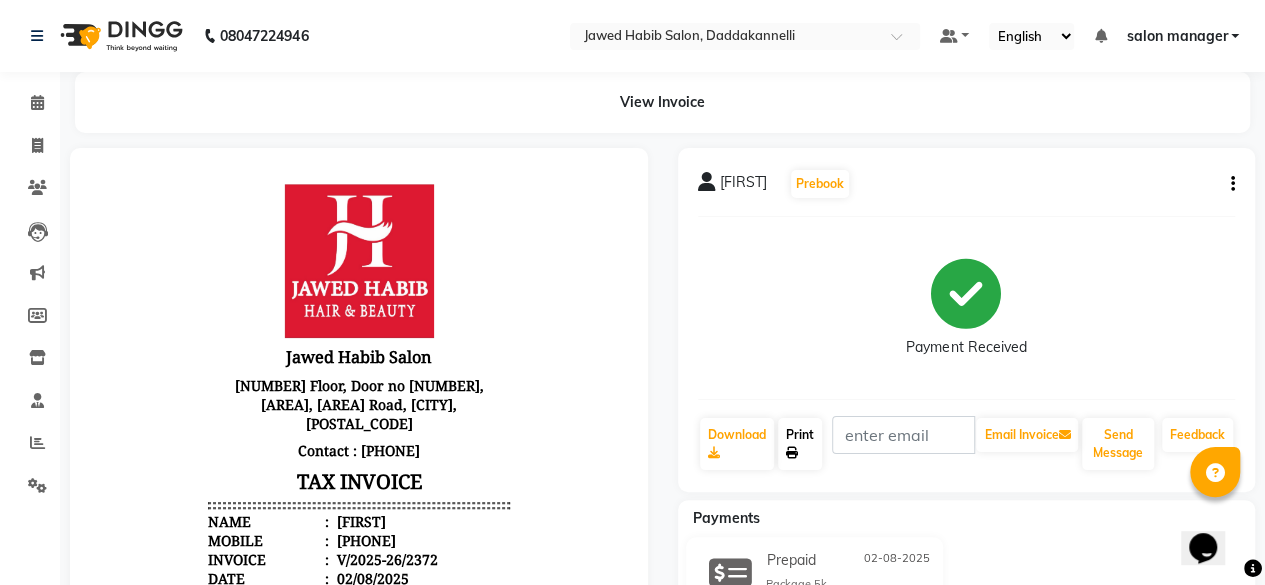 scroll, scrollTop: 0, scrollLeft: 0, axis: both 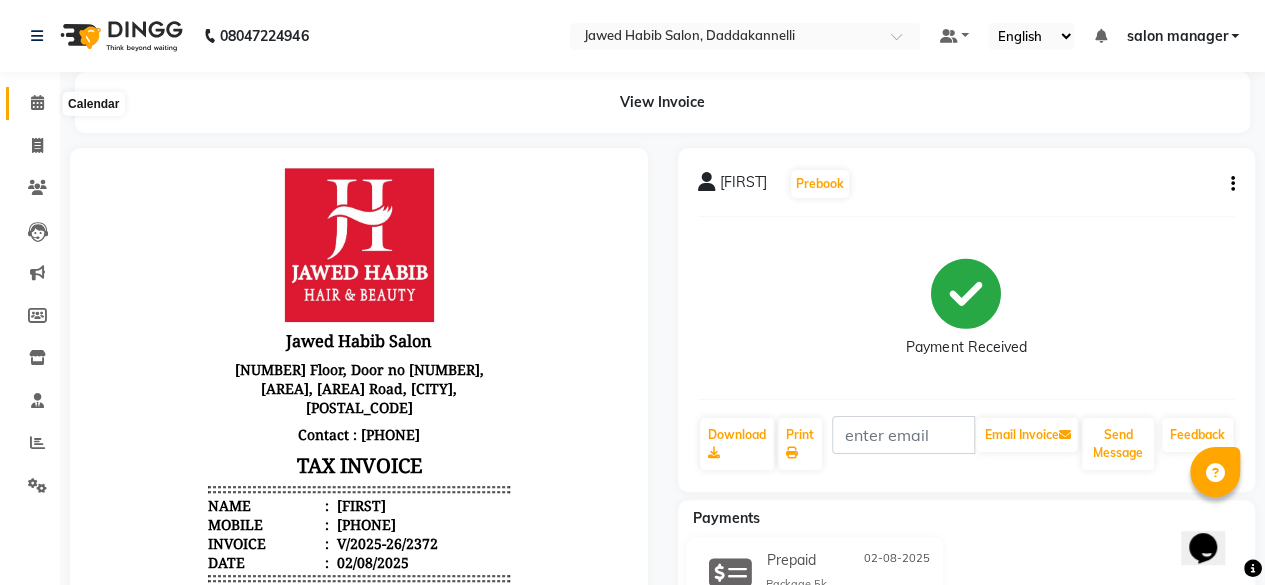 click 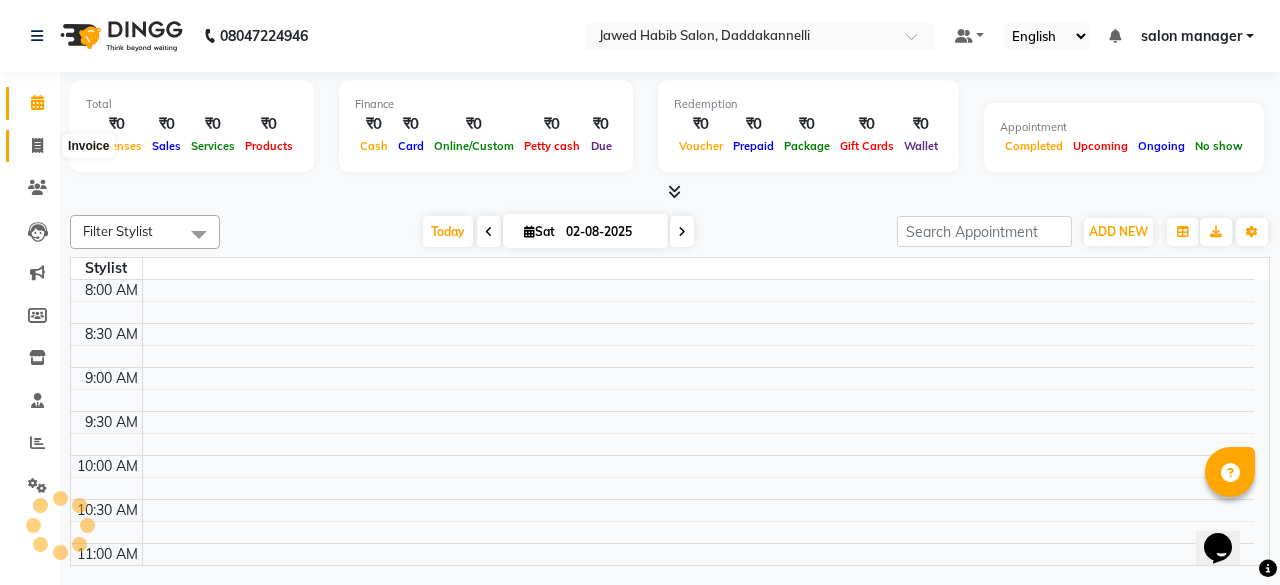 click 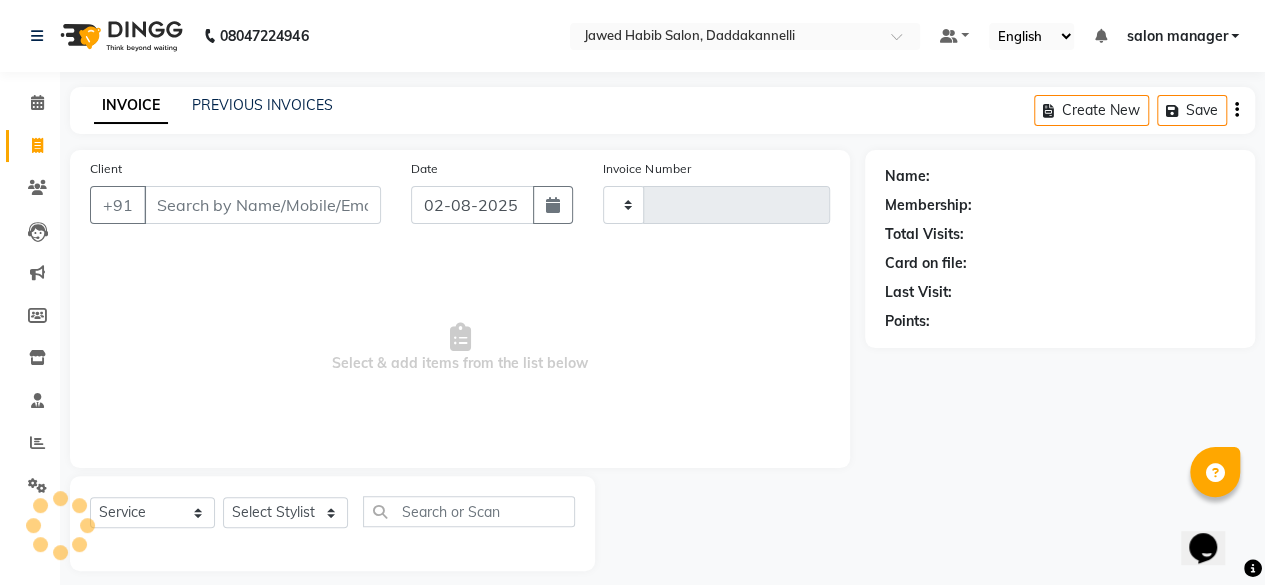 type on "2373" 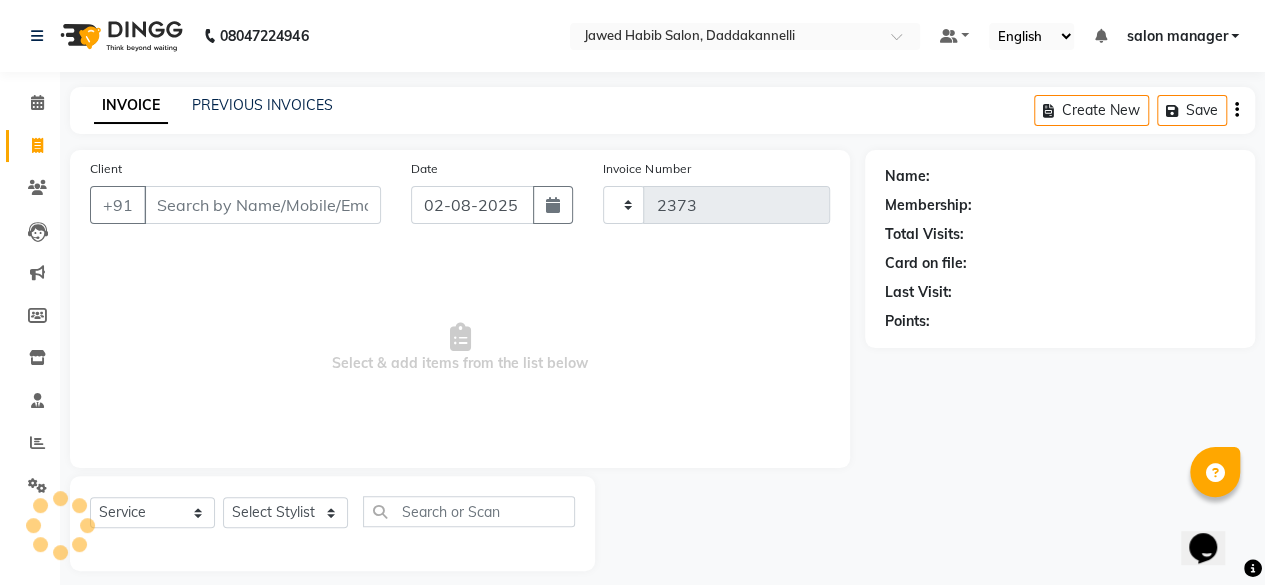select on "6354" 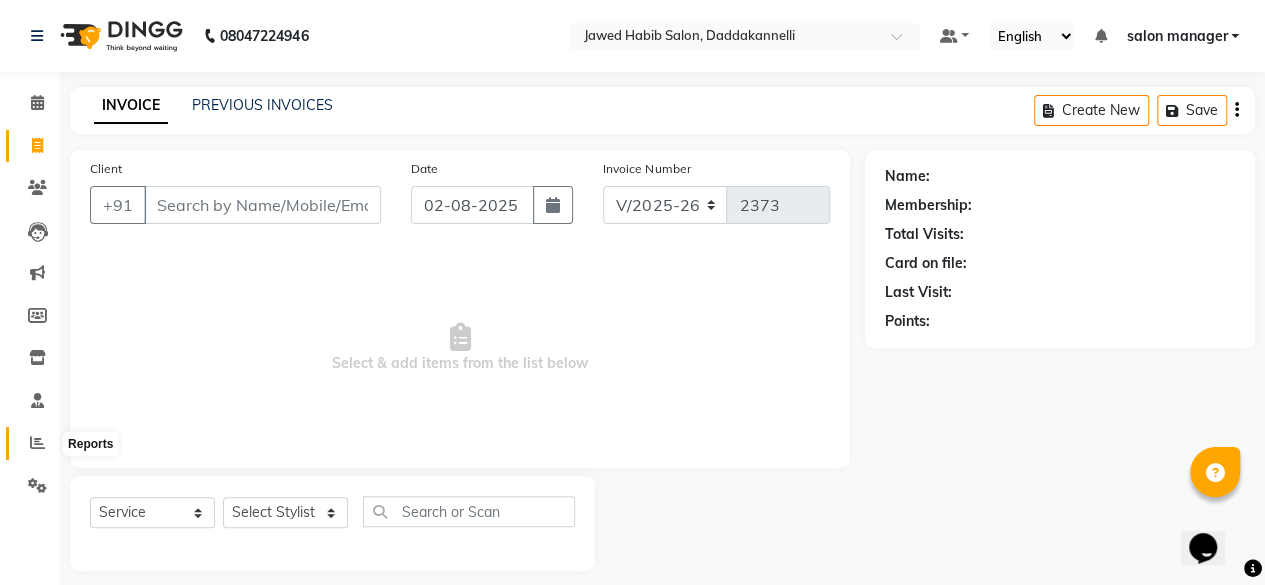 click 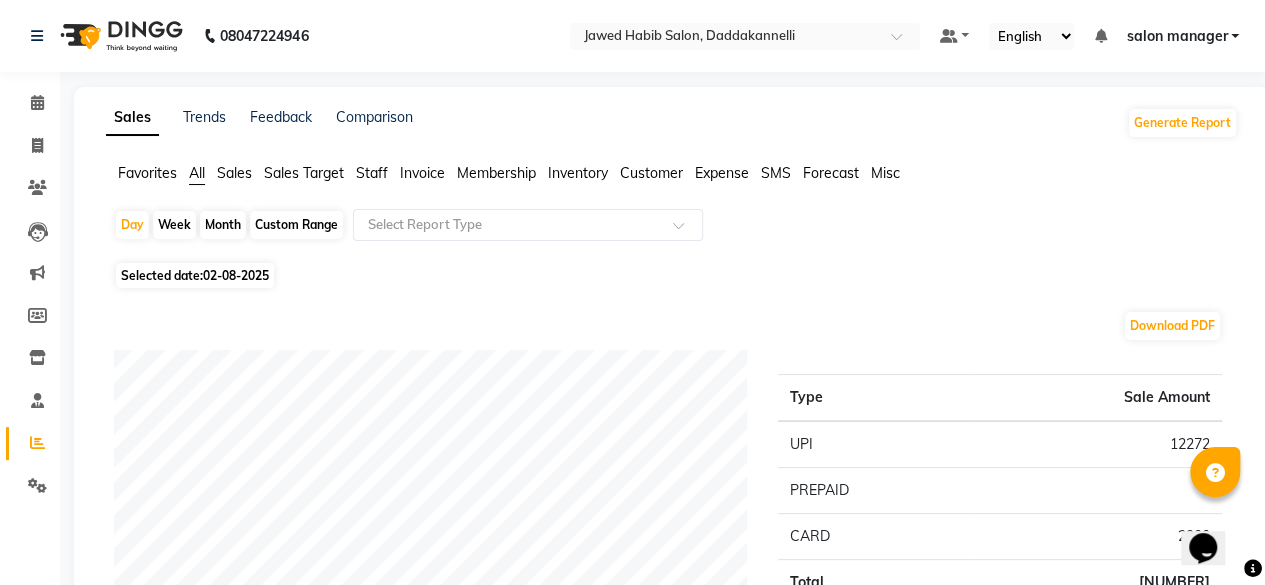 click on "Staff" 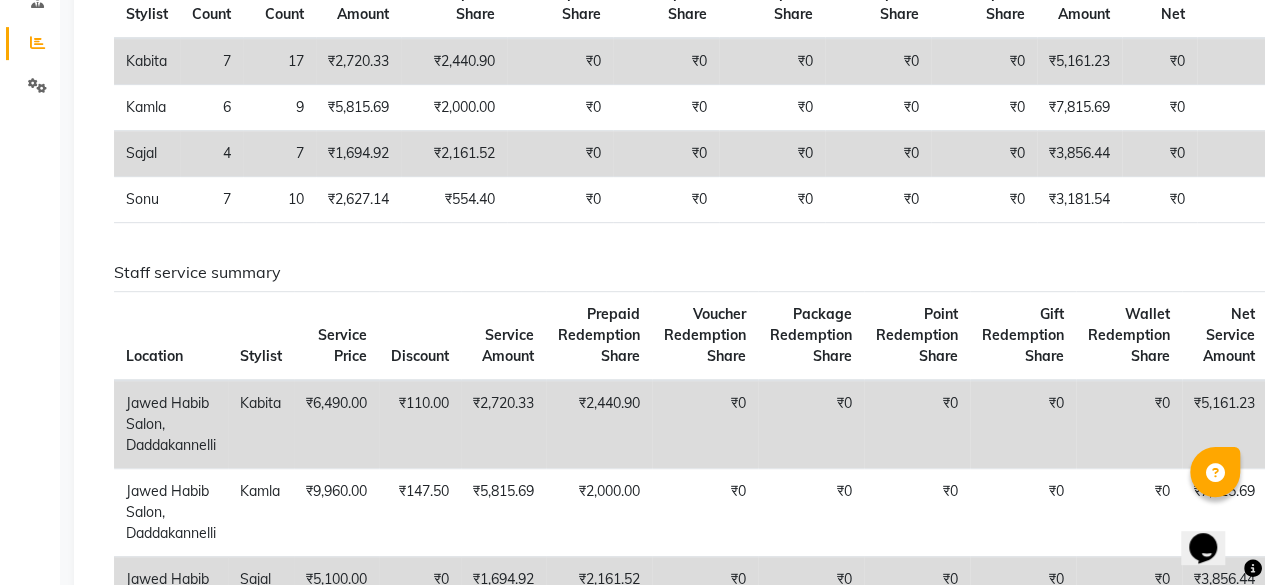 scroll, scrollTop: 0, scrollLeft: 0, axis: both 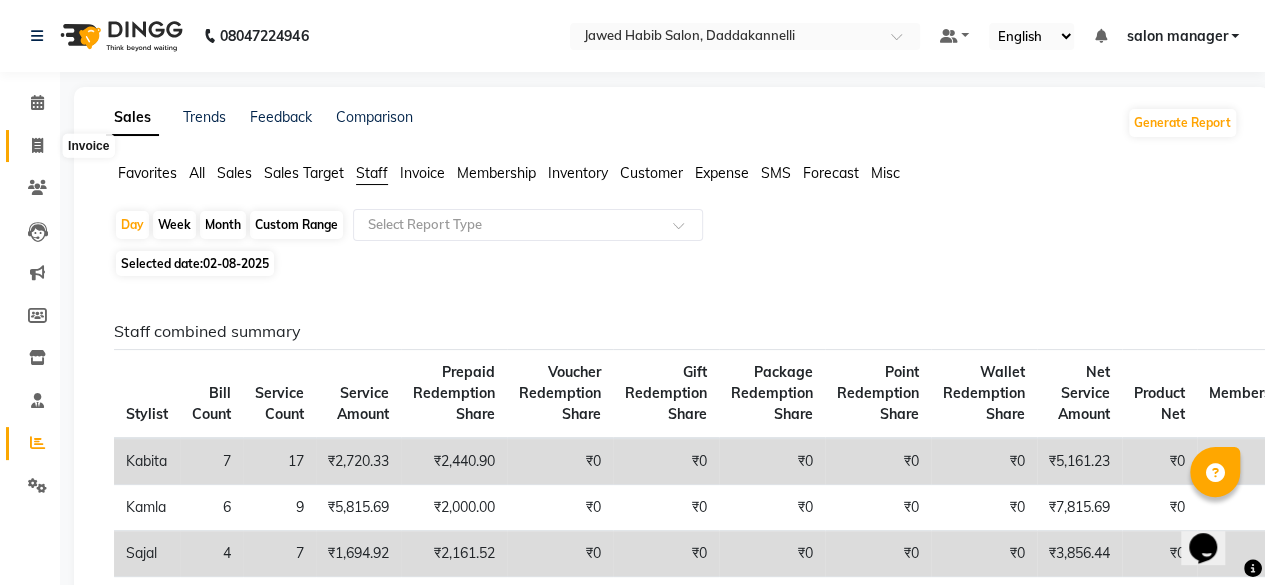 click 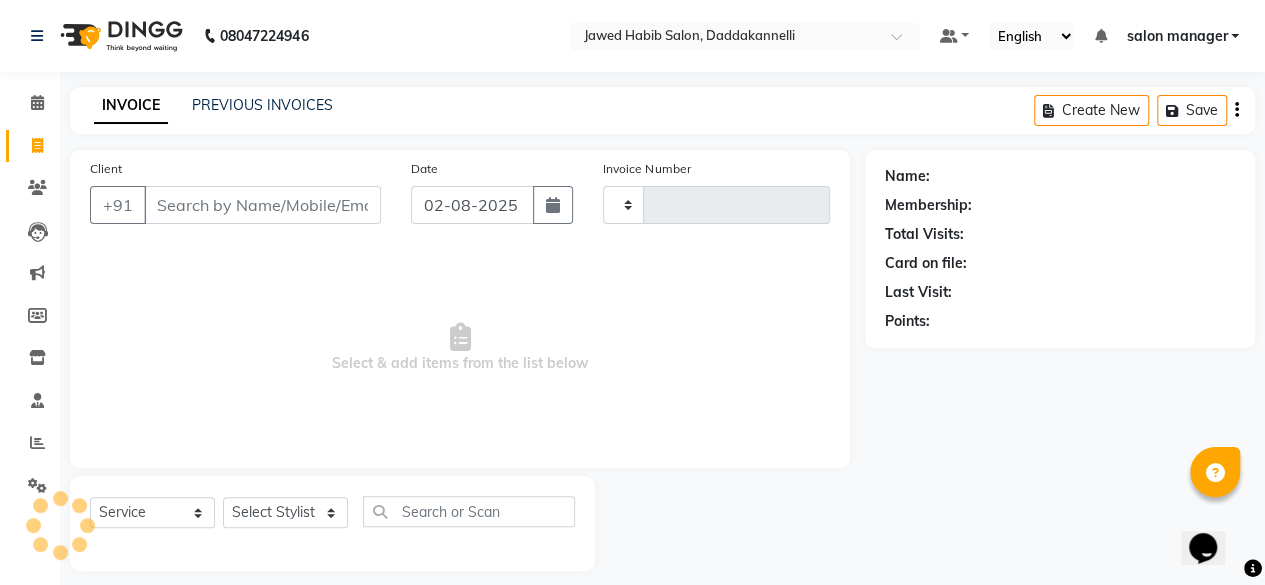 type on "2373" 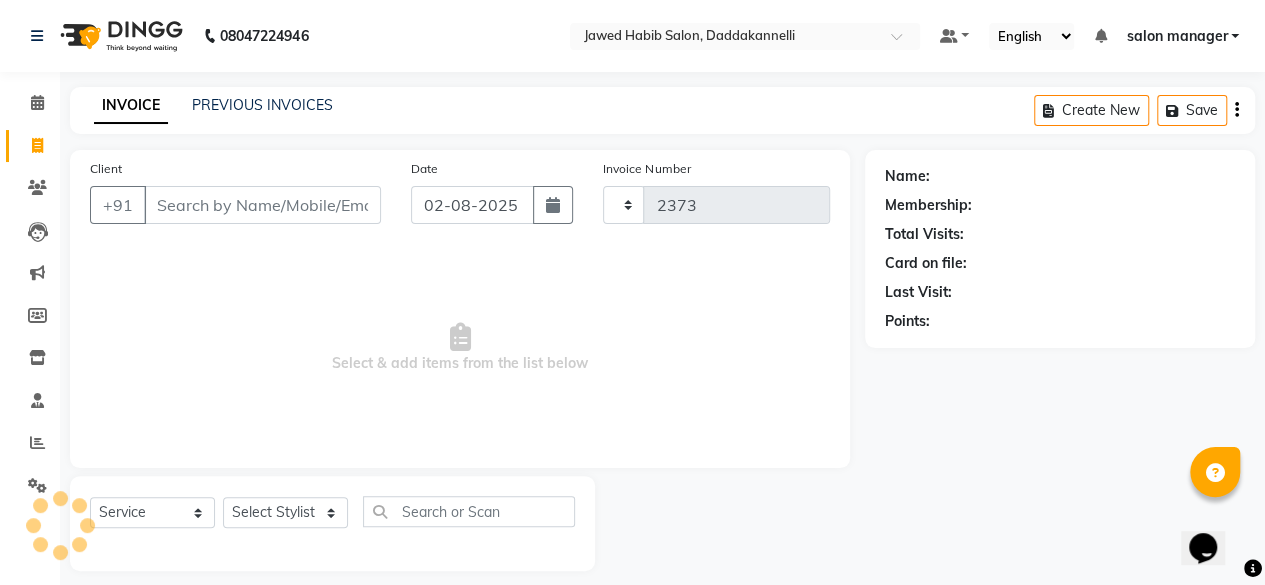 scroll, scrollTop: 15, scrollLeft: 0, axis: vertical 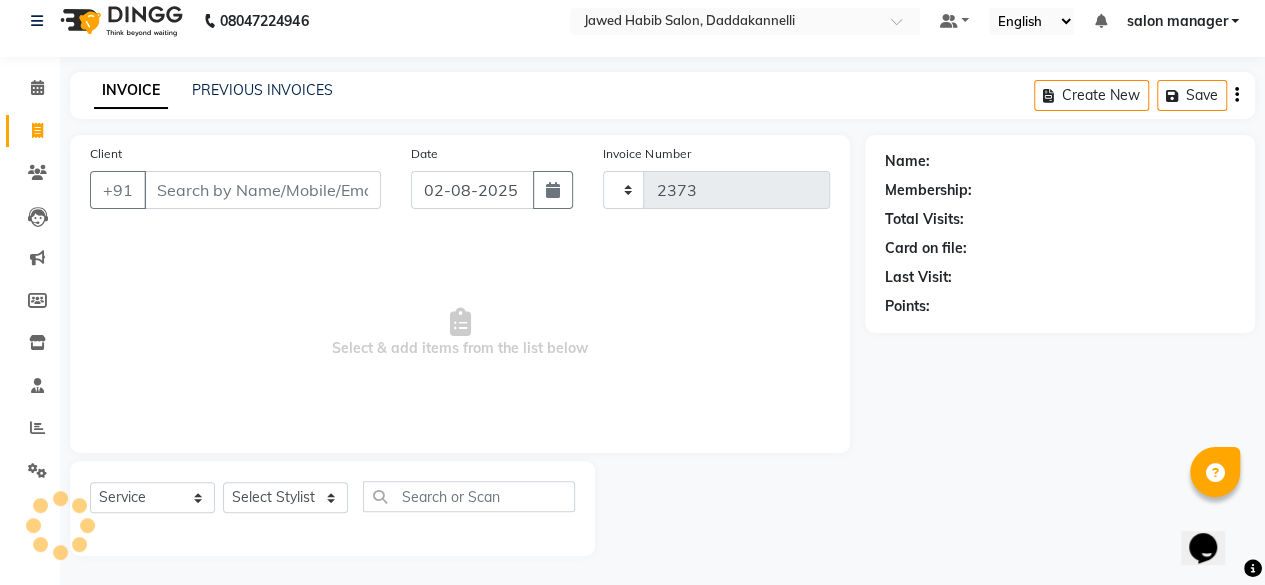 select on "6354" 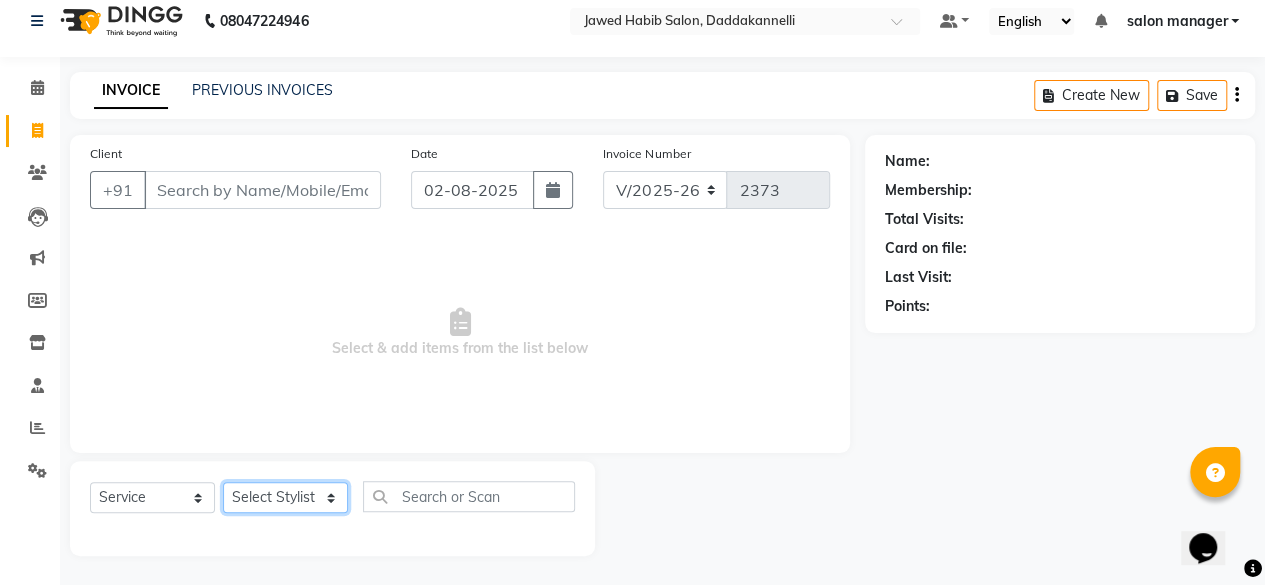 click on "Select Stylist aita DINGG SUPPORT Kabita KAMLA Rahul Riya Tamang Sajal salon manager Sonu Vimal" 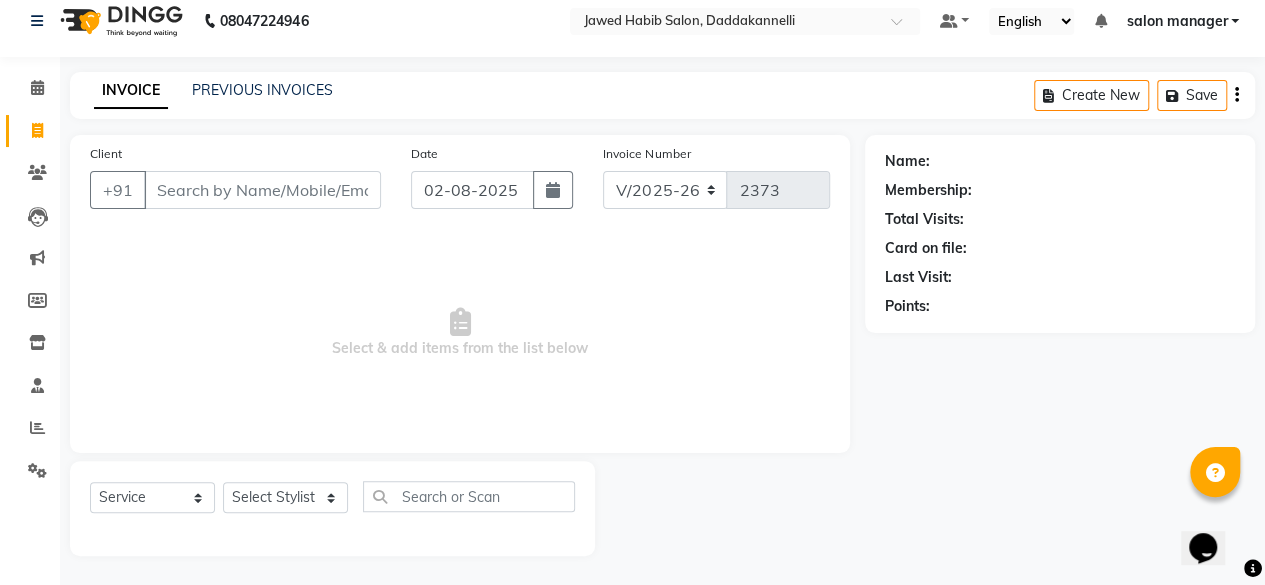 click 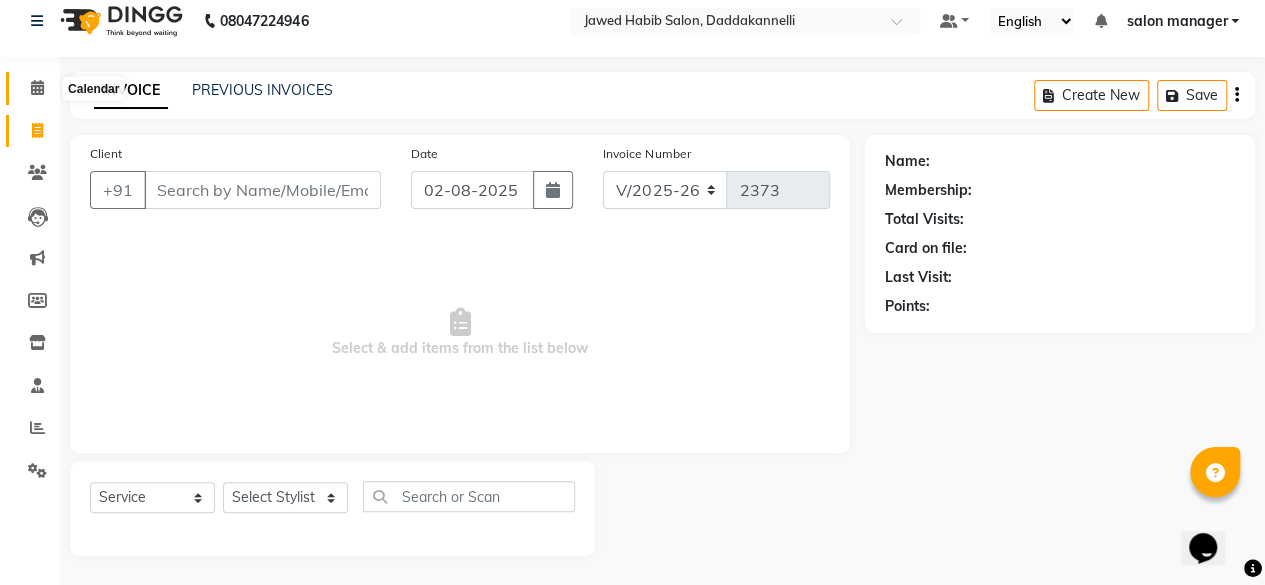 click 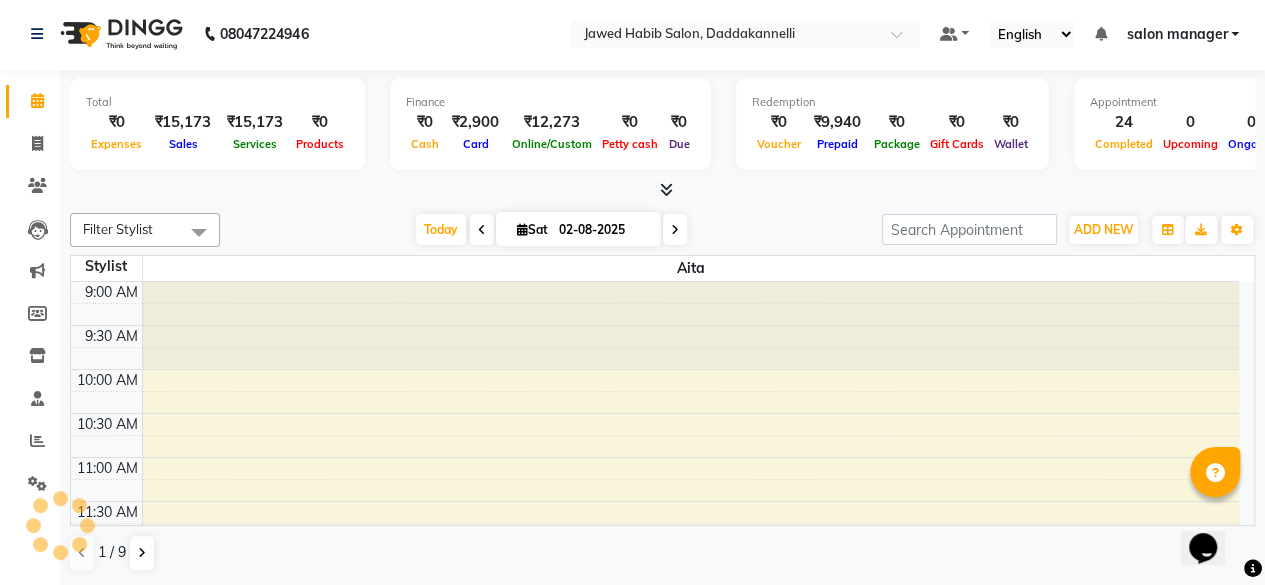 scroll, scrollTop: 0, scrollLeft: 0, axis: both 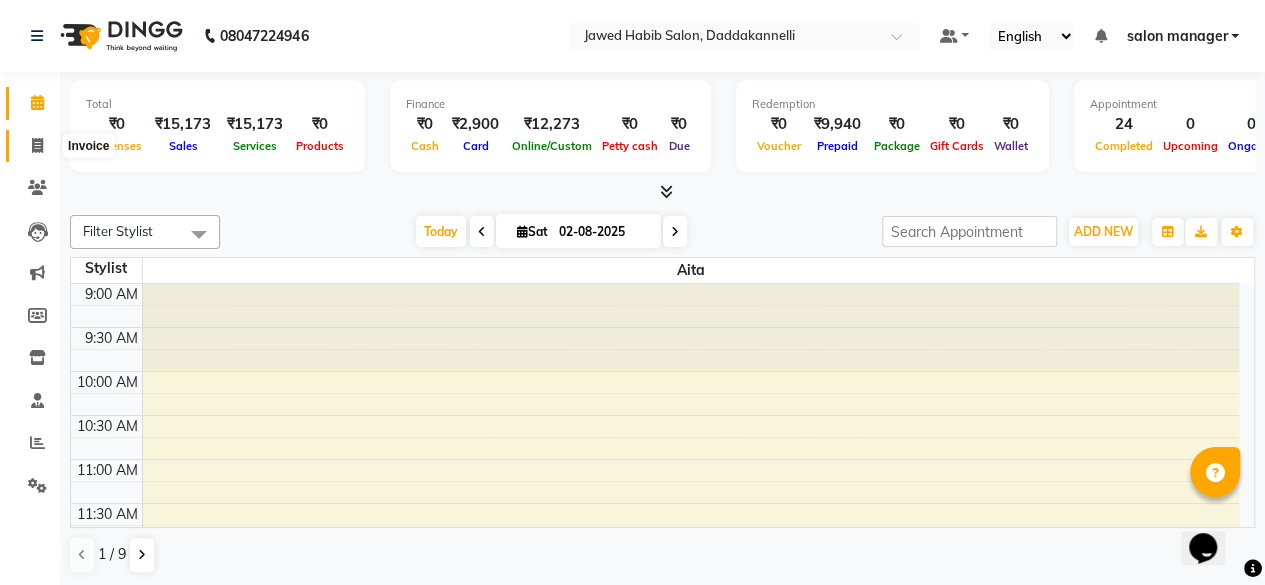 click 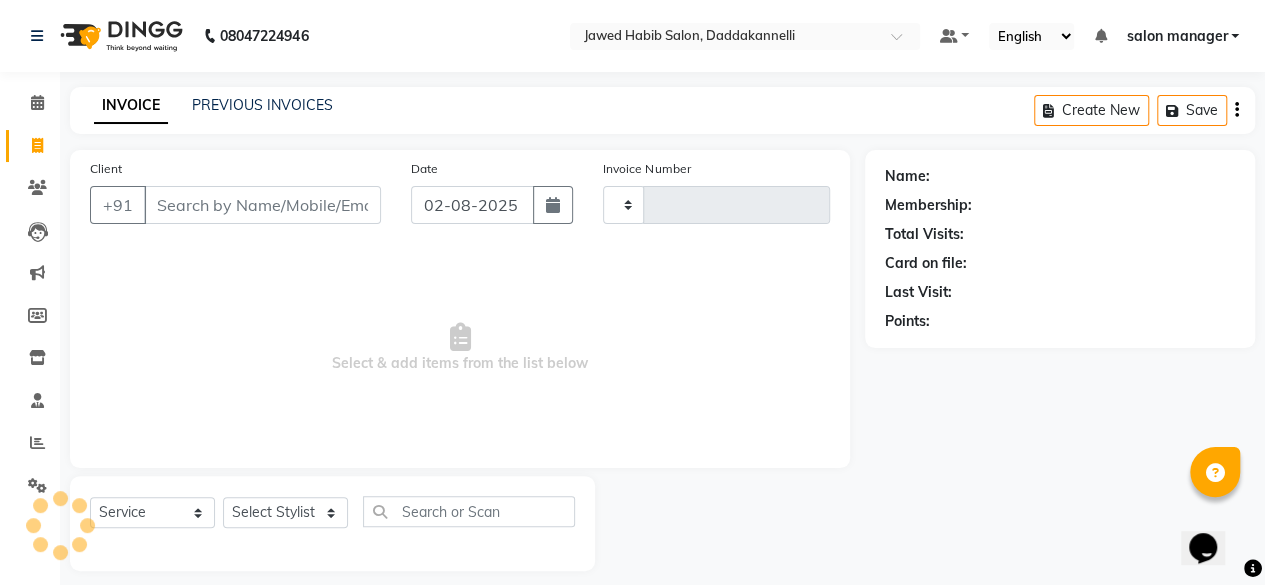 type on "2373" 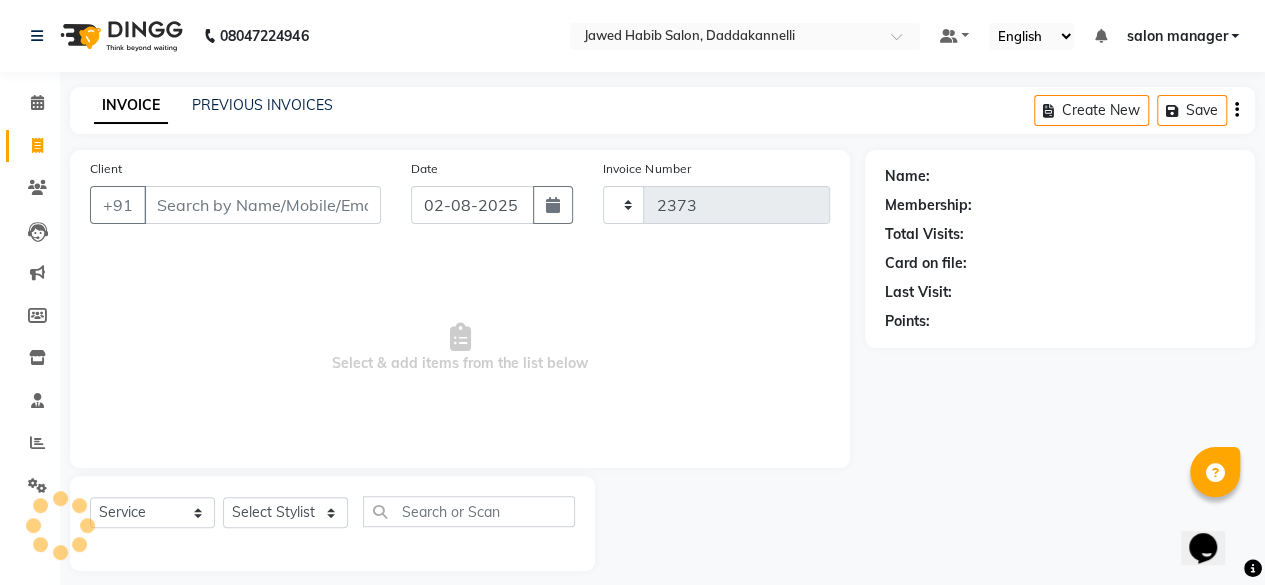 select on "6354" 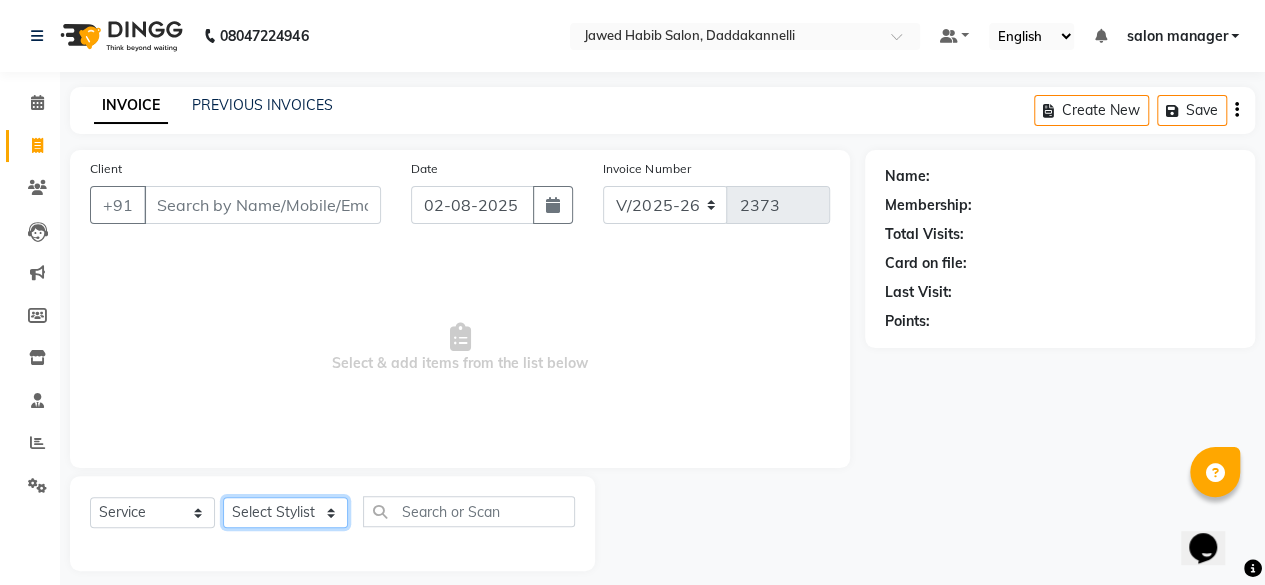click on "Select Stylist aita DINGG SUPPORT Kabita KAMLA Rahul Riya Tamang Sajal salon manager Sonu Vimal" 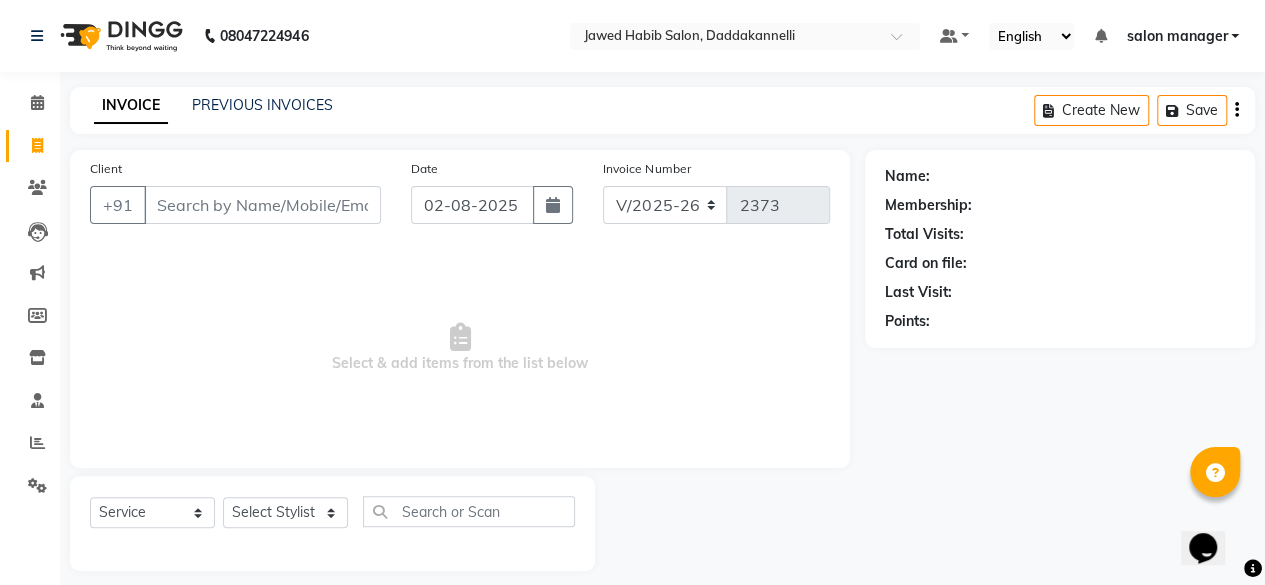 click on "Select  Service  Product  Membership  Package Voucher Prepaid Gift Card  Select Stylist aita DINGG SUPPORT Kabita KAMLA Rahul Riya Tamang Sajal salon manager Sonu Vimal" 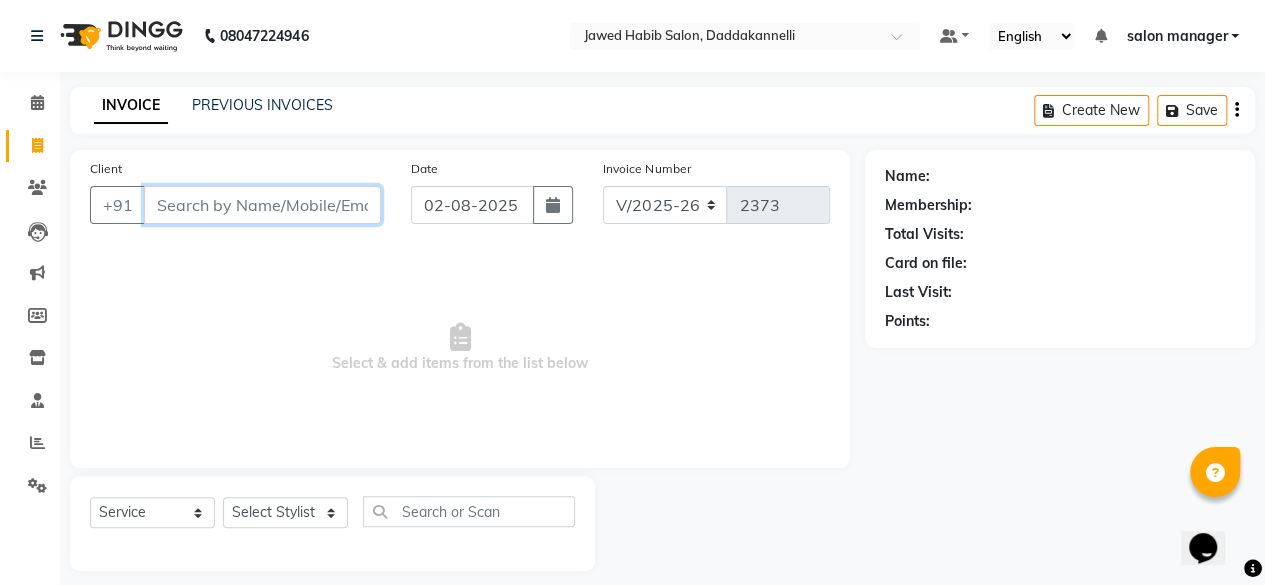 click on "Client" at bounding box center [262, 205] 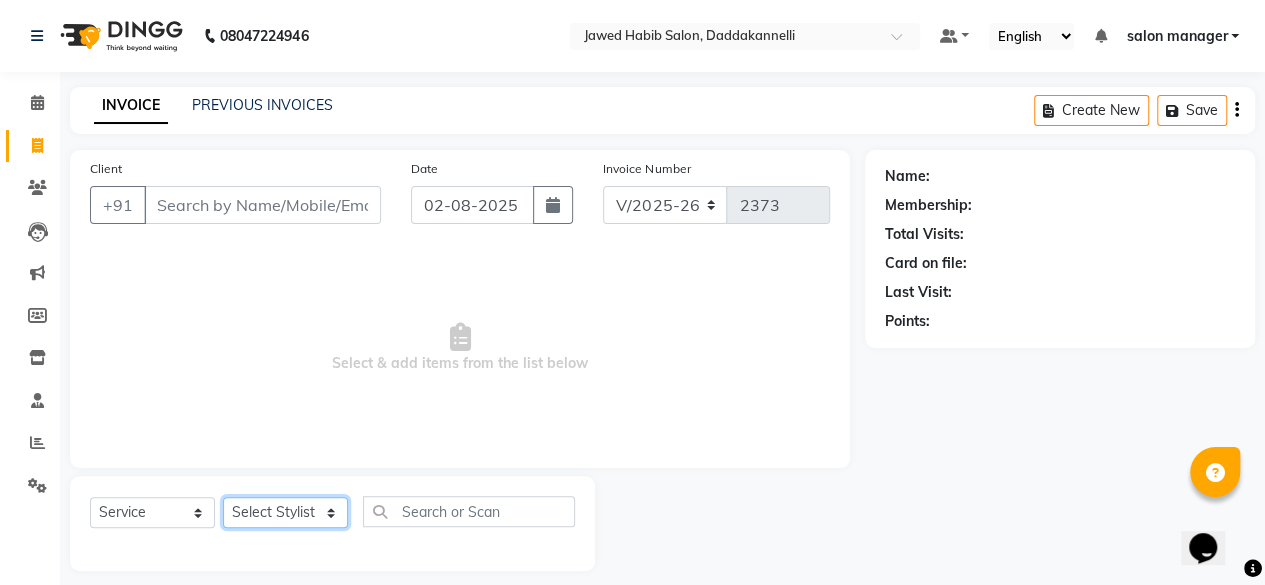 click on "Select Stylist aita DINGG SUPPORT Kabita KAMLA Rahul Riya Tamang Sajal salon manager Sonu Vimal" 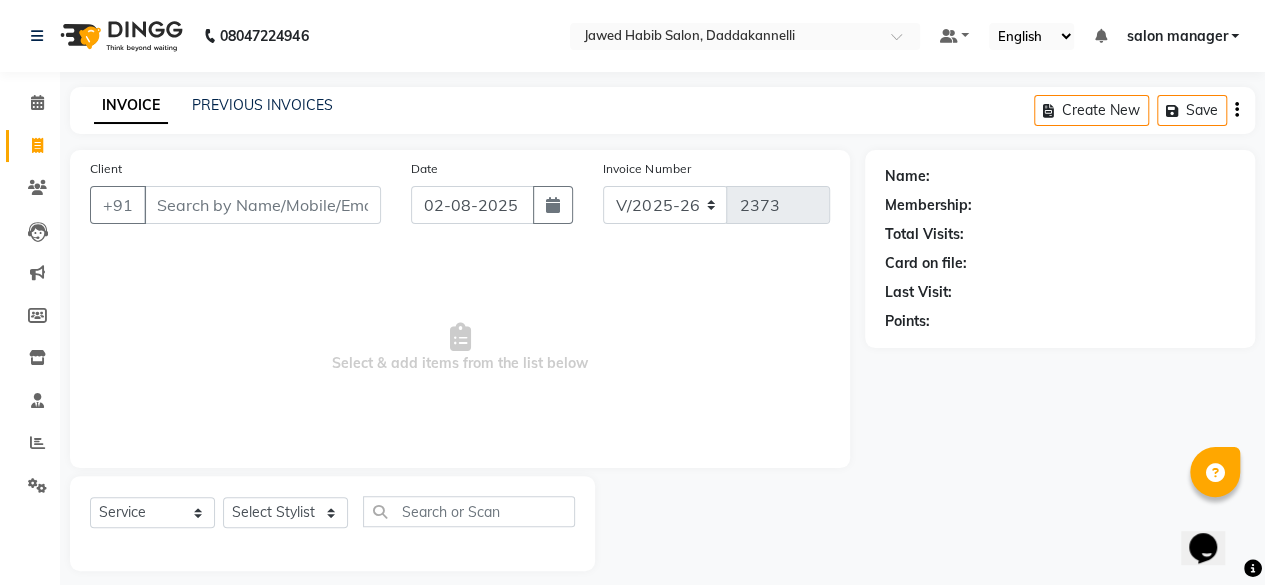 click on "Client +91 Date 02-08-2025 Invoice Number V/2025 V/2025-26 2373  Select & add items from the list below" 